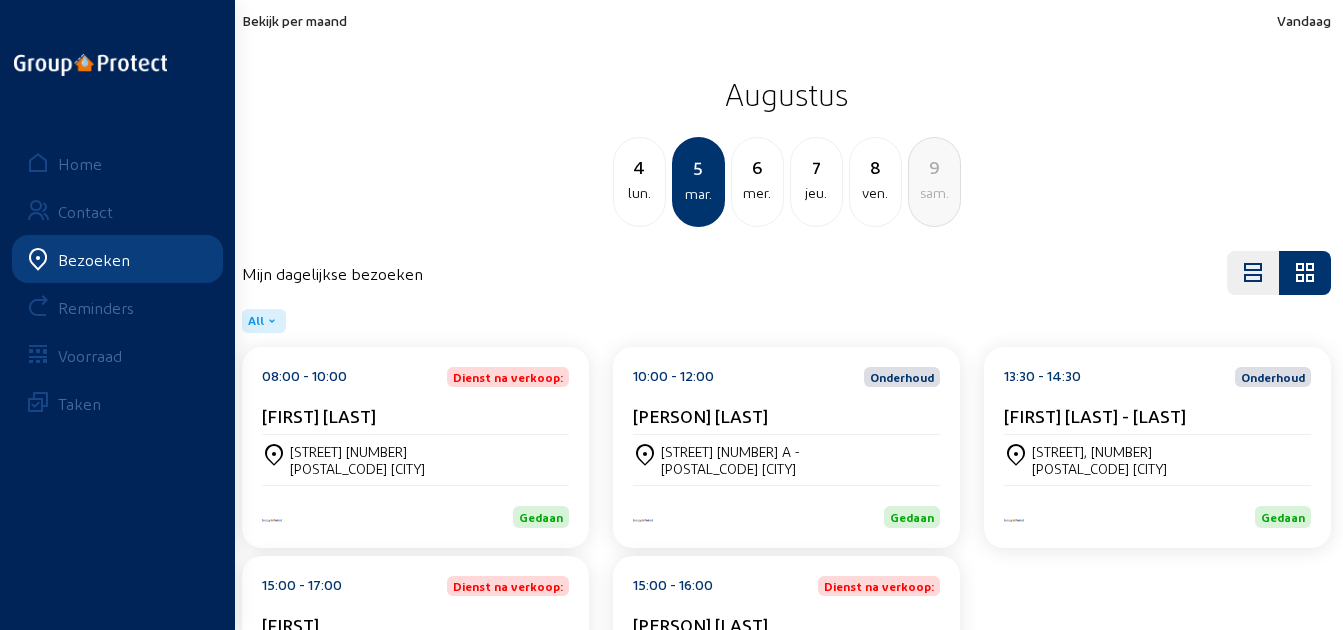 scroll, scrollTop: 0, scrollLeft: 0, axis: both 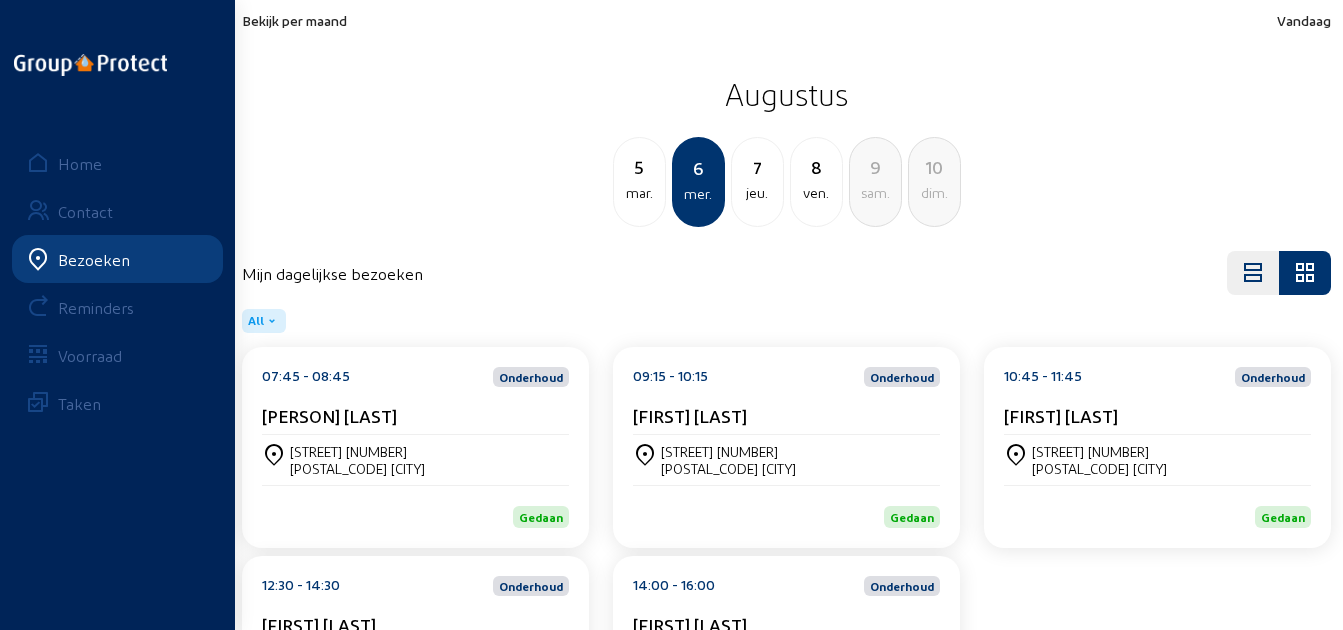 click on "[PERSON] [LAST]" 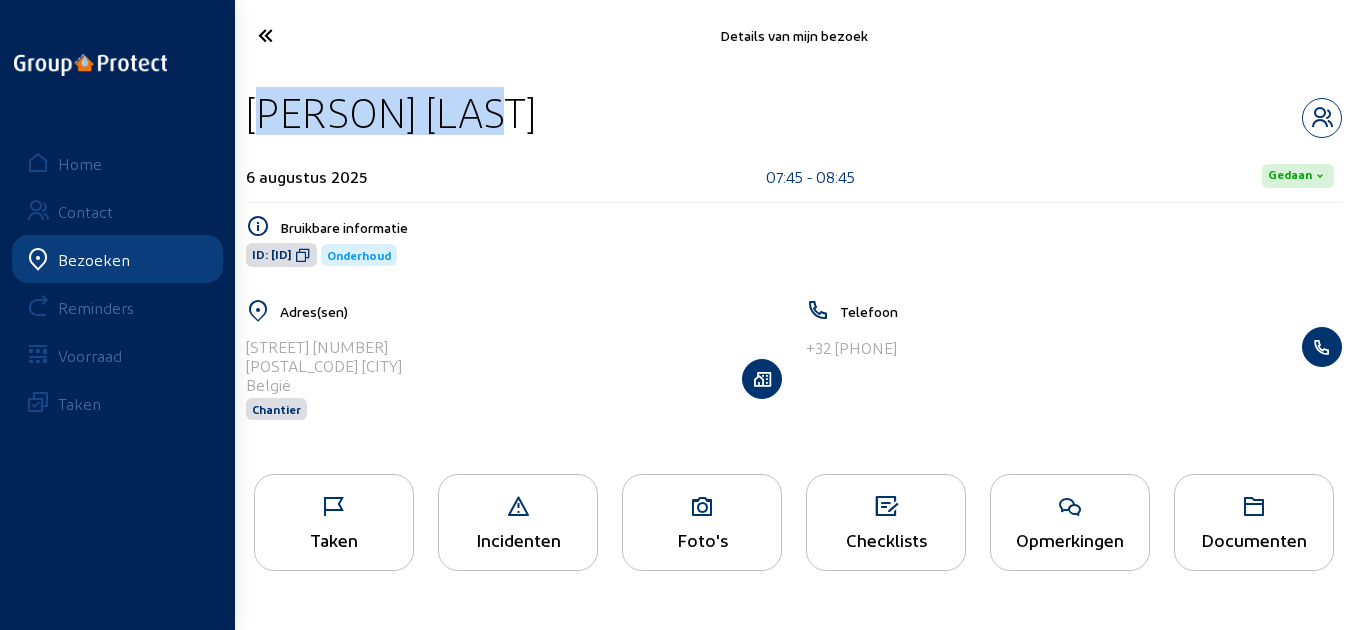 drag, startPoint x: 547, startPoint y: 136, endPoint x: 248, endPoint y: 130, distance: 299.06018 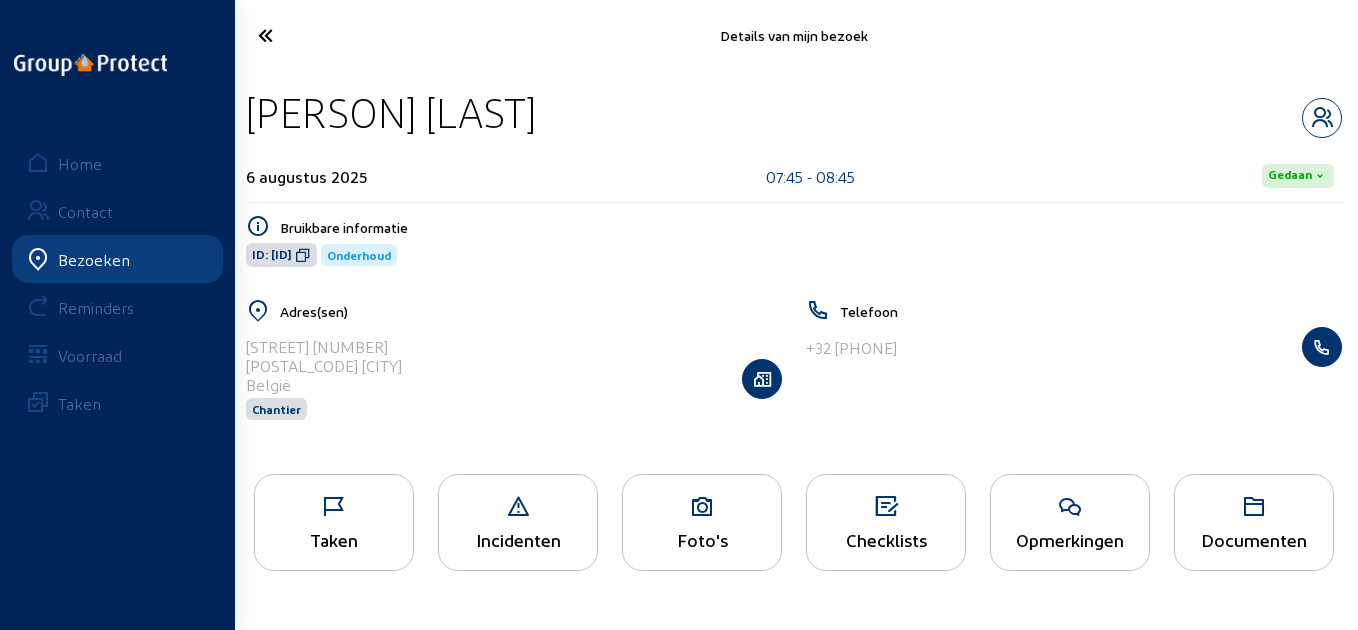 click 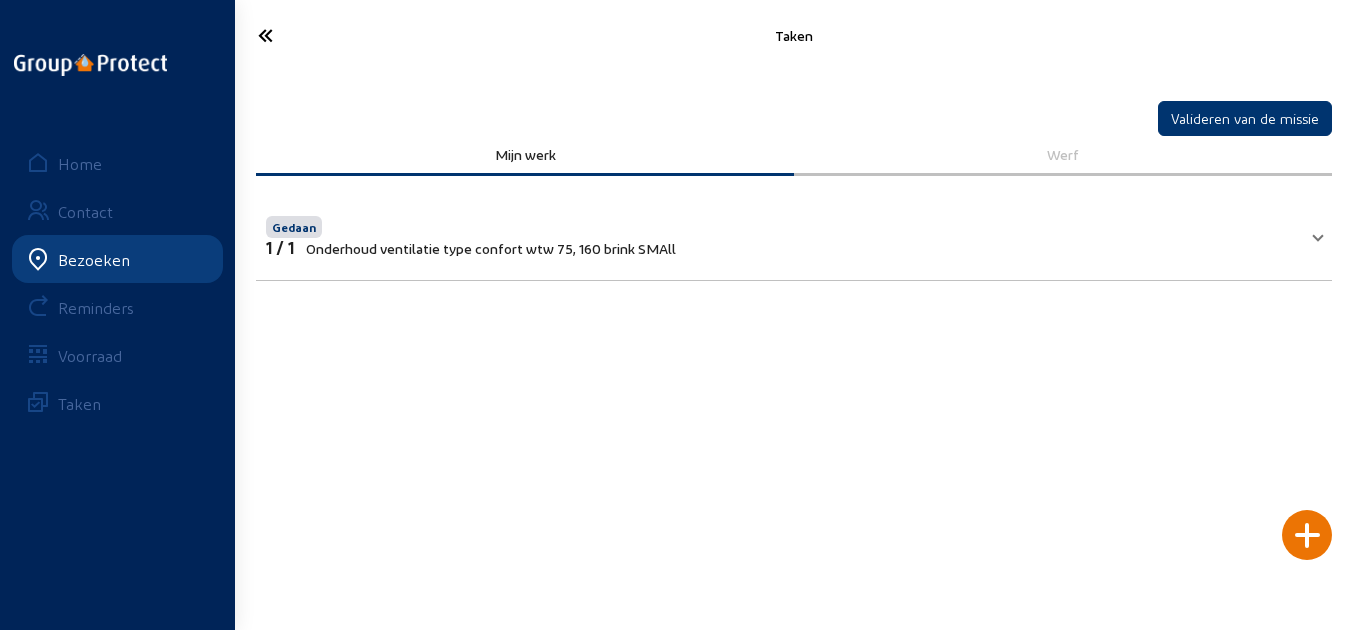 click 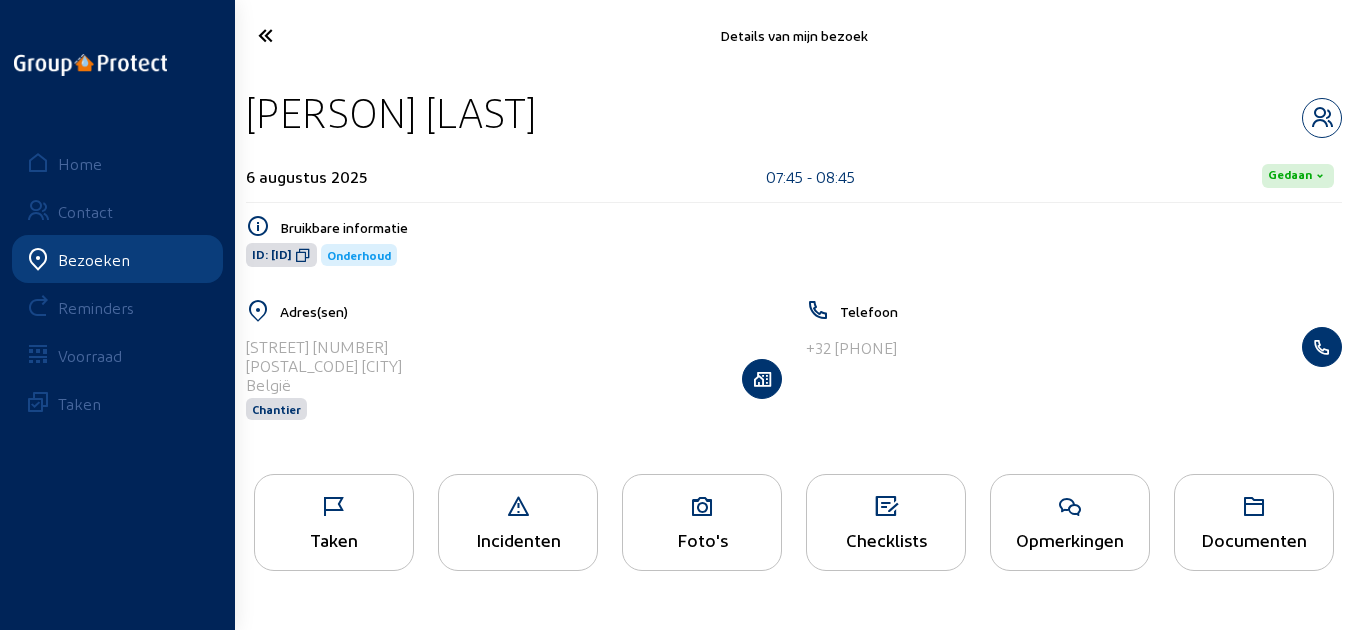 click 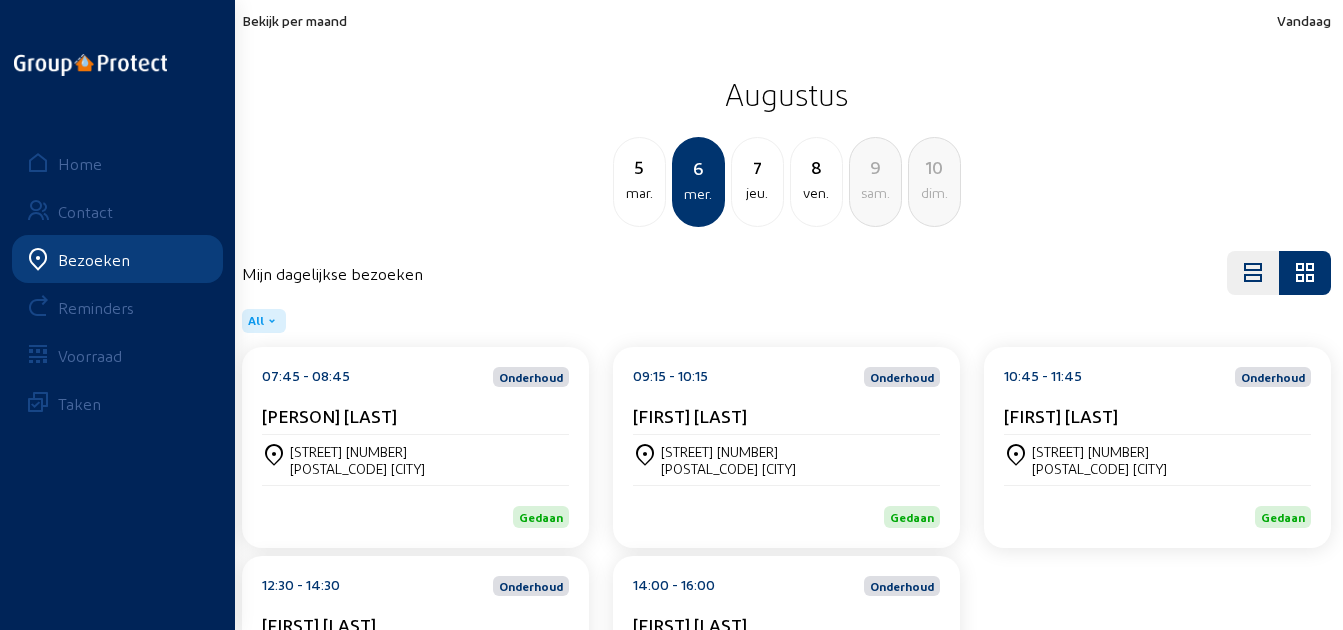 click on "09:15 - 10:15  Onderhoud [PERSON]  [LAST]" 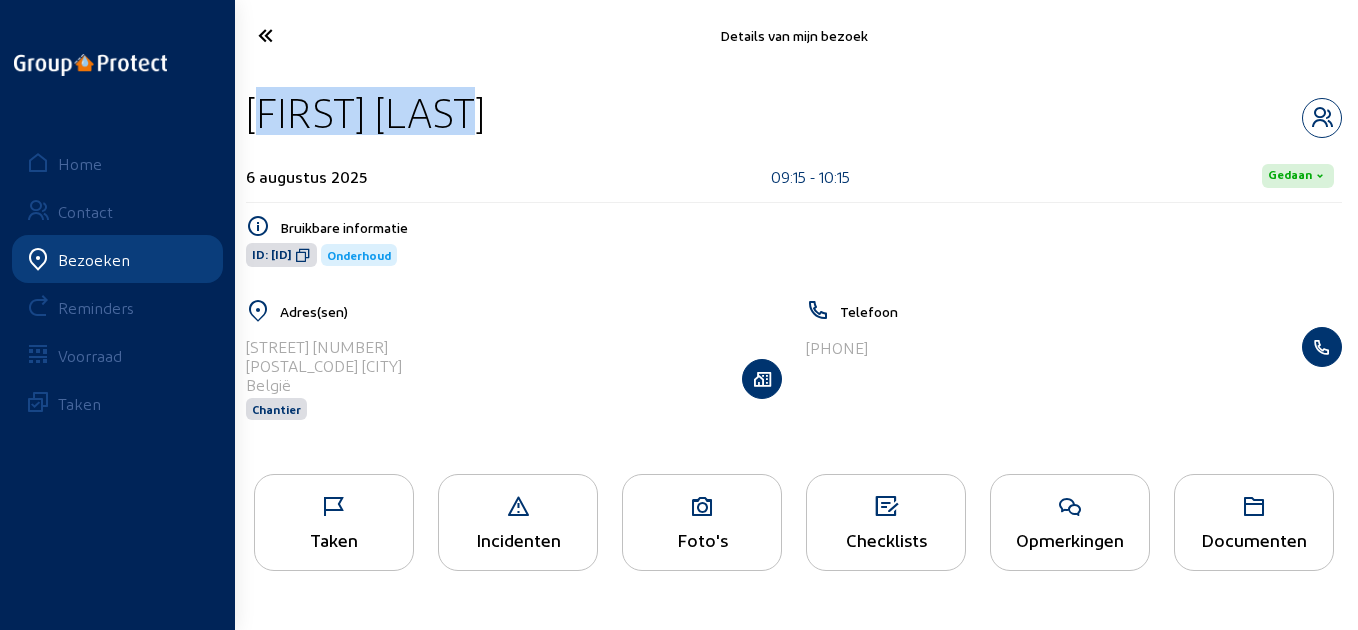 drag, startPoint x: 471, startPoint y: 106, endPoint x: 247, endPoint y: 105, distance: 224.00223 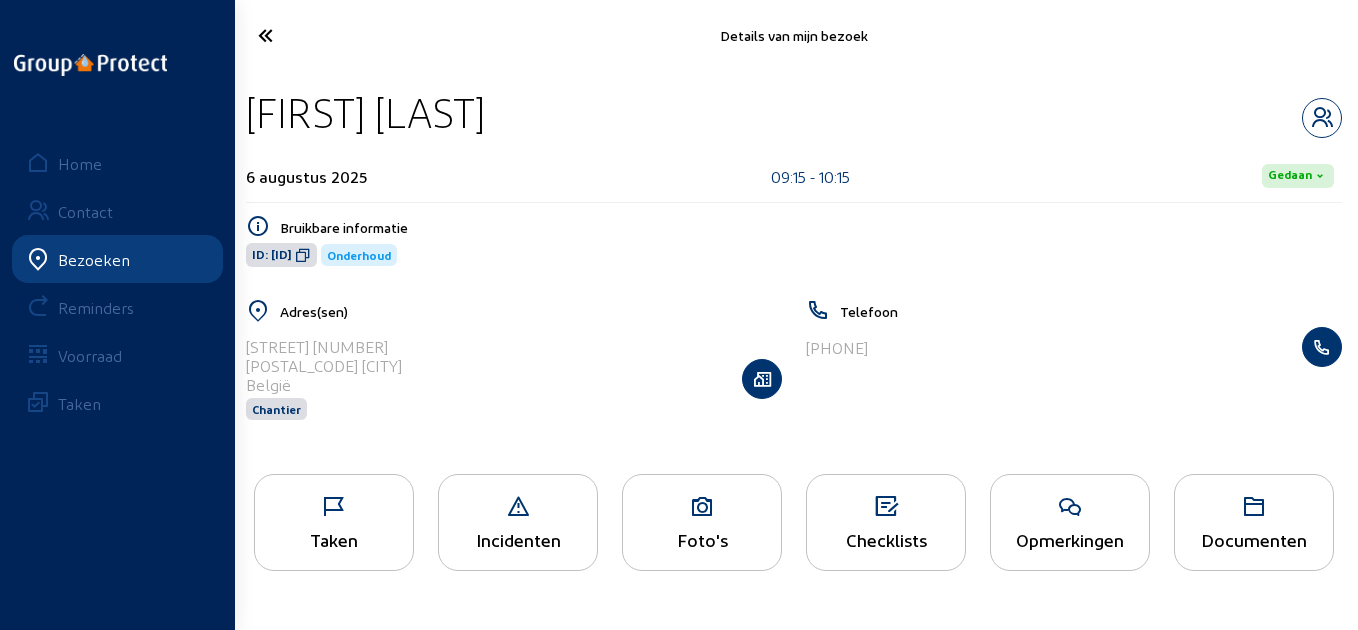 click on "ID: [ID]" 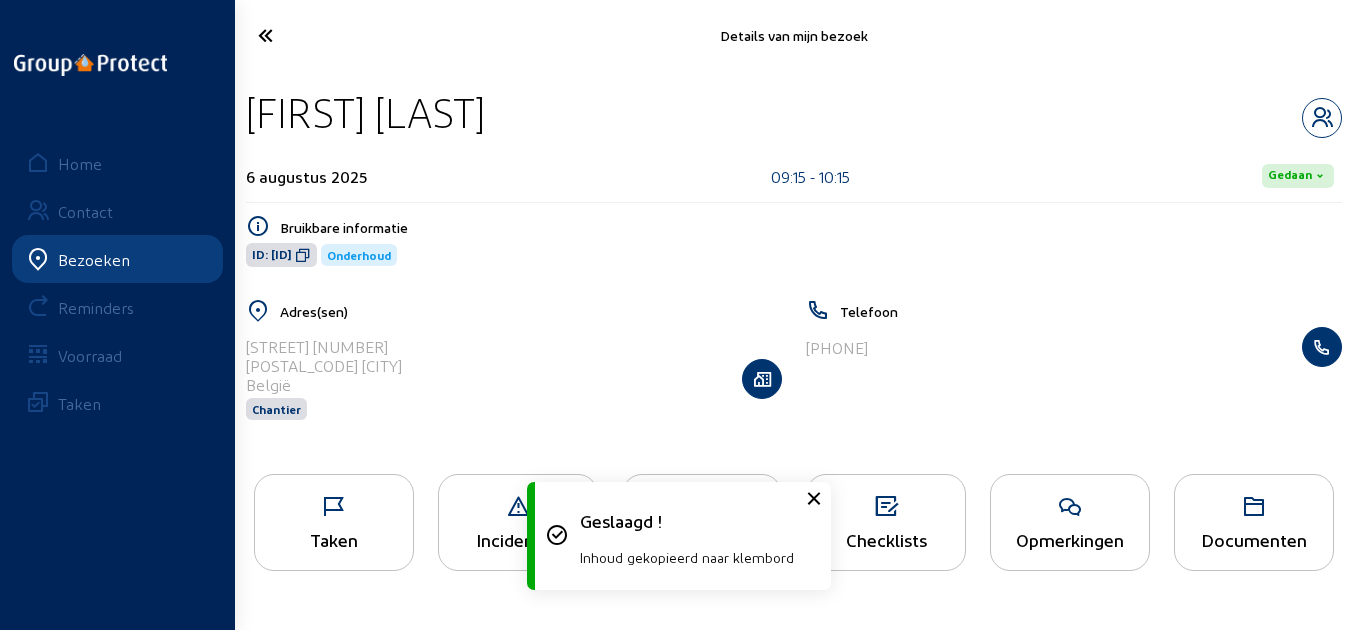 click 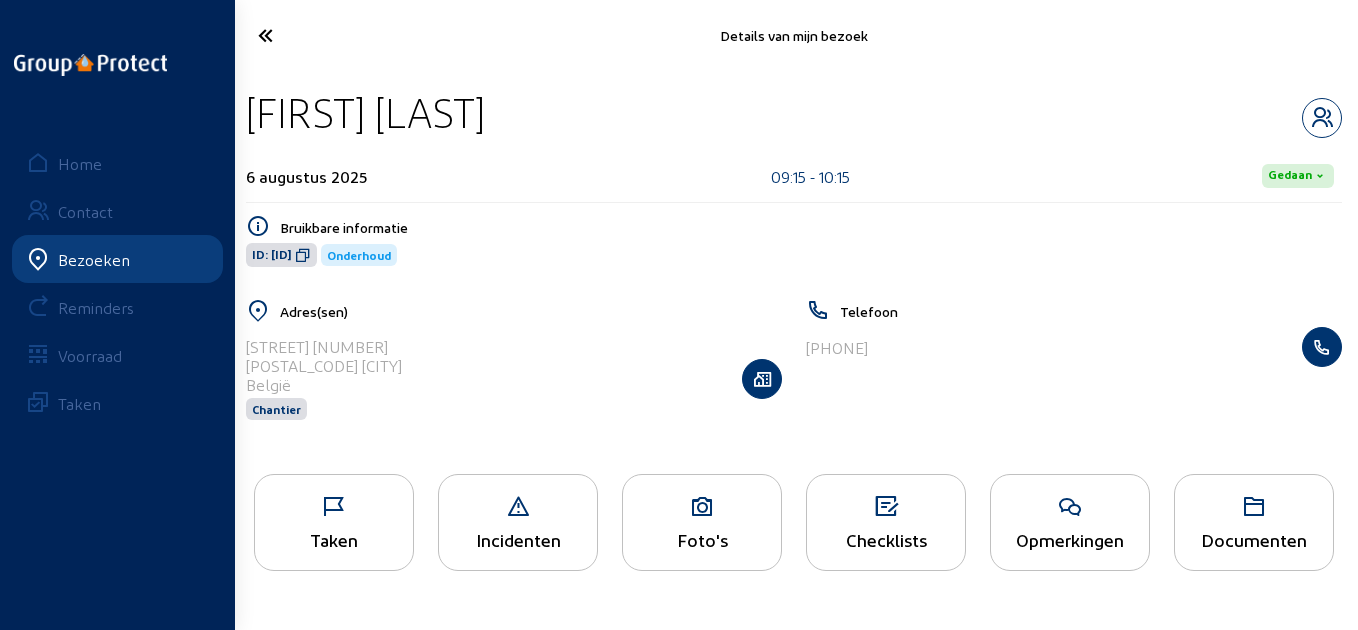 click on "Taken   Incidenten   Foto's   Checklists   Opmerkingen   Documenten" 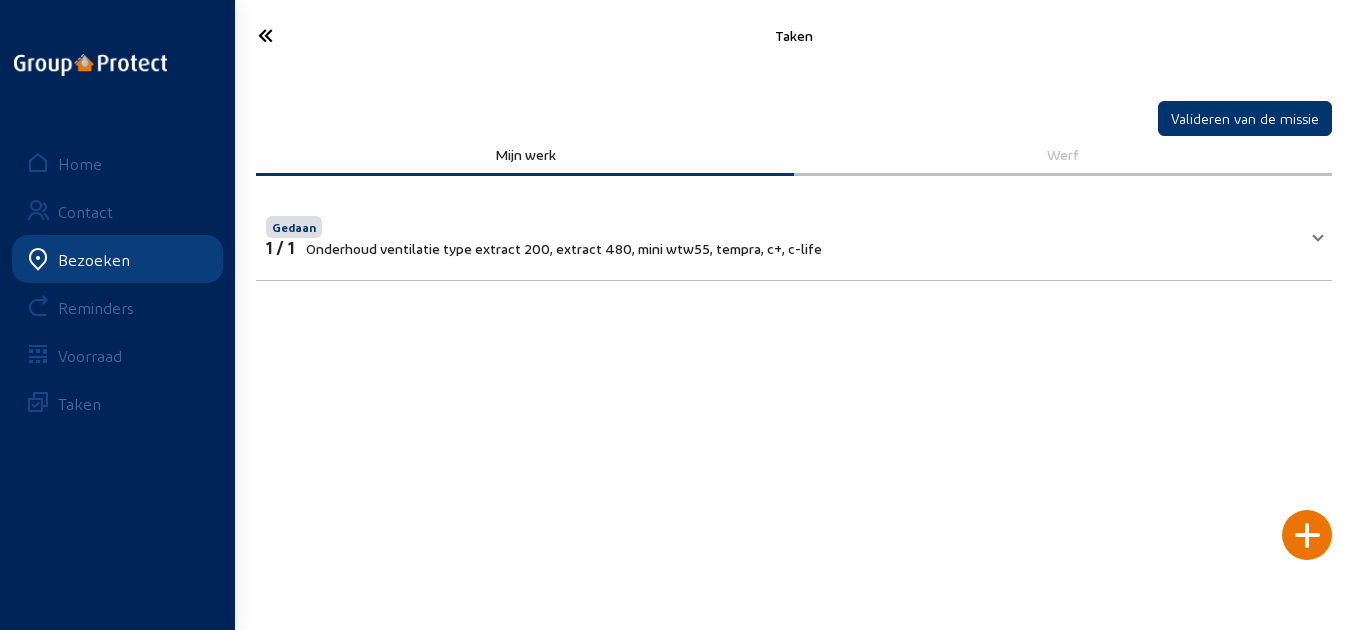 click 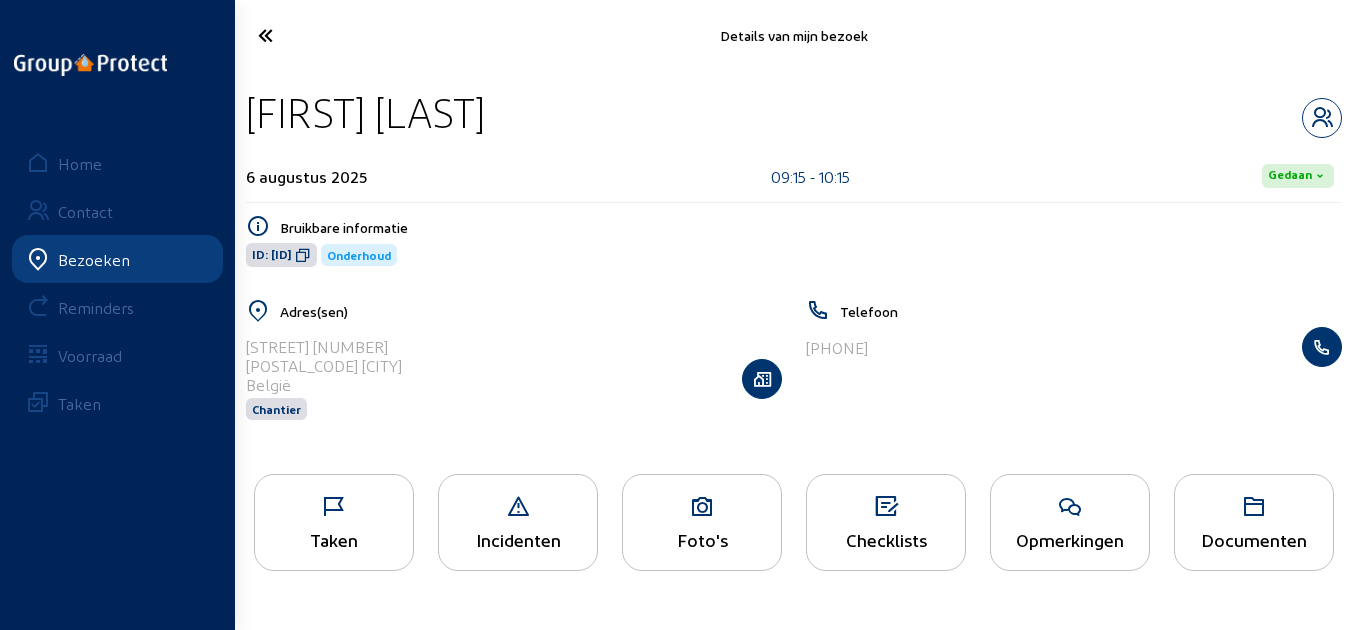 click on "Foto's" 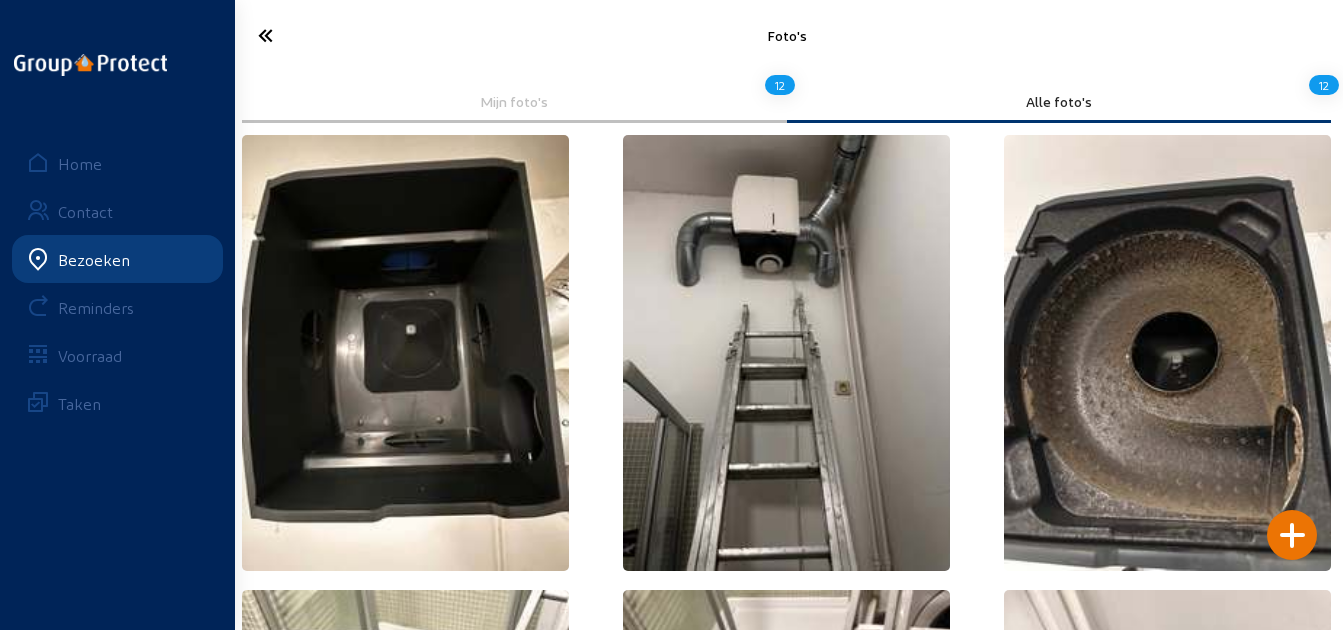click 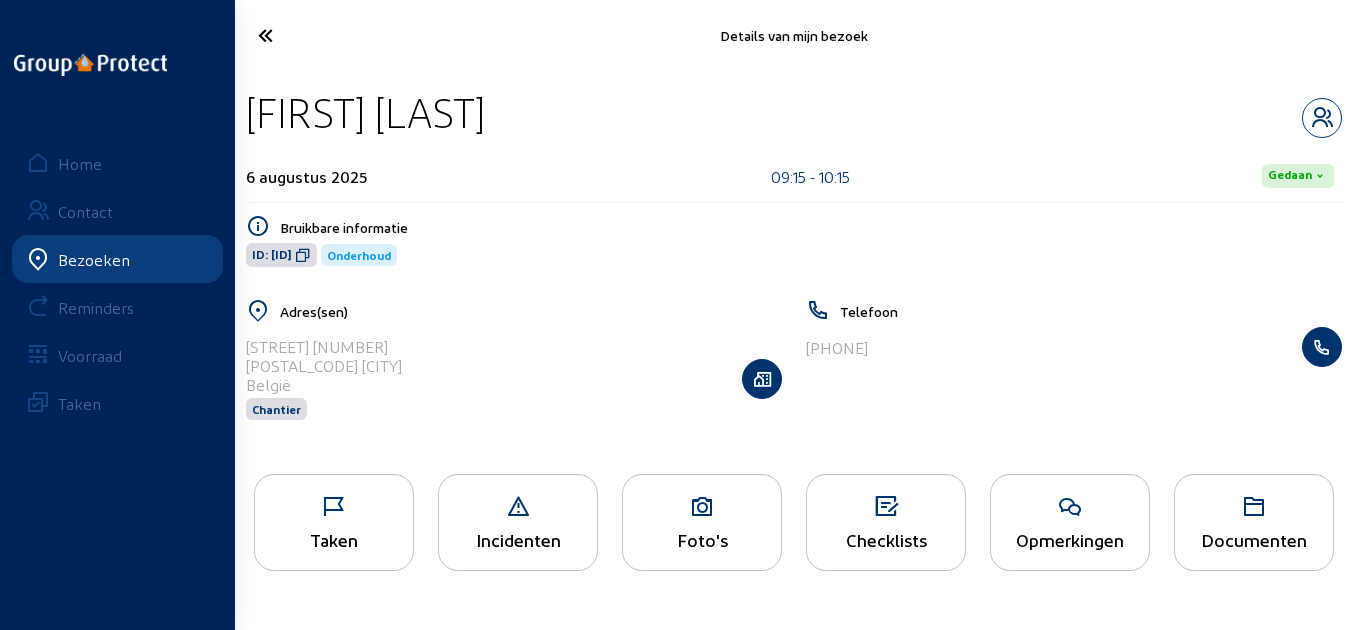 click on "Checklists" 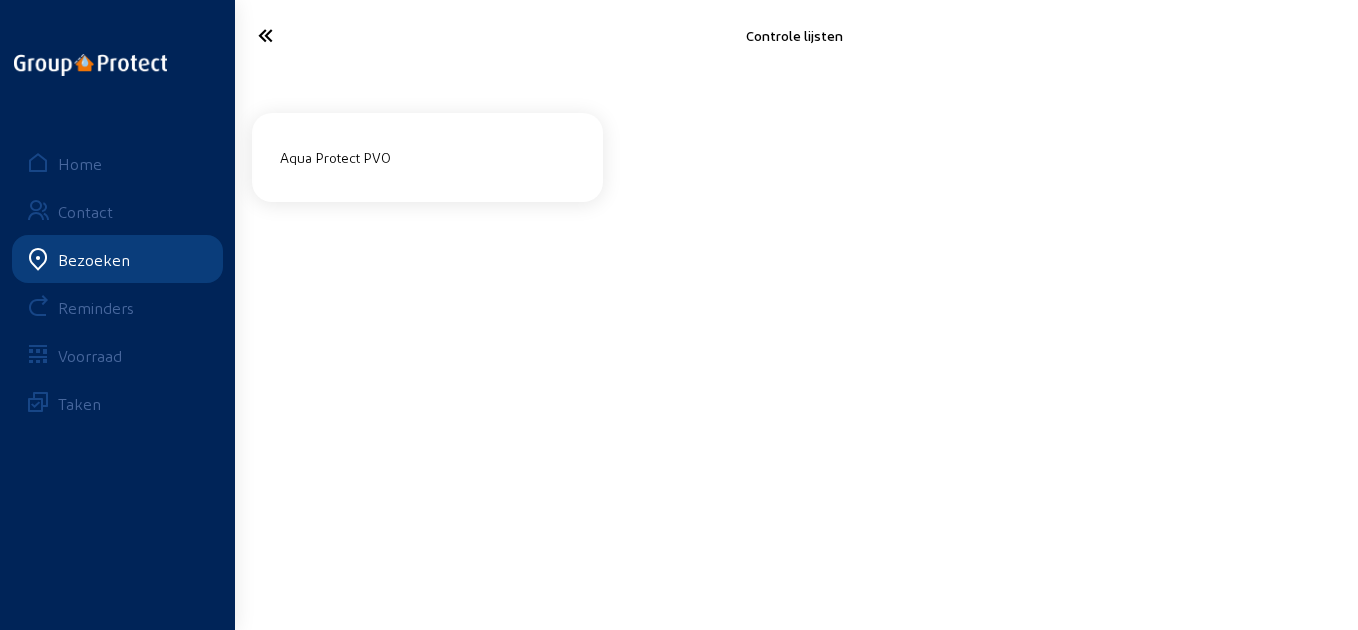 click on "Aqua Protect PVO" 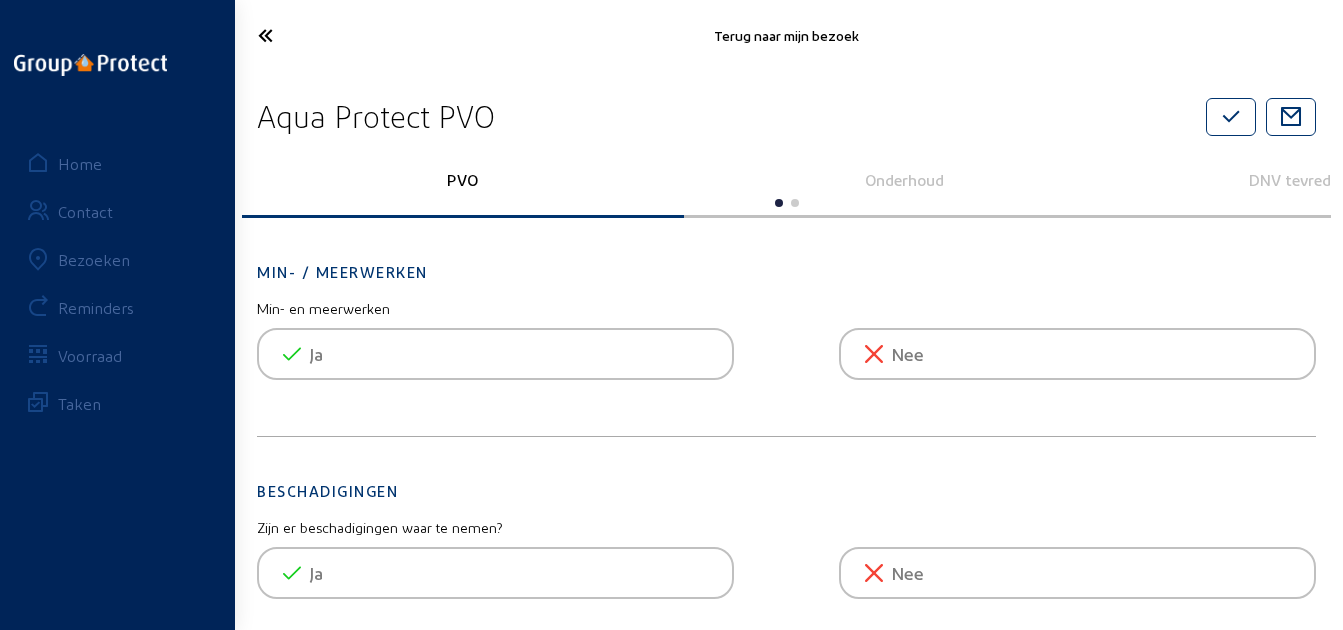 click on "Onderhoud" 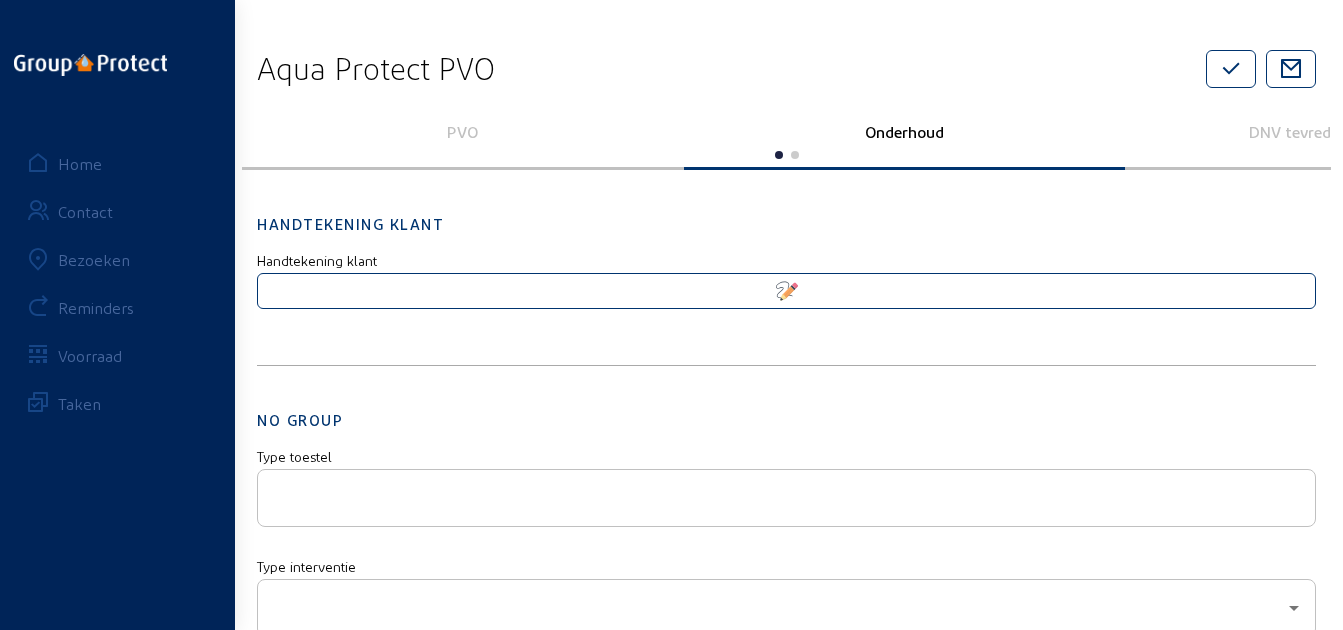 scroll, scrollTop: 0, scrollLeft: 0, axis: both 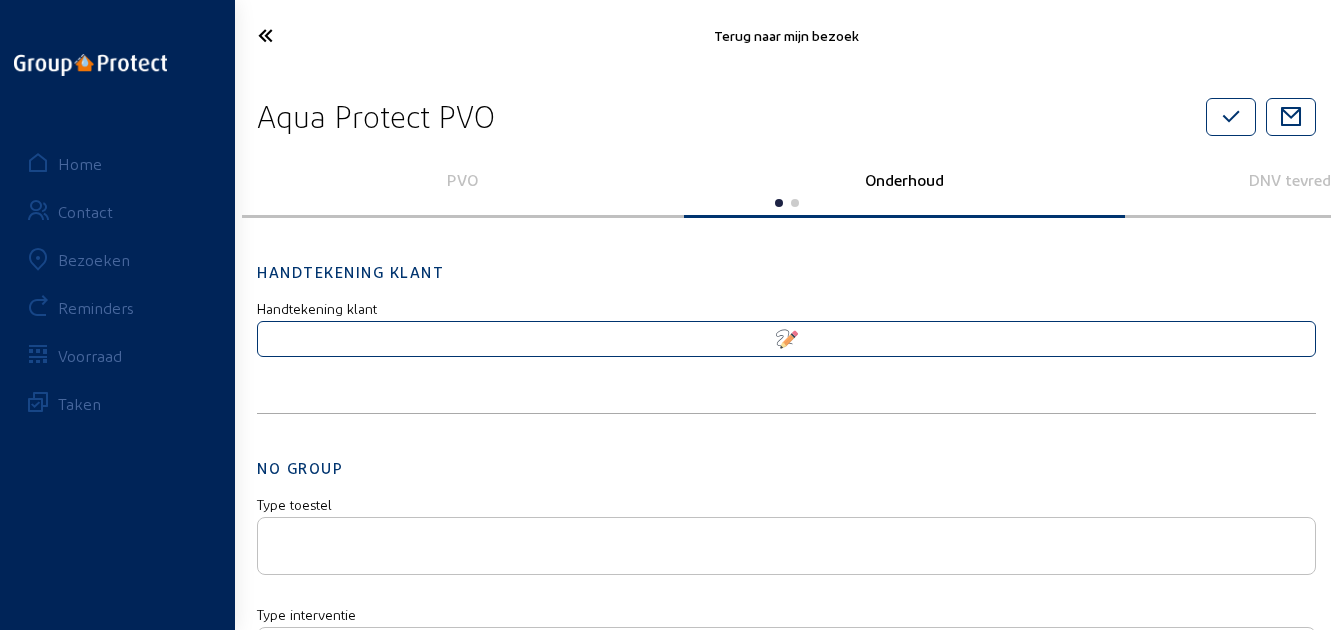 click 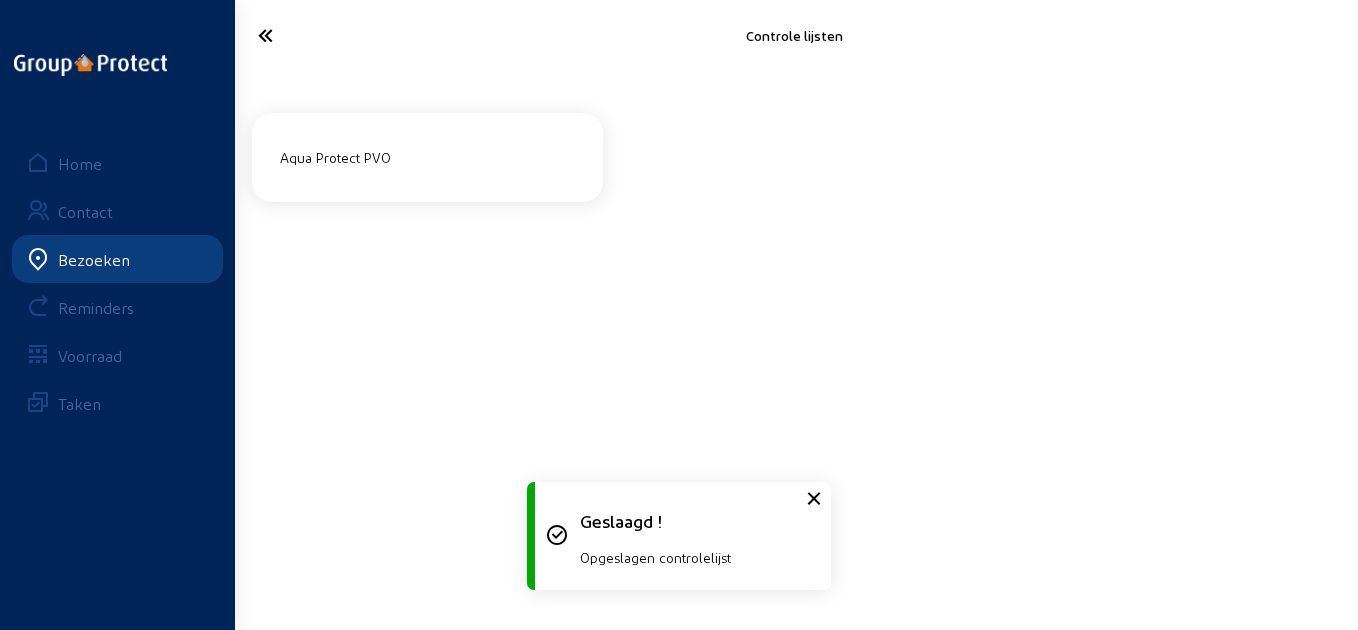 click 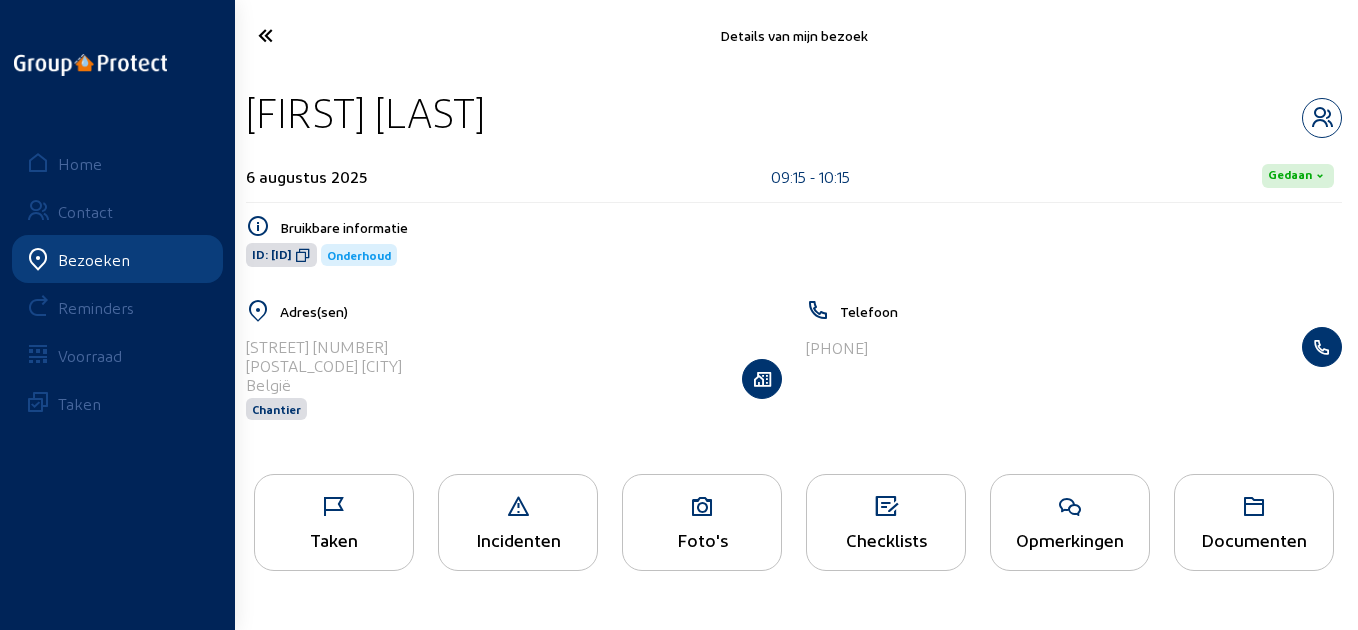 click 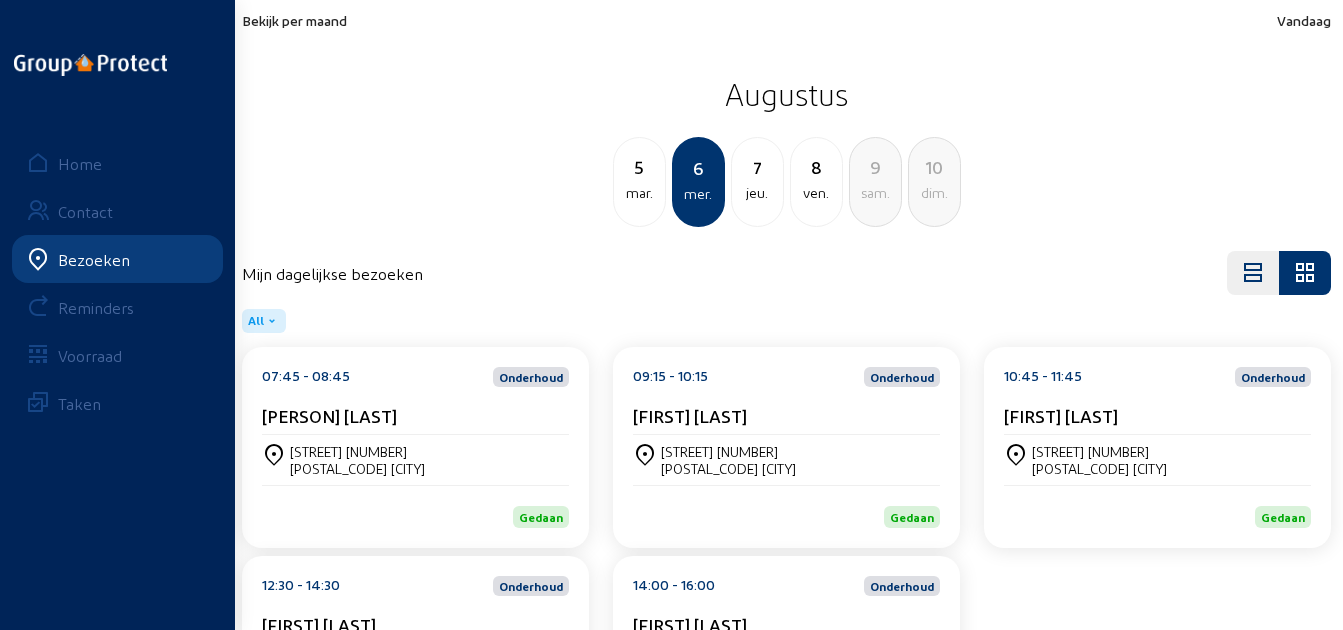 click on "[STREET] [NUMBER] [POSTAL_CODE] [CITY]" 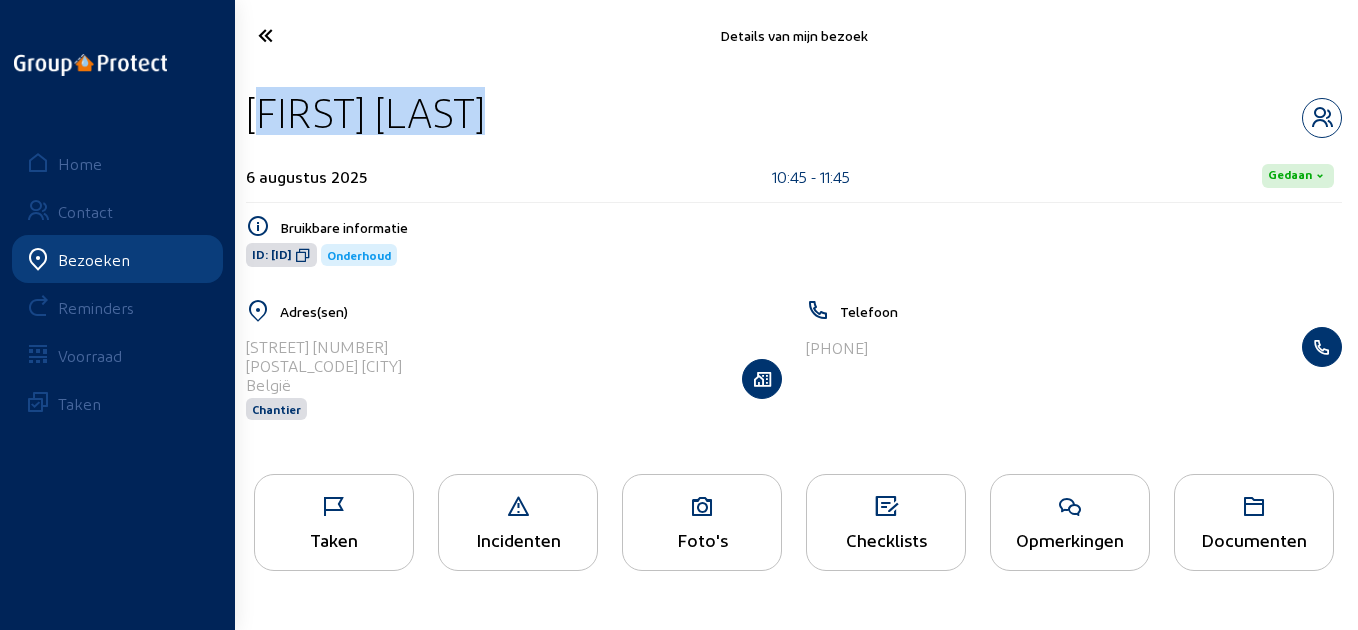 drag, startPoint x: 579, startPoint y: 124, endPoint x: 243, endPoint y: 122, distance: 336.00595 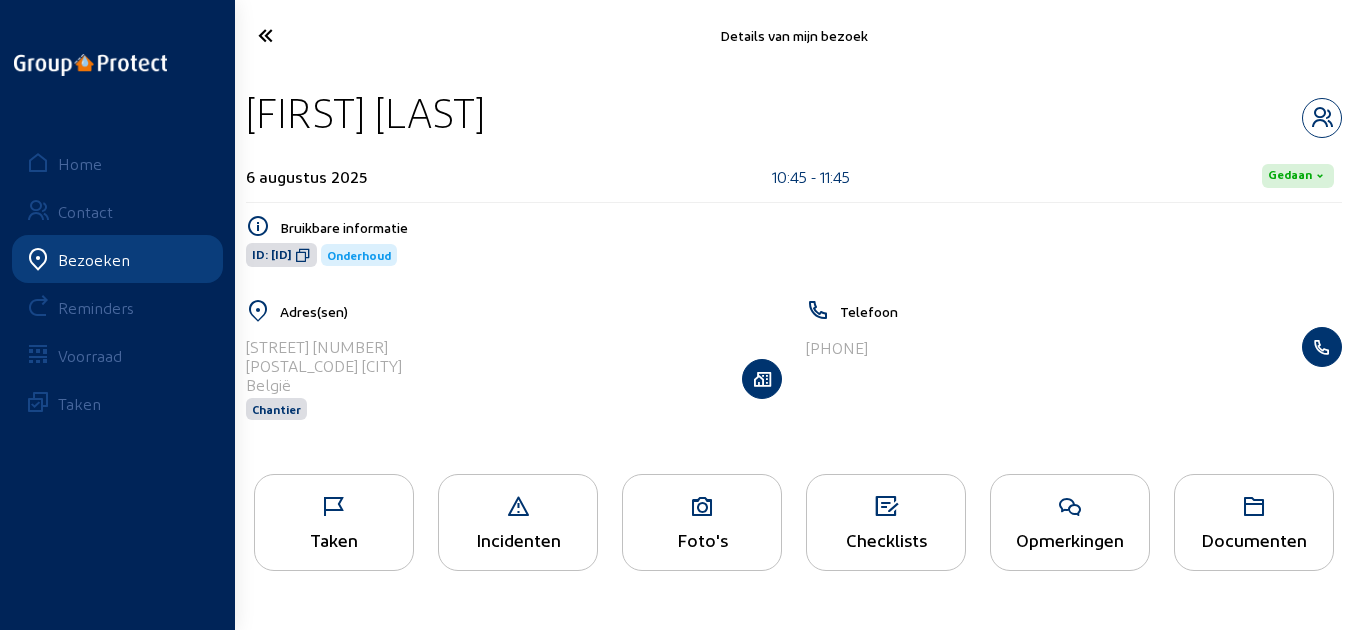 click on "ID: [ID]" 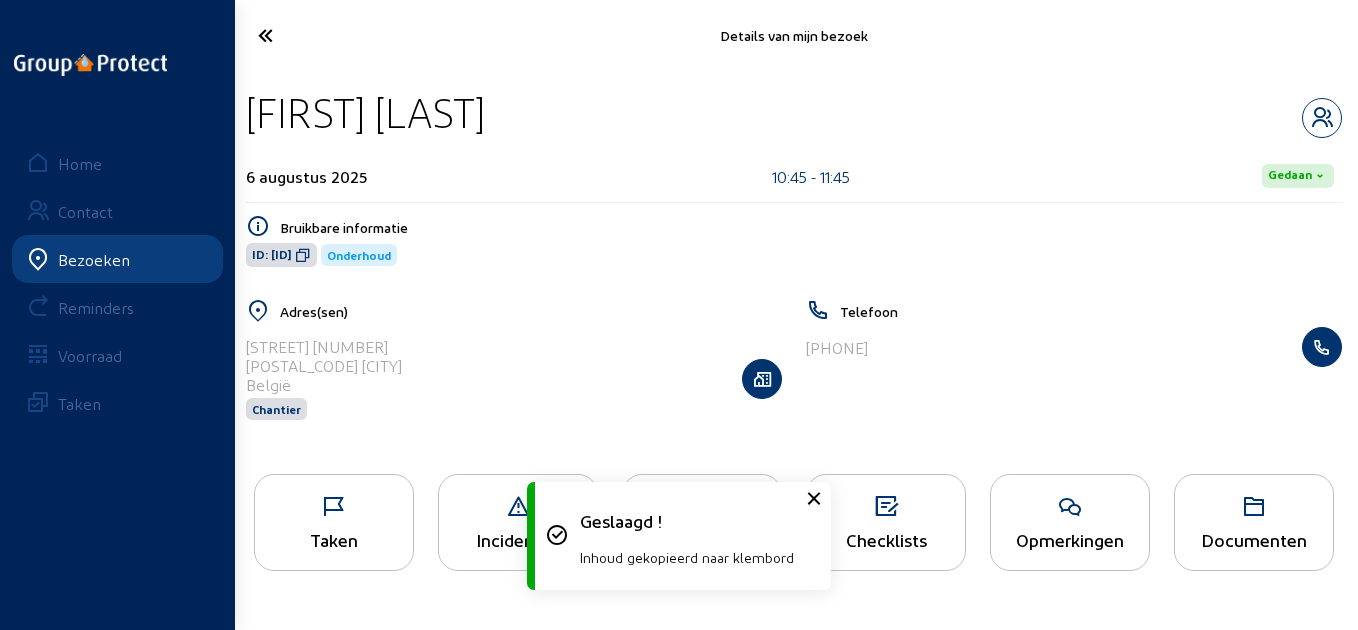 click 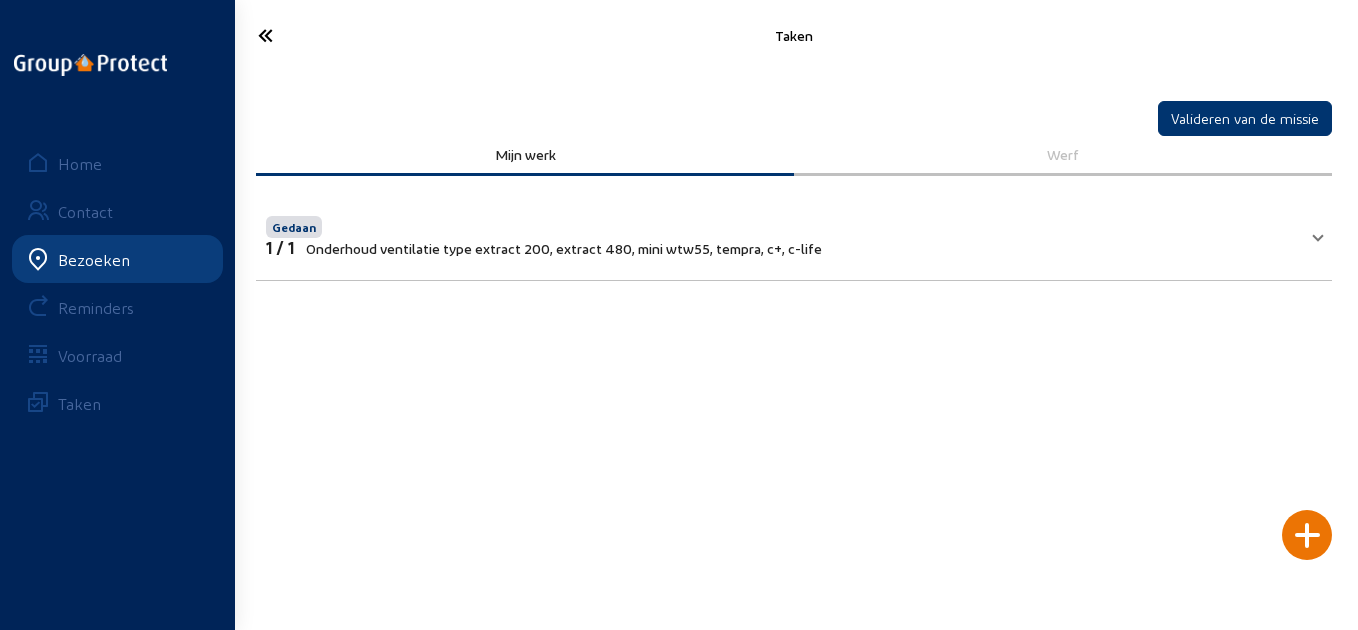 click on "Gedaan" at bounding box center (544, 225) 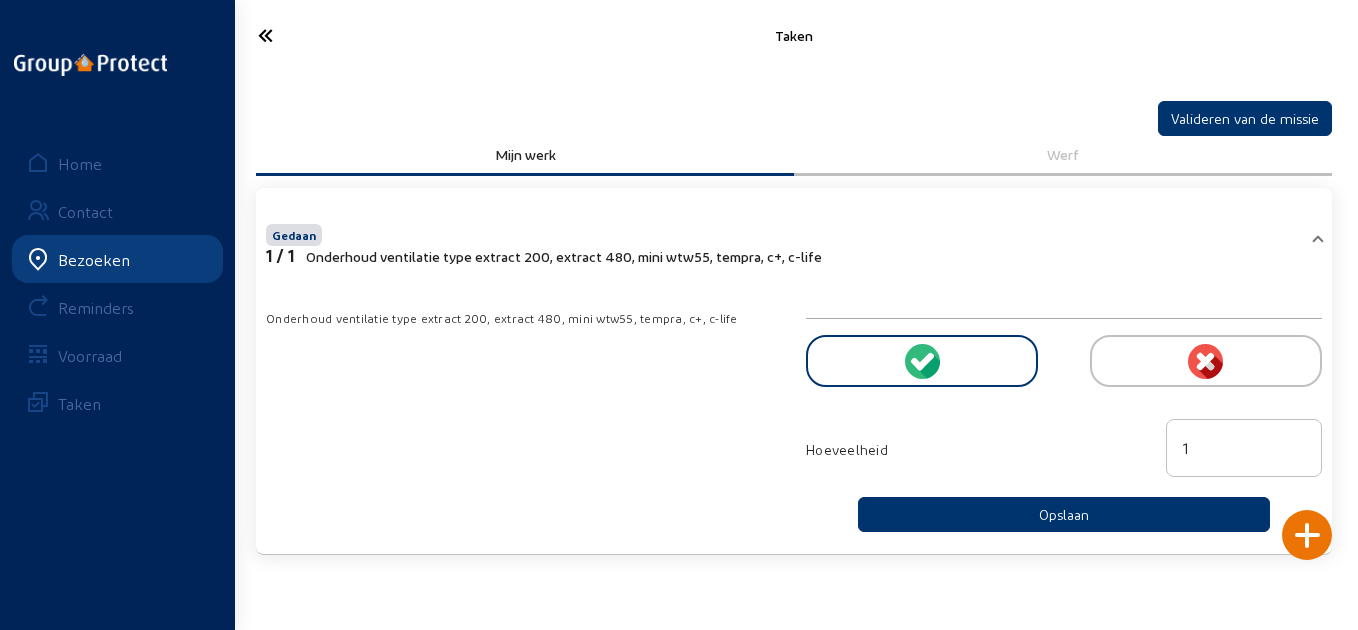 click 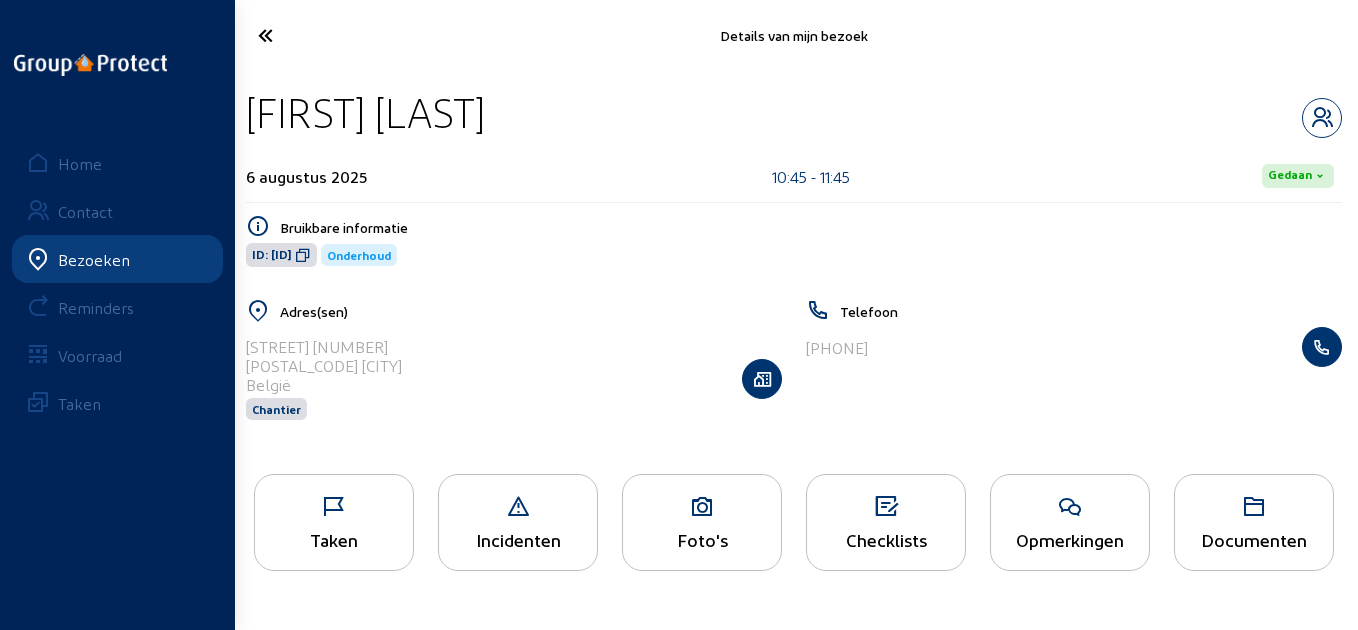 click 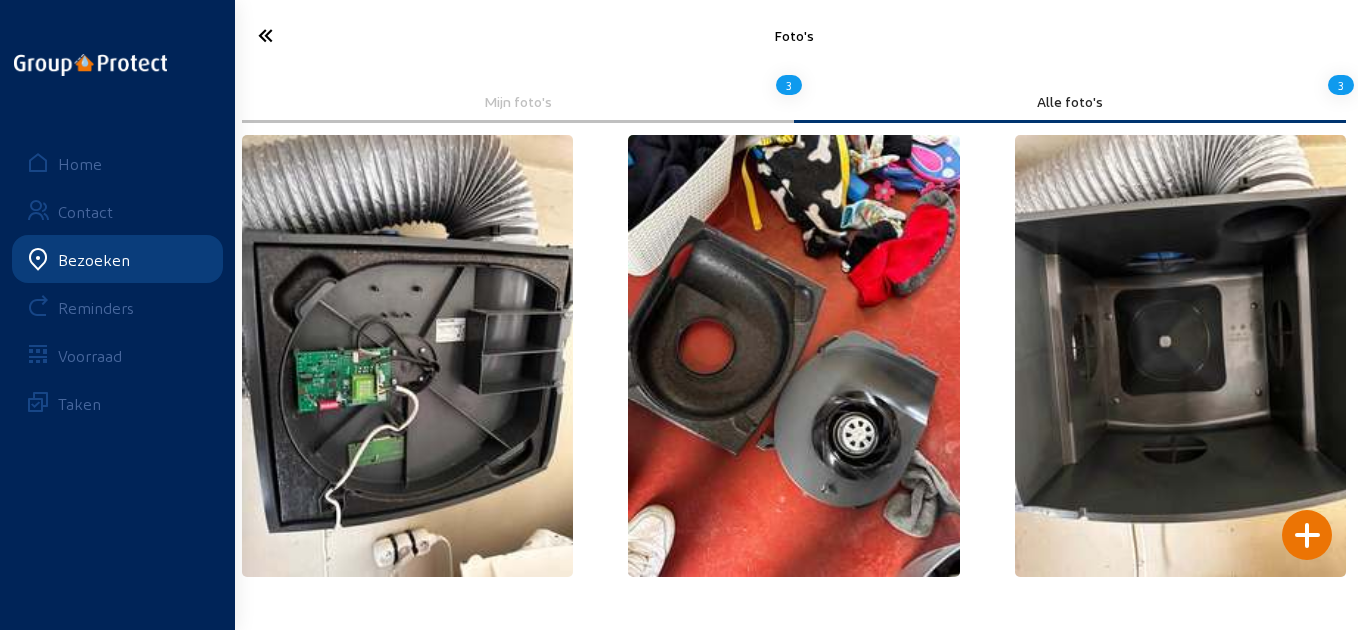click 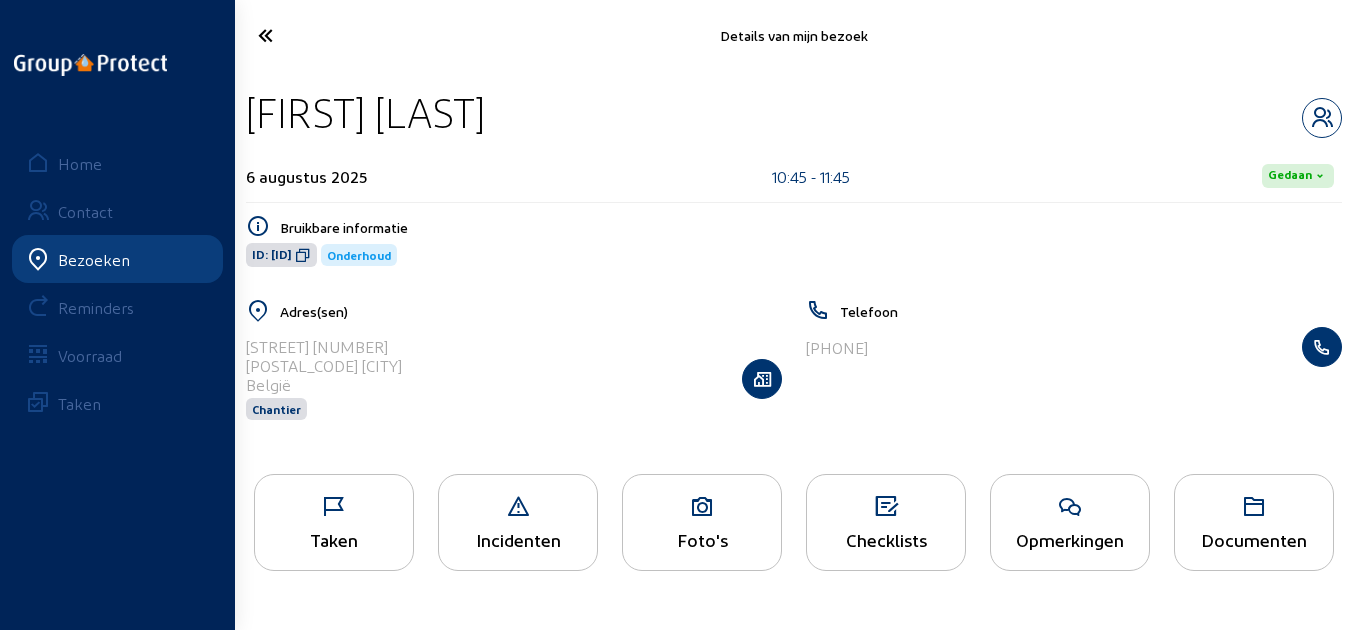 click 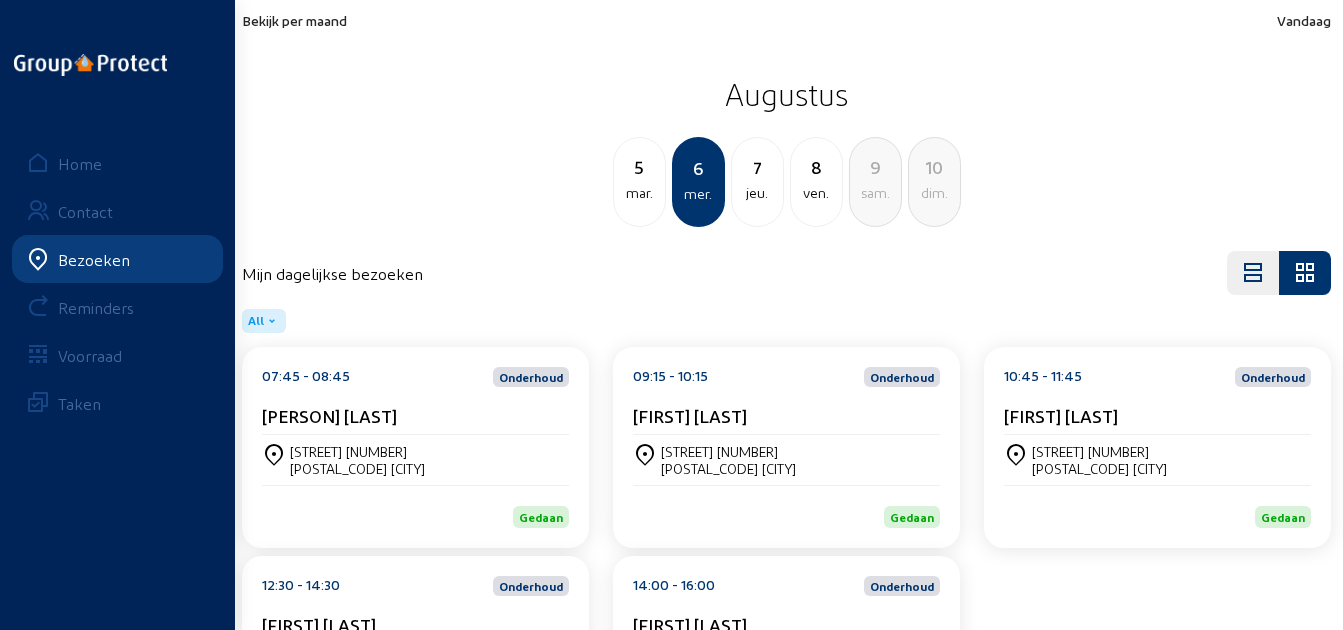 click on "[TIME] - [TIME]  Onderhoud [FIRST] [LAST]" 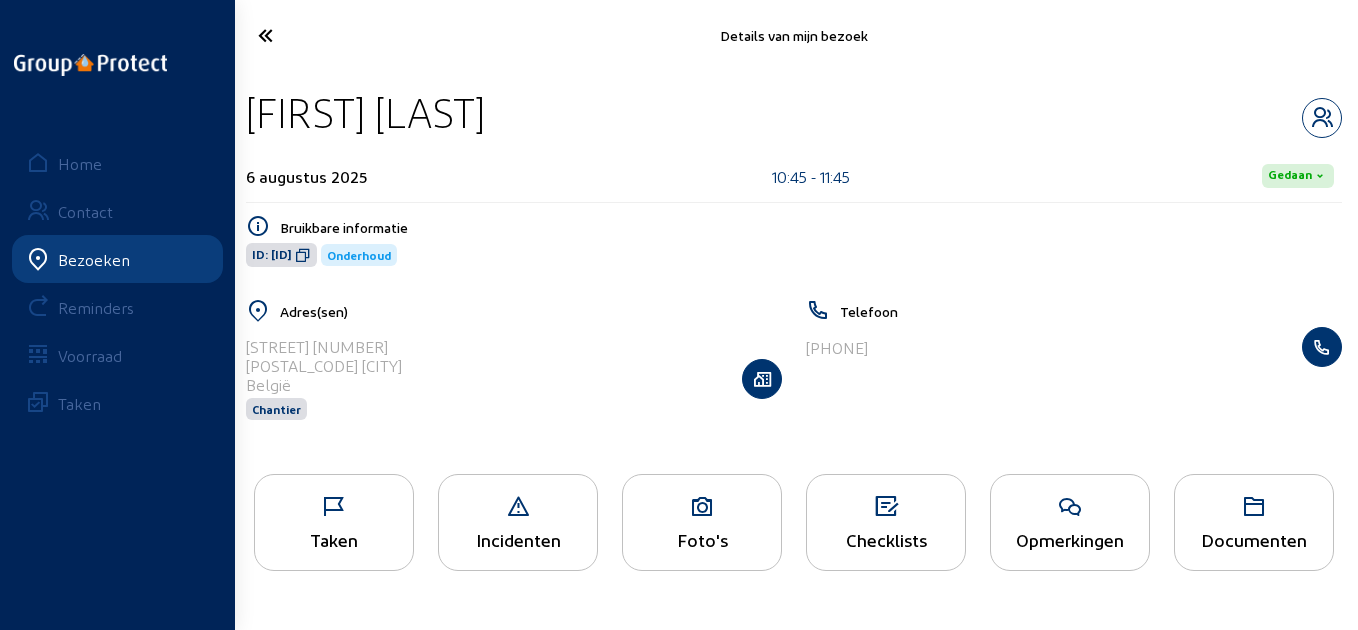 click 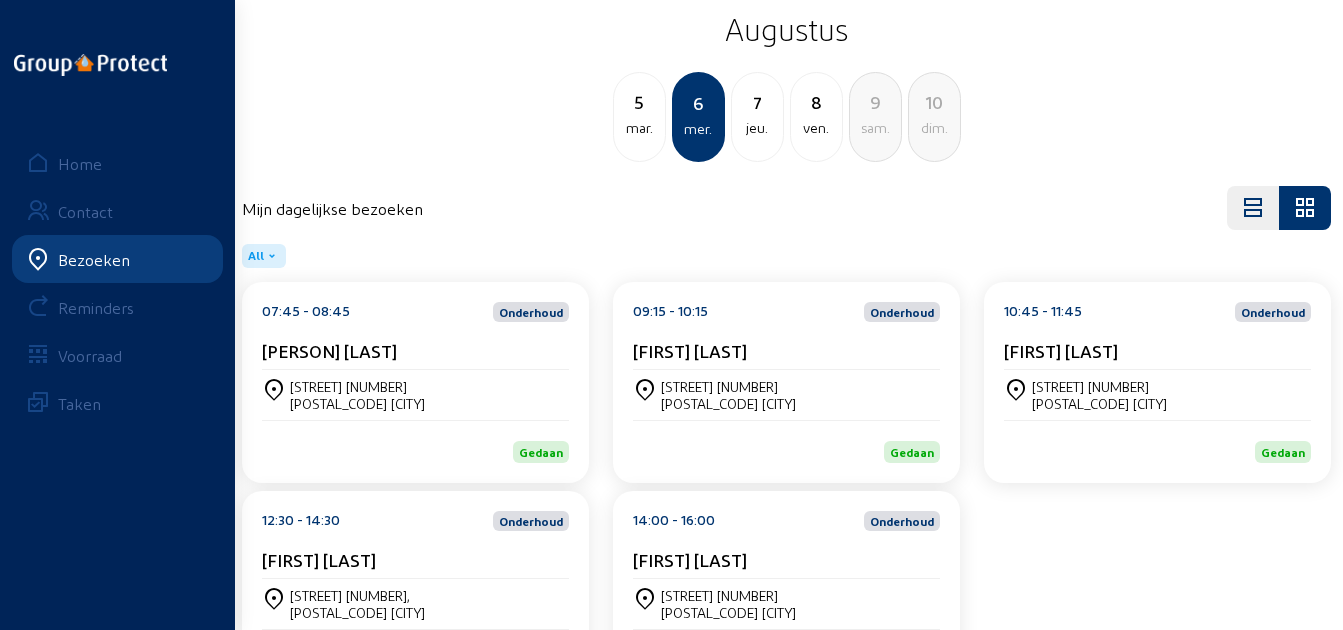 scroll, scrollTop: 100, scrollLeft: 0, axis: vertical 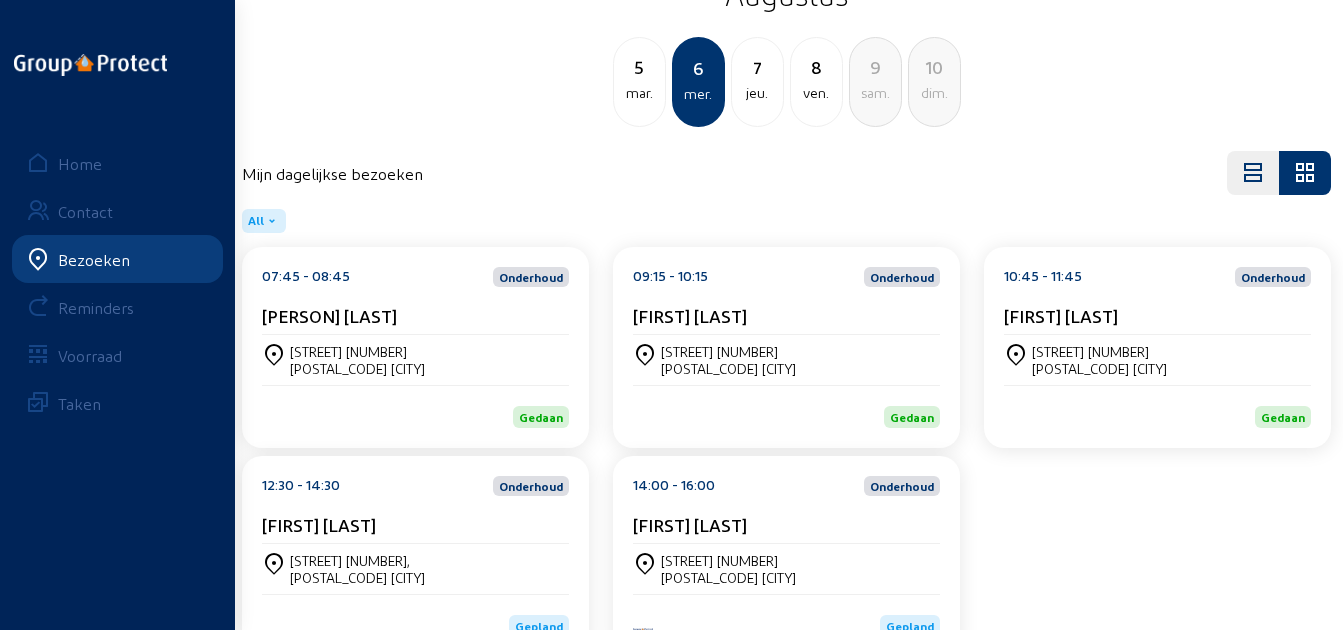 click on "[STREET] [NUMBER]," 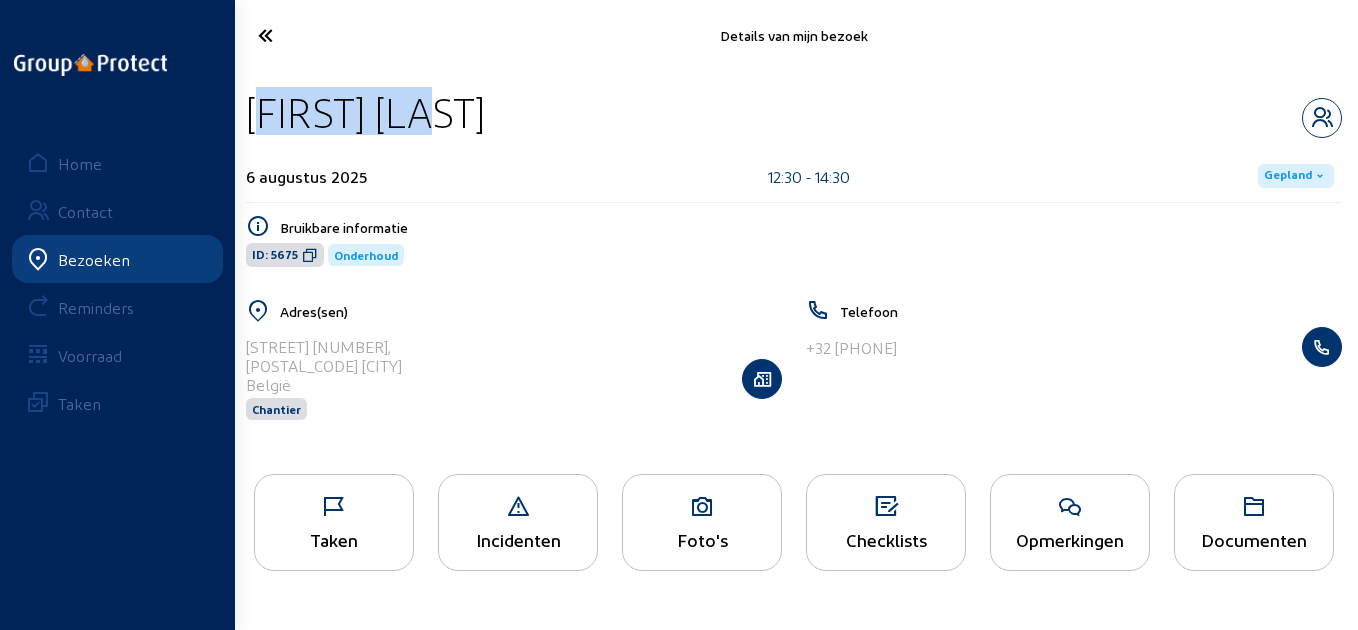 drag, startPoint x: 490, startPoint y: 121, endPoint x: 248, endPoint y: 113, distance: 242.1322 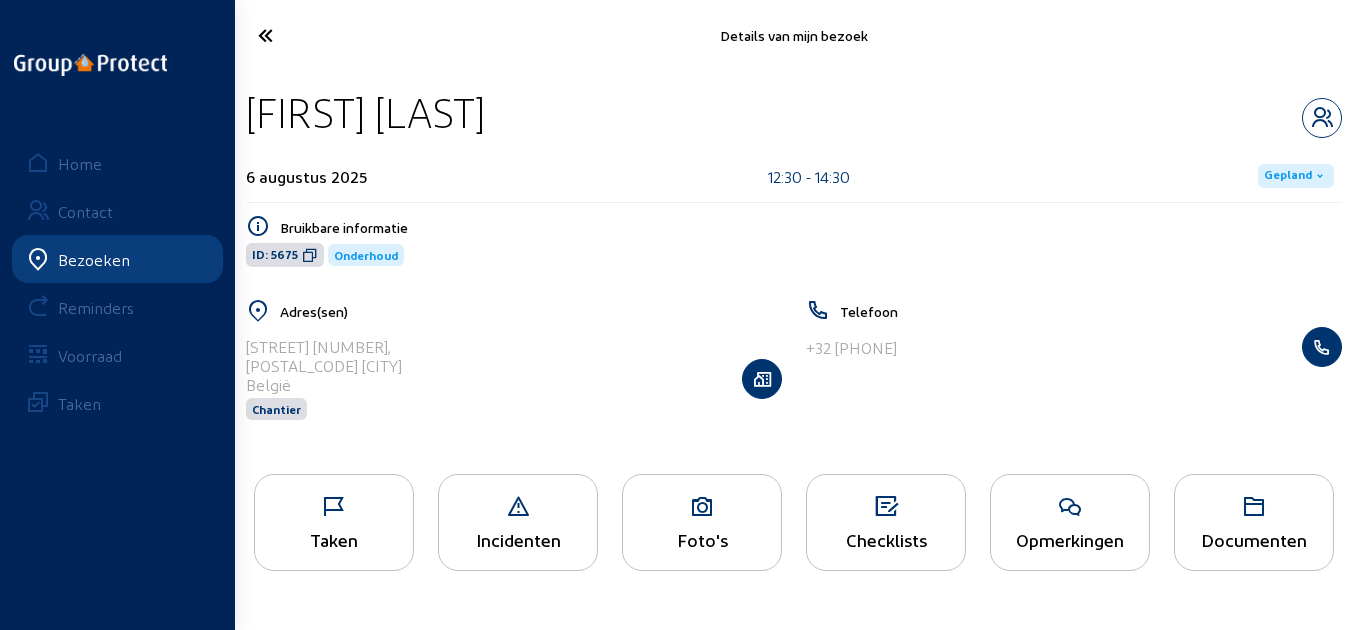 click 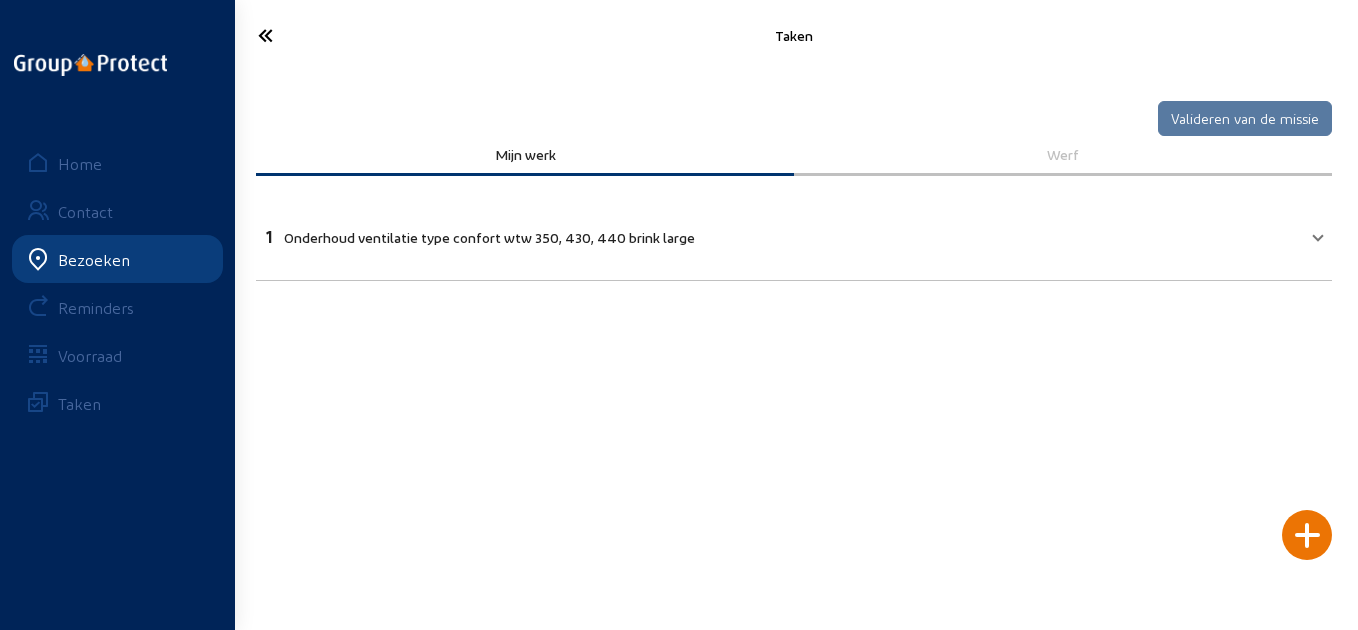click on "1 Onderhoud ventilatie type confort wtw 350, 430, 440 brink large" at bounding box center [794, 234] 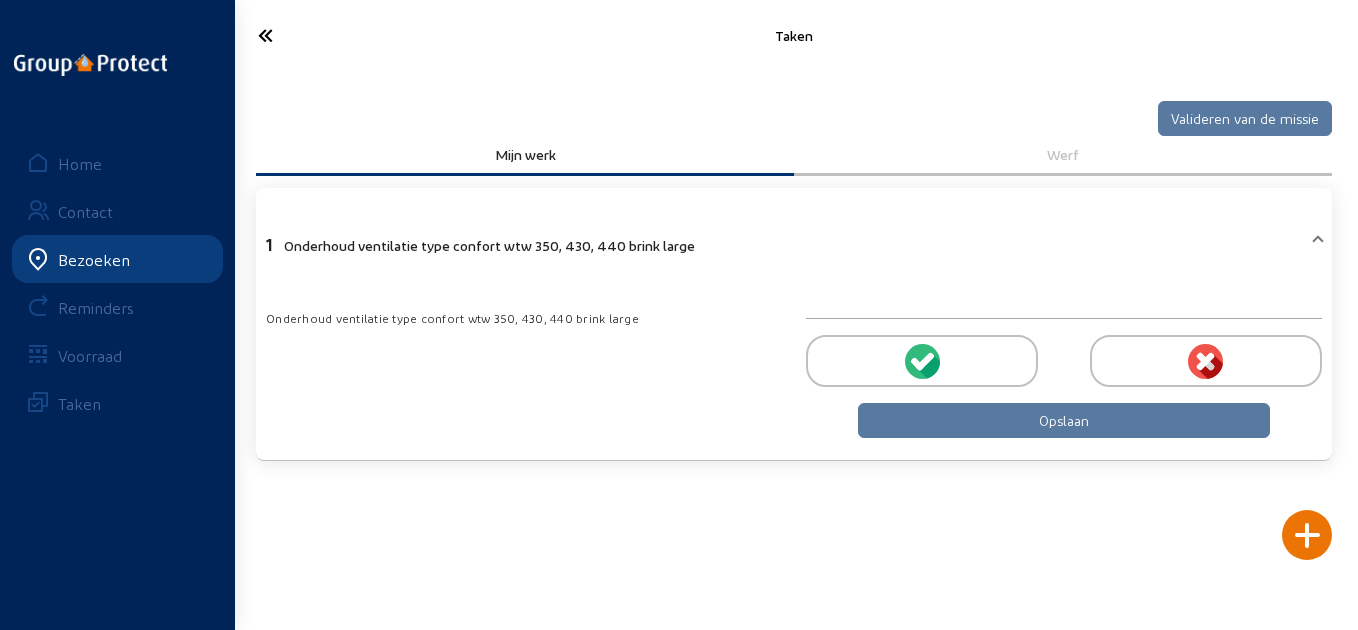click 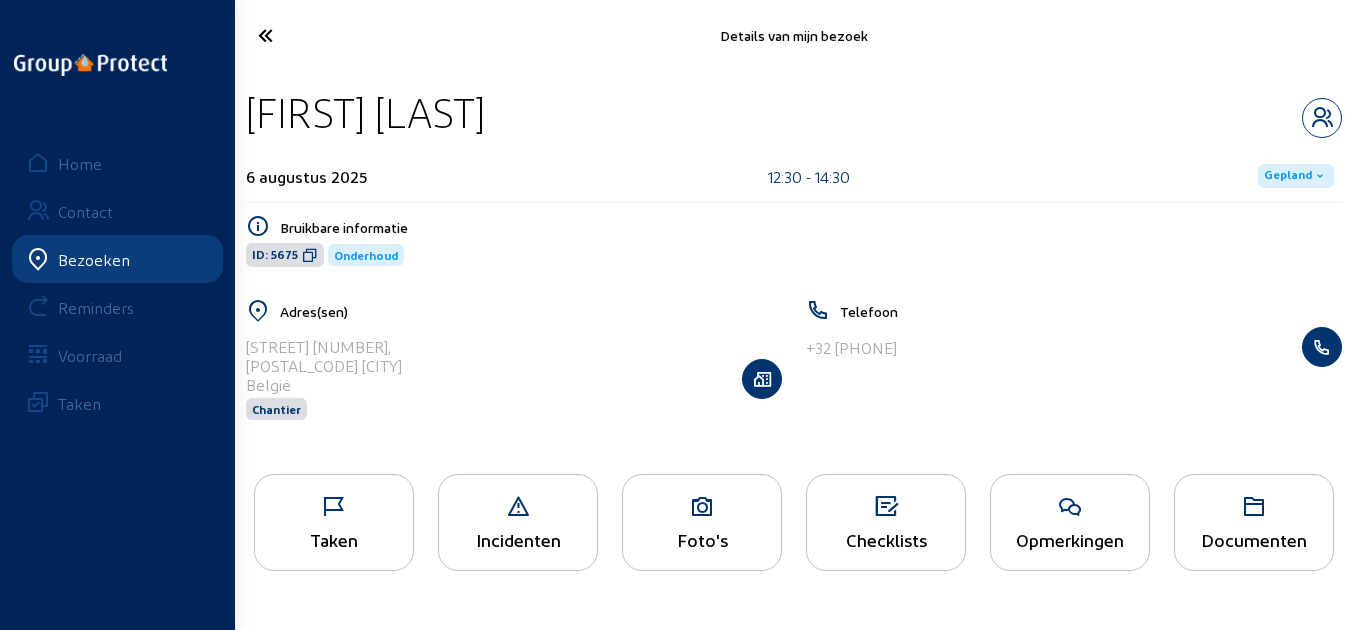 click on "Incidenten" 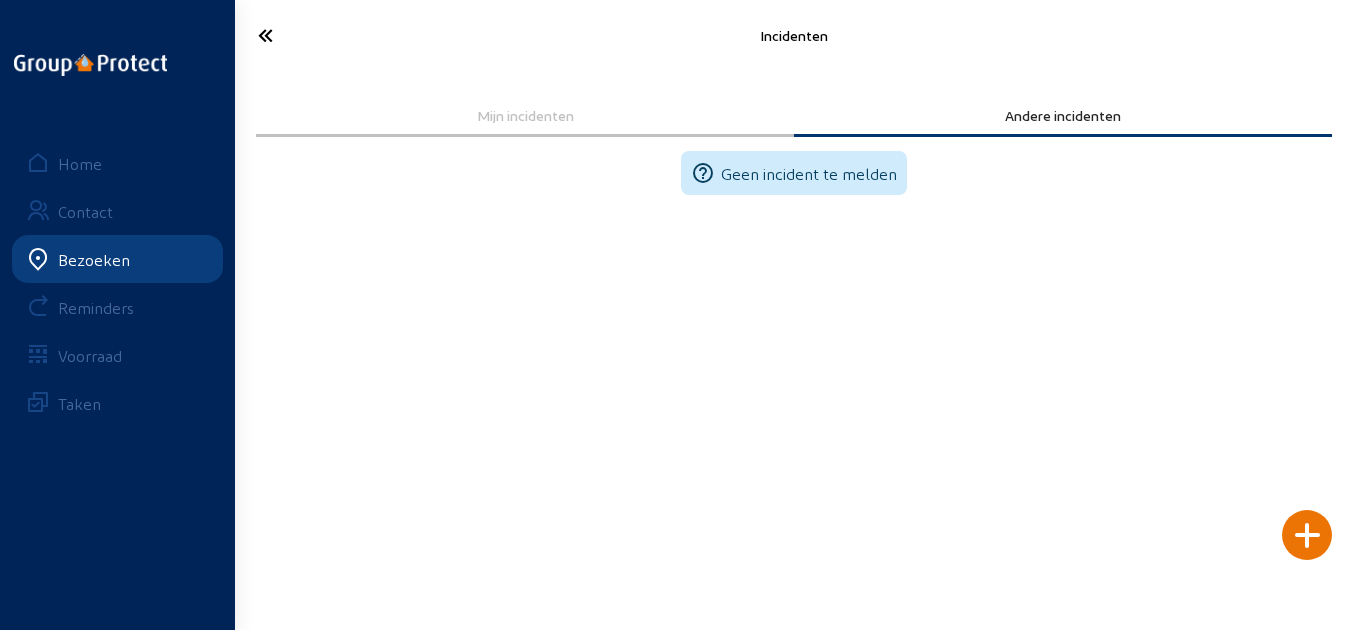 click 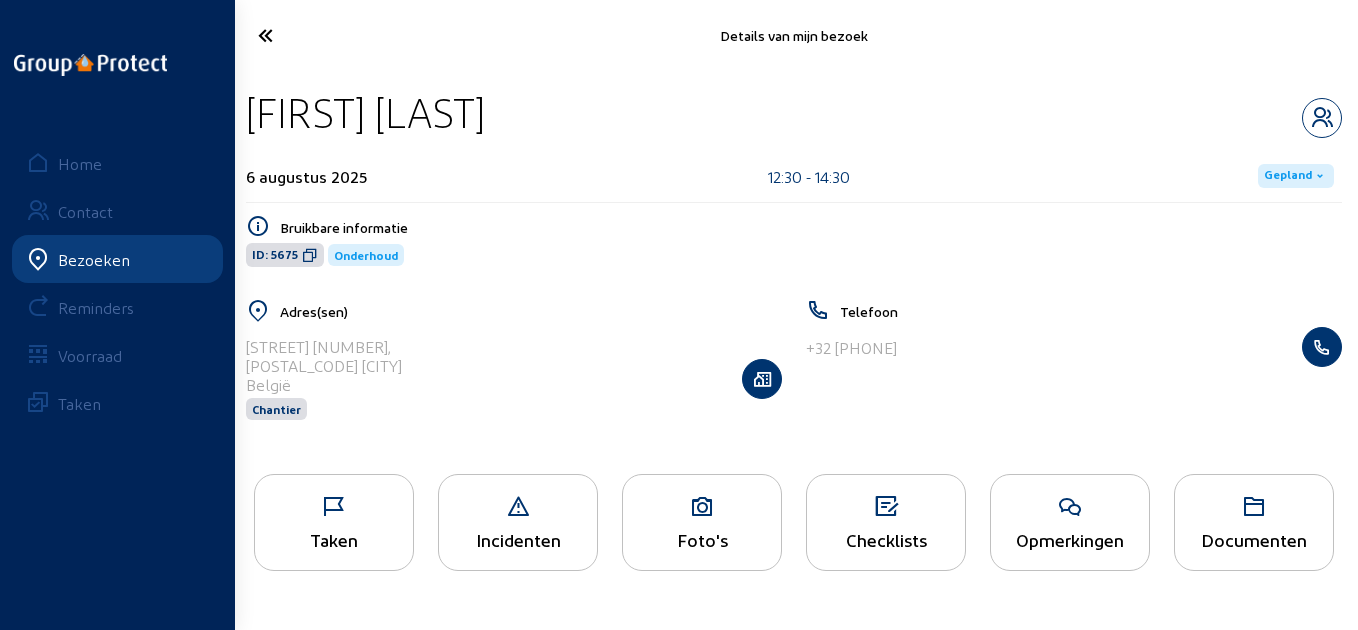 click on "Foto's" 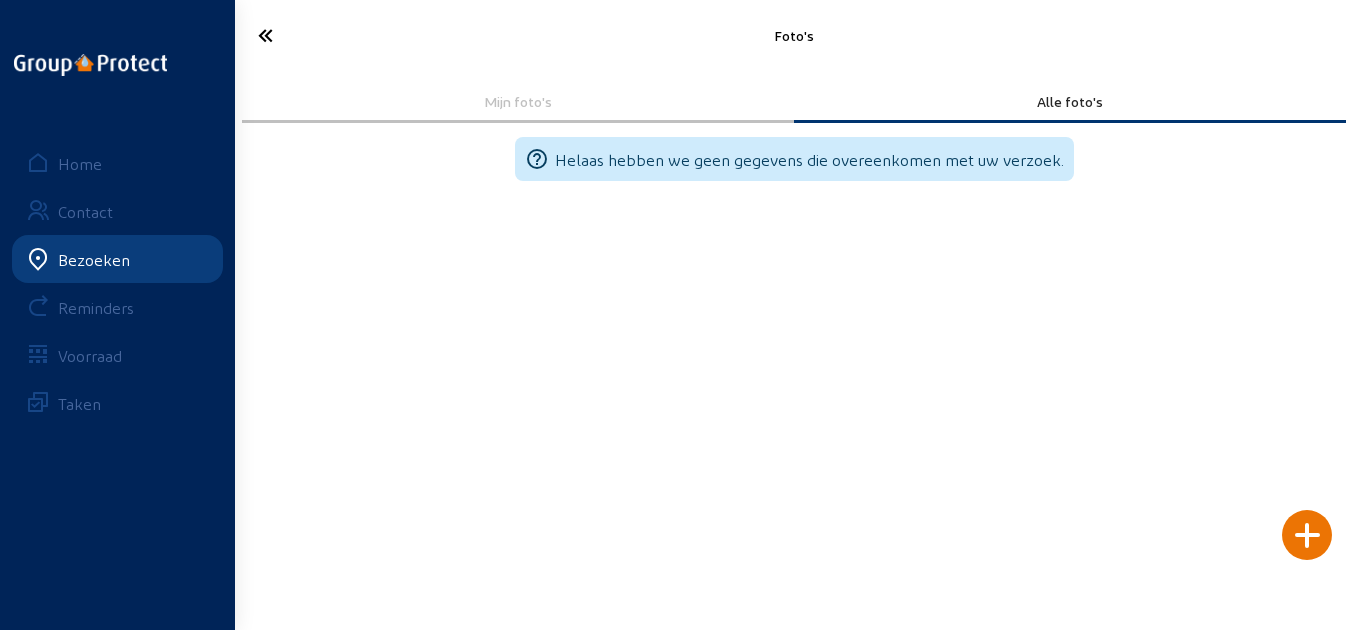 click 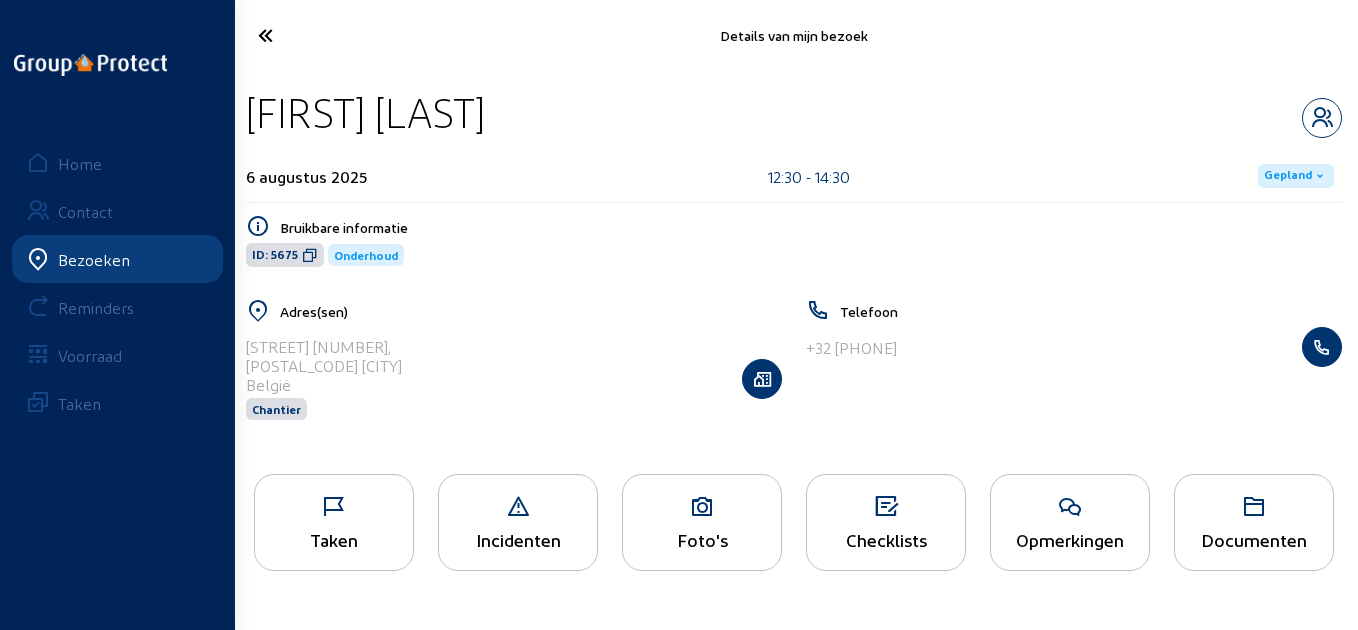 click 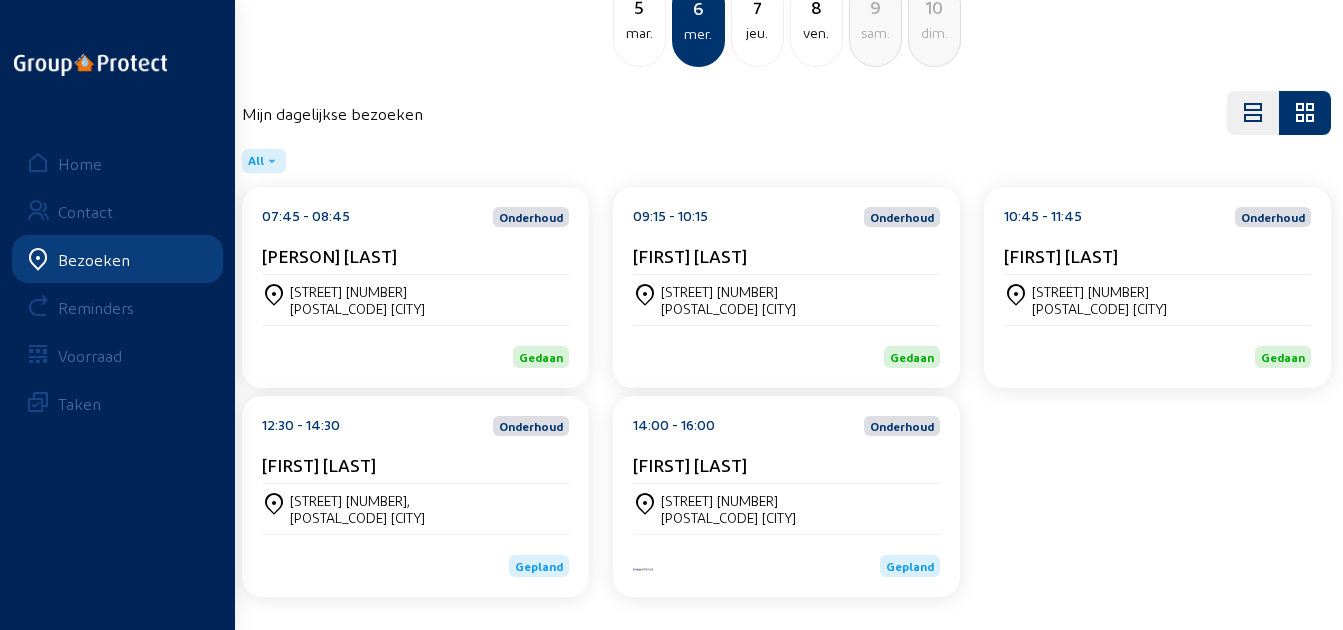 scroll, scrollTop: 161, scrollLeft: 0, axis: vertical 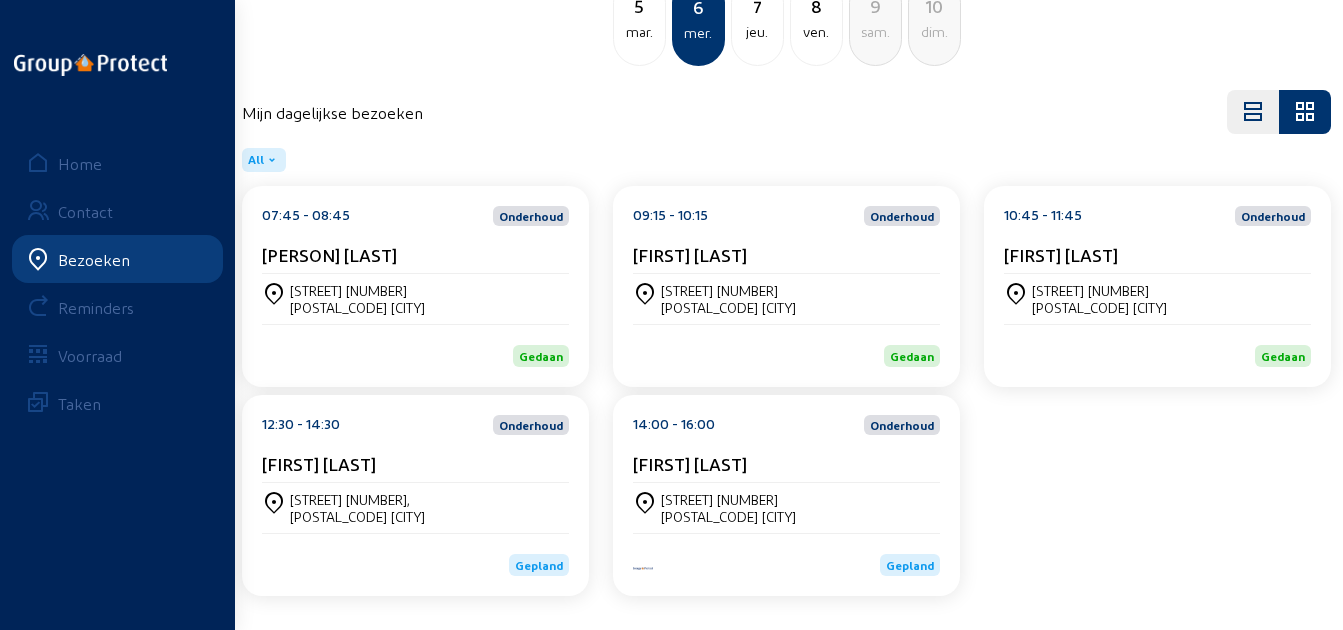 click on "[FIRST] [LAST]" 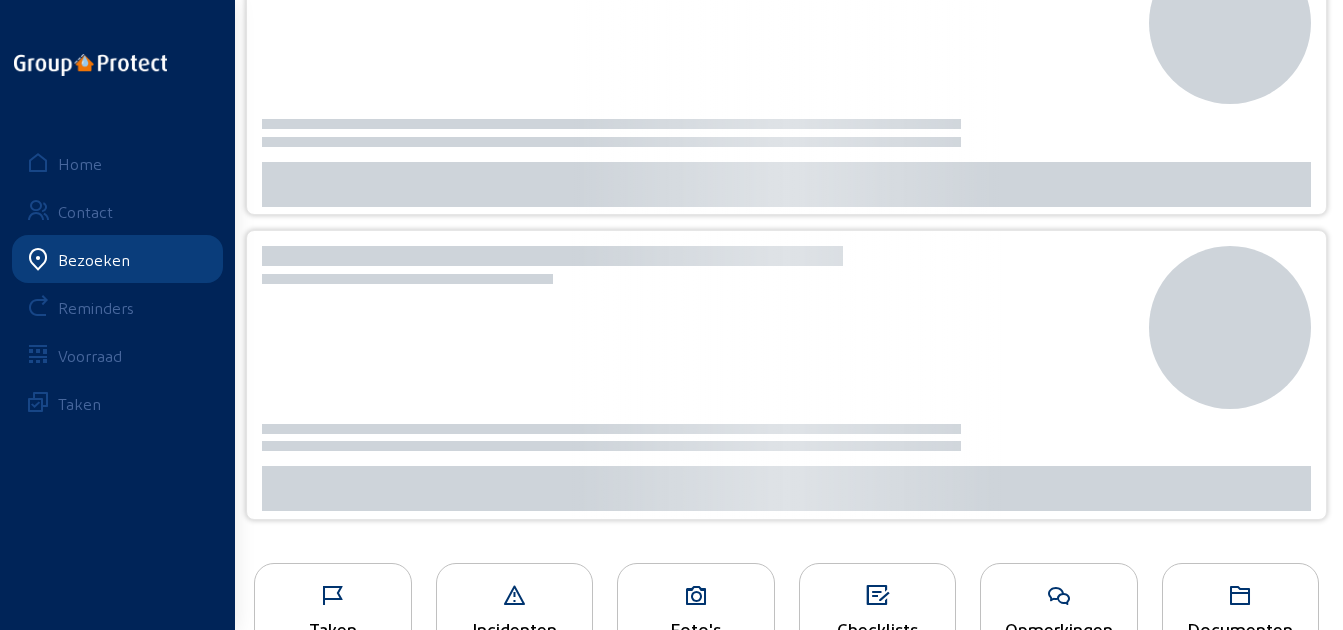 scroll, scrollTop: 0, scrollLeft: 0, axis: both 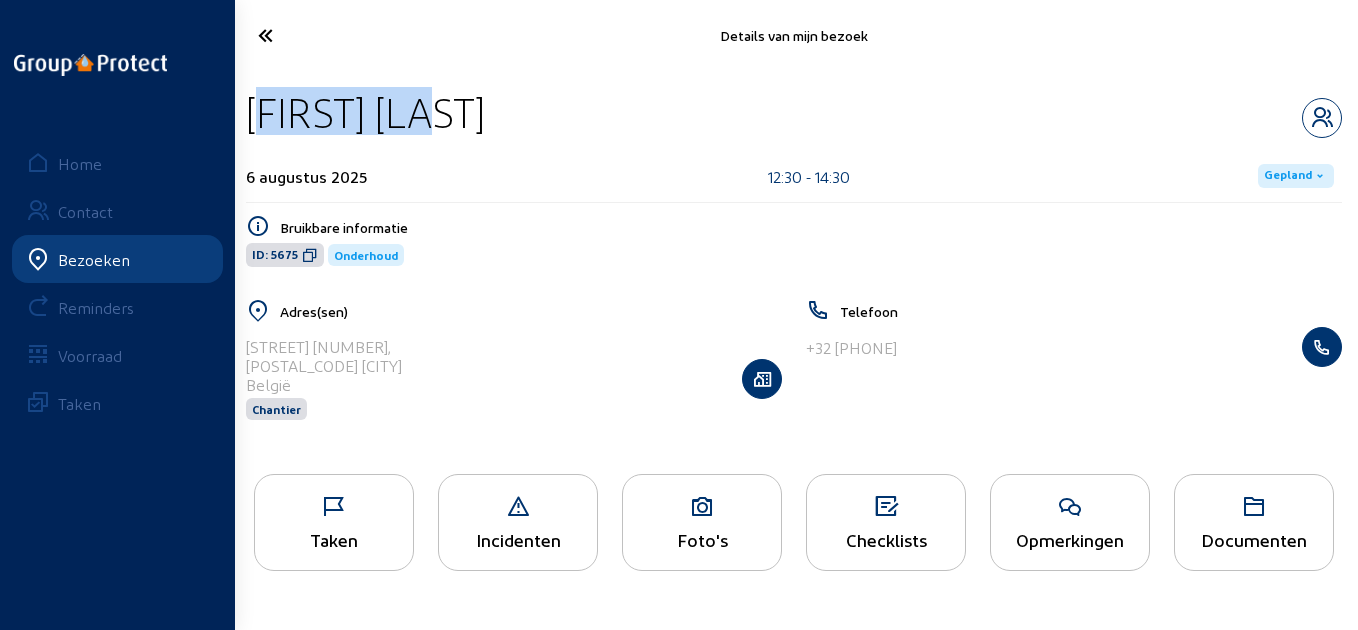 drag, startPoint x: 490, startPoint y: 121, endPoint x: 250, endPoint y: 131, distance: 240.20824 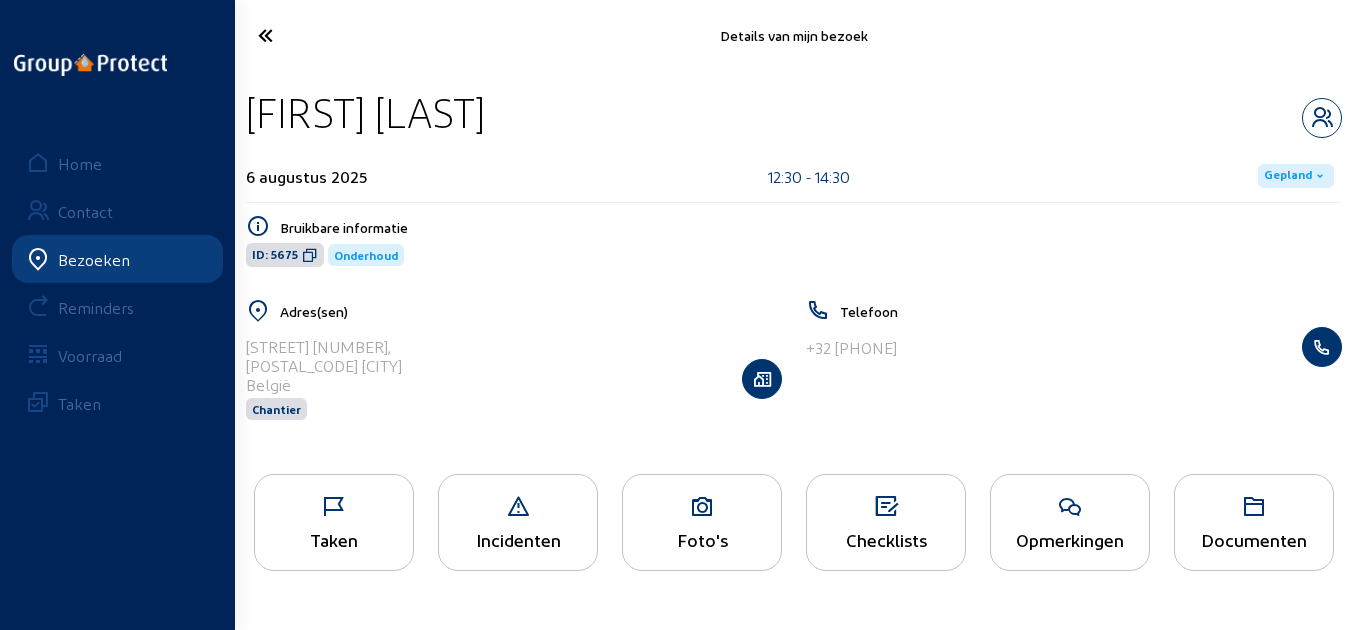 click on "Taken" 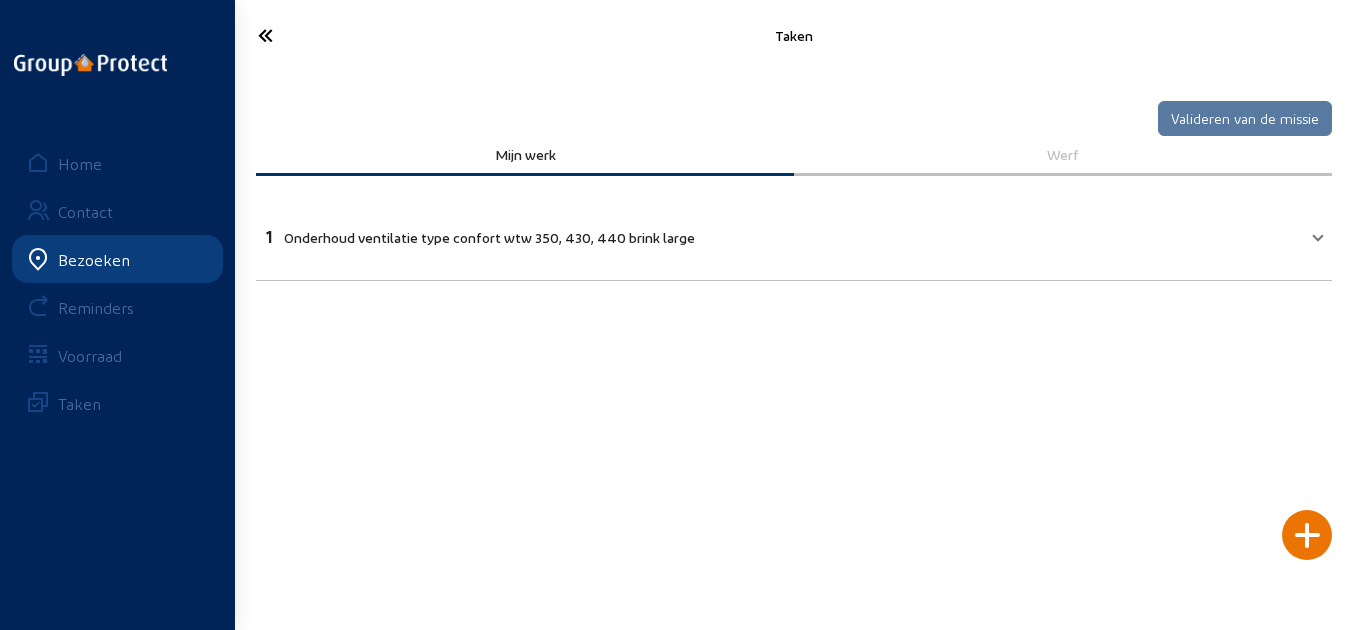 click 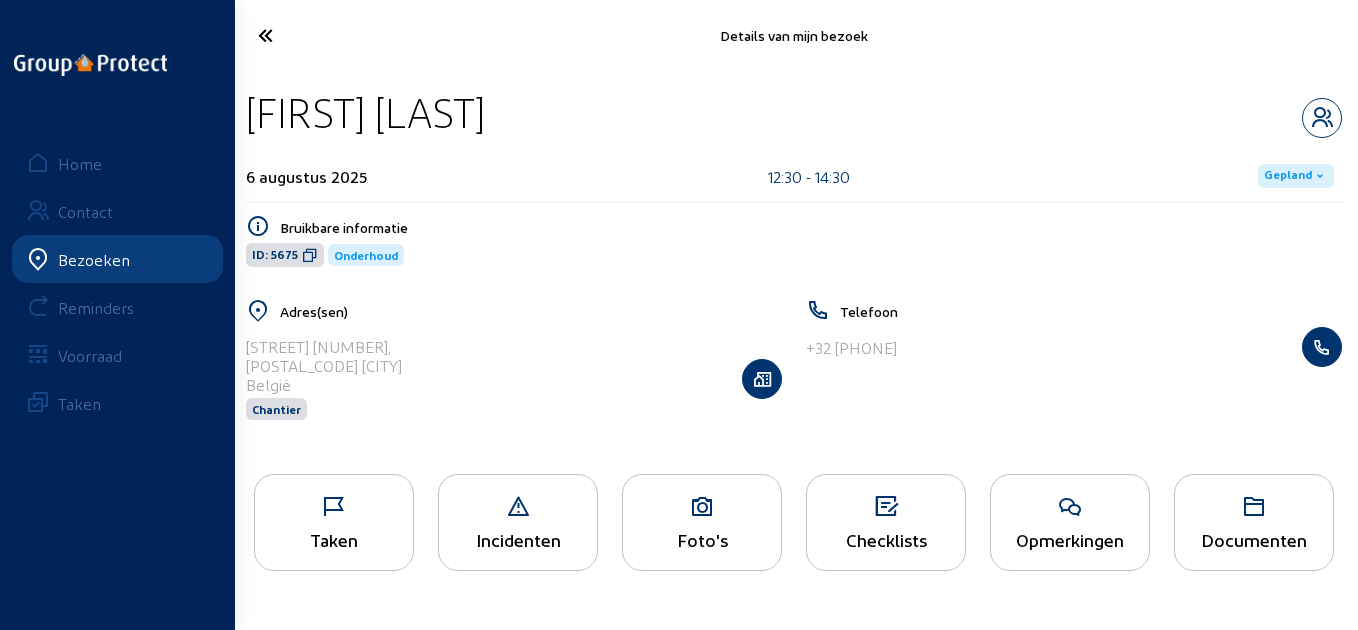 click 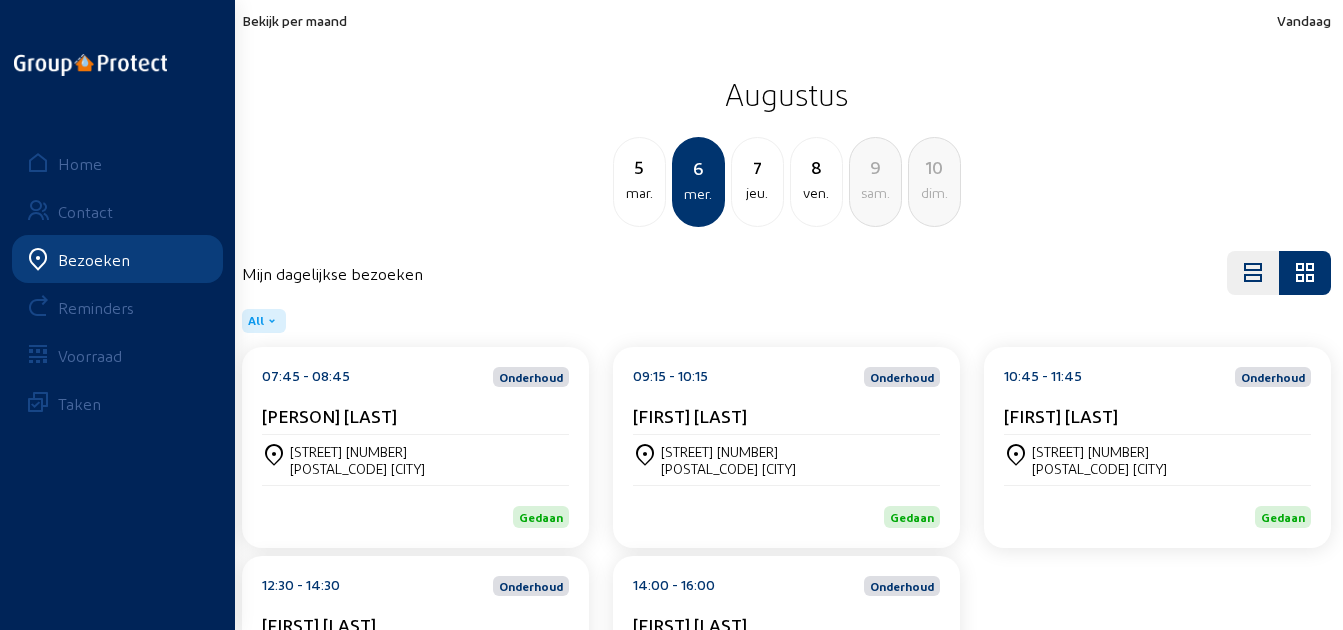 click on "14:00 - 16:00  Onderhoud" 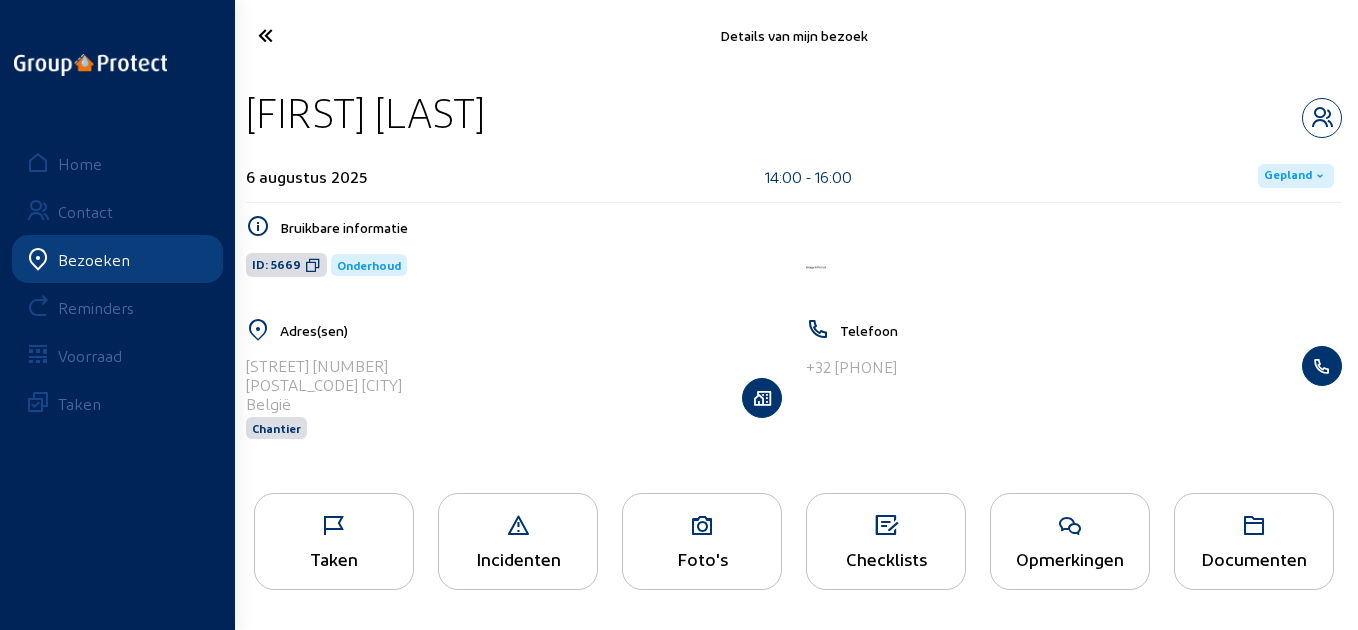 drag, startPoint x: 548, startPoint y: 122, endPoint x: 253, endPoint y: 105, distance: 295.4894 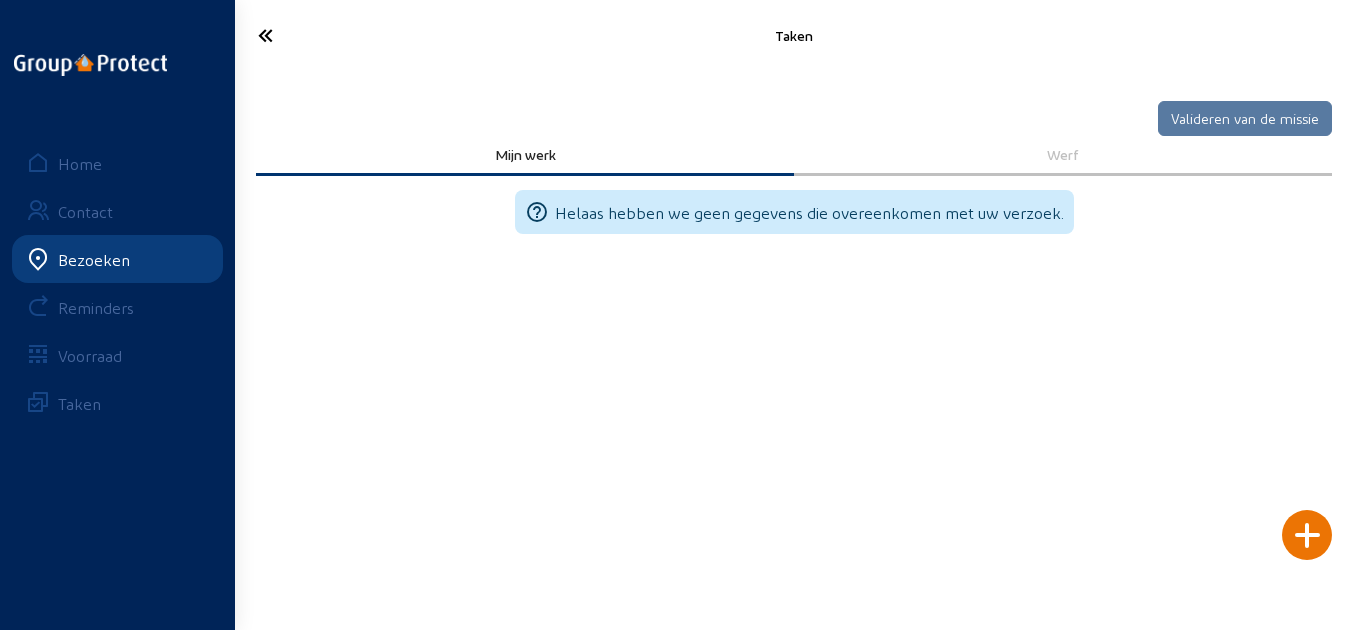 click 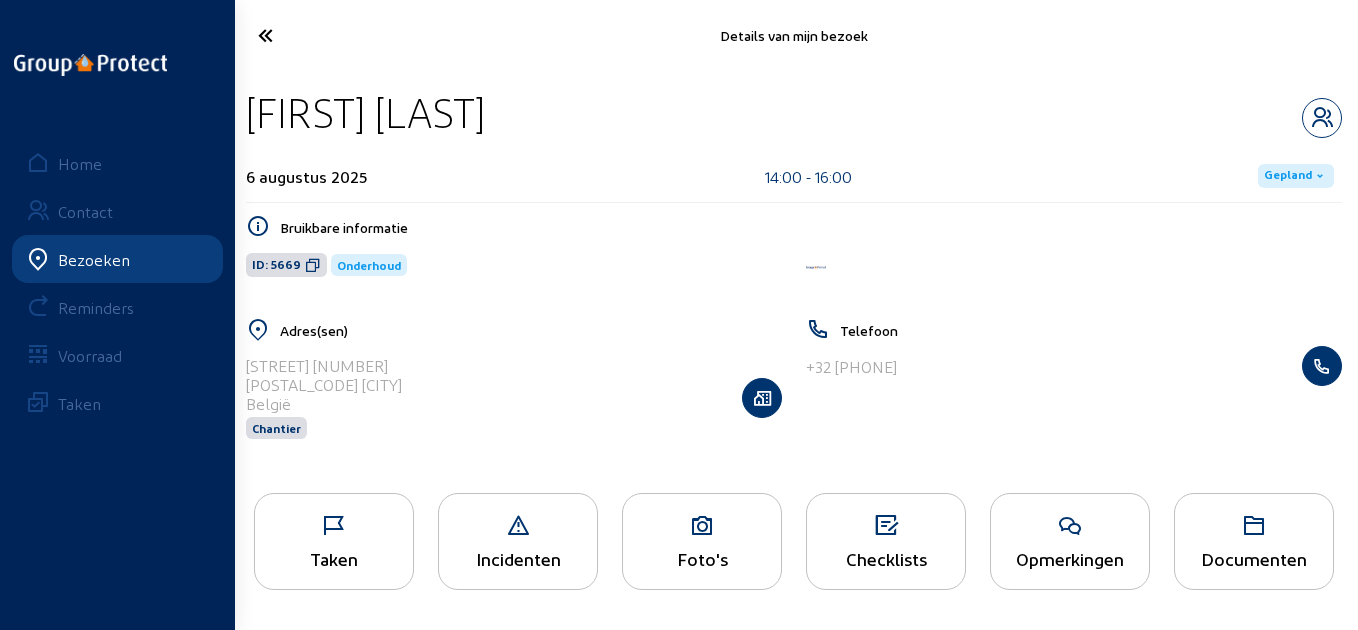 click 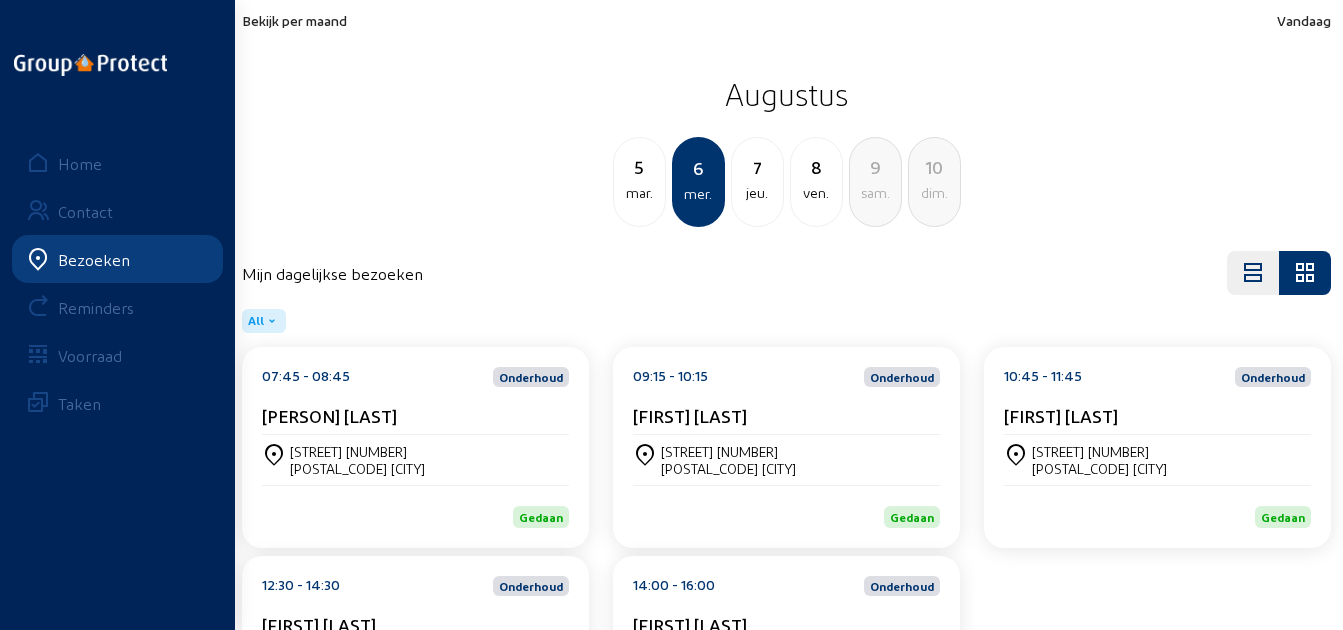scroll, scrollTop: 161, scrollLeft: 0, axis: vertical 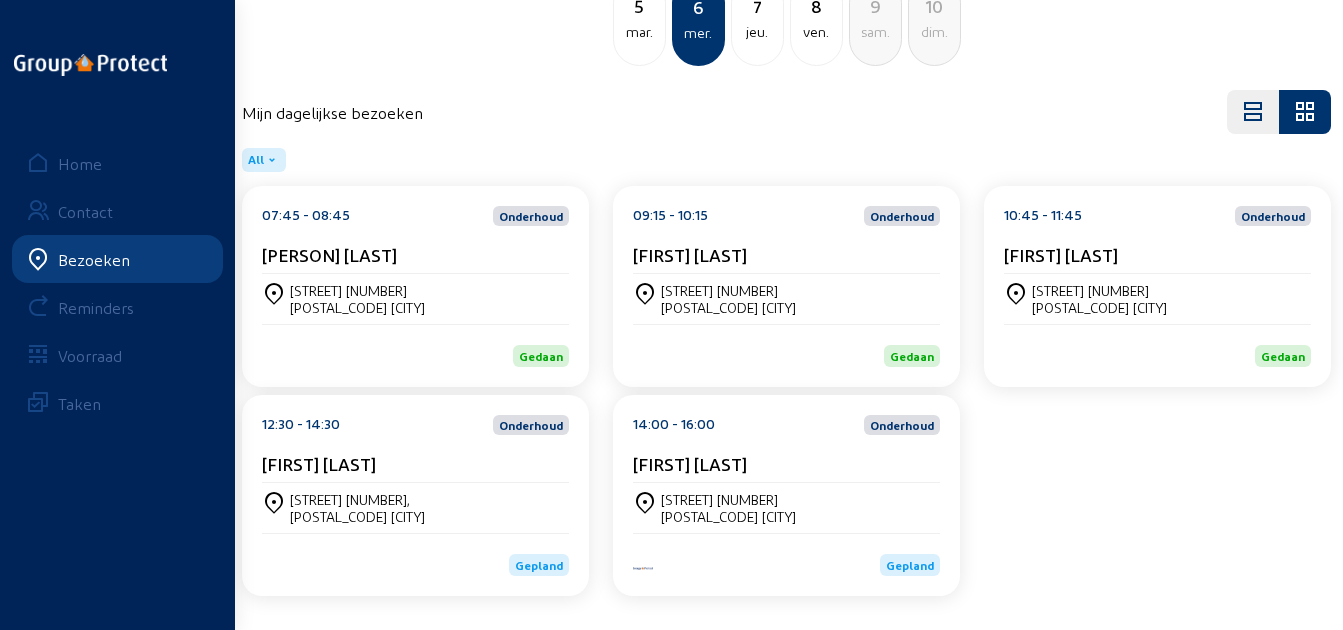click on "jeu." 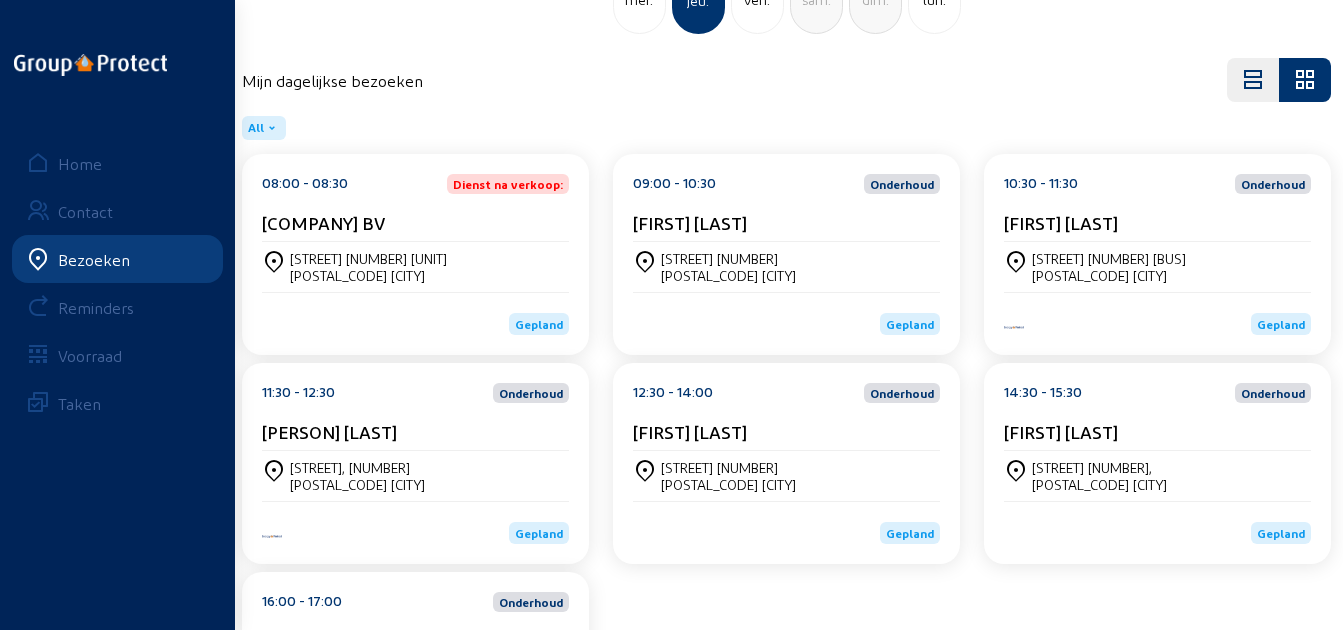 scroll, scrollTop: 170, scrollLeft: 0, axis: vertical 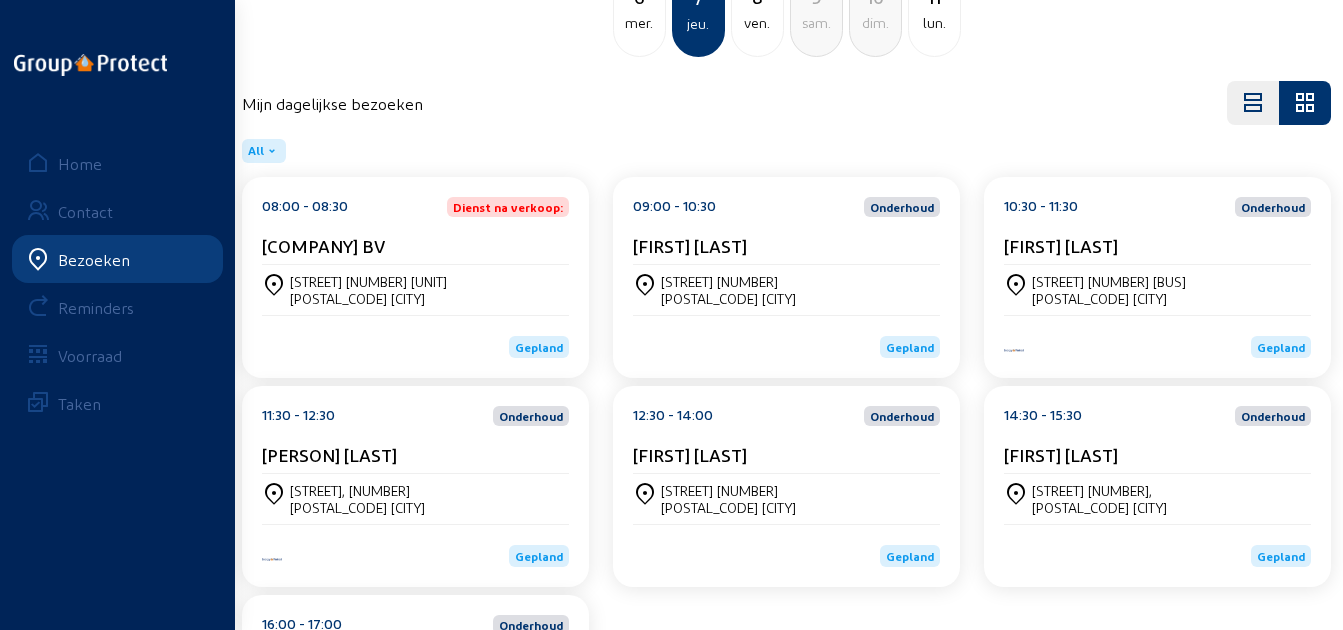 click on "[COMPANY] BV" 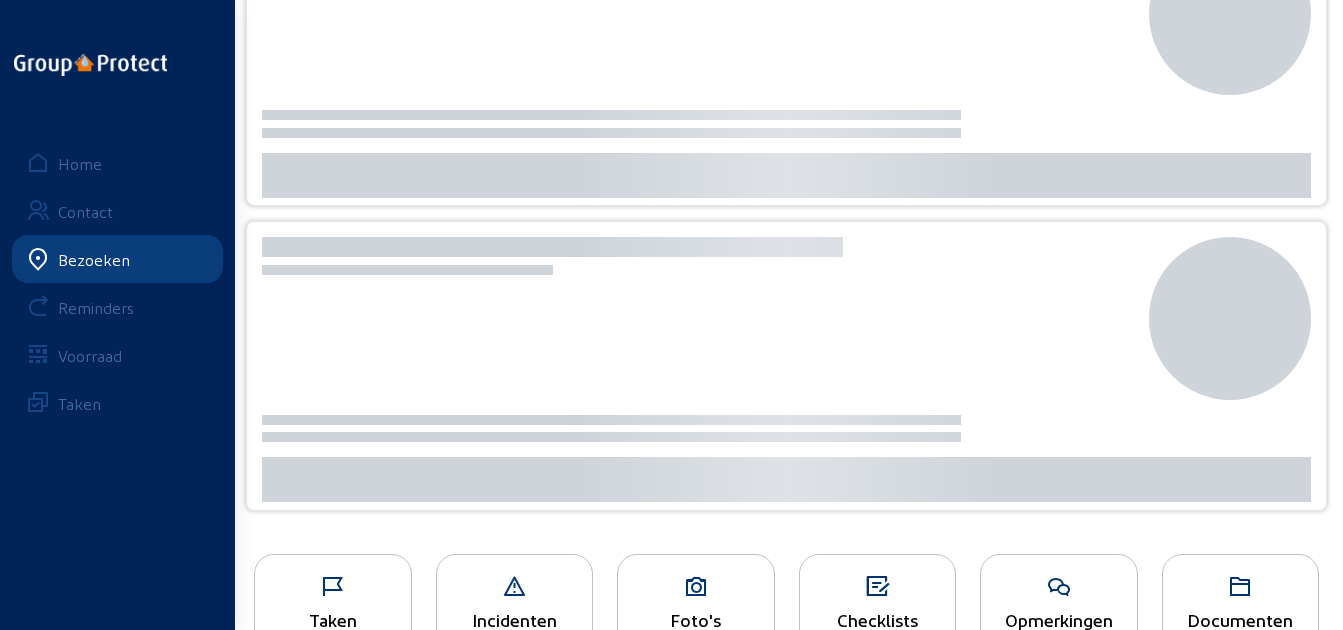 scroll, scrollTop: 0, scrollLeft: 0, axis: both 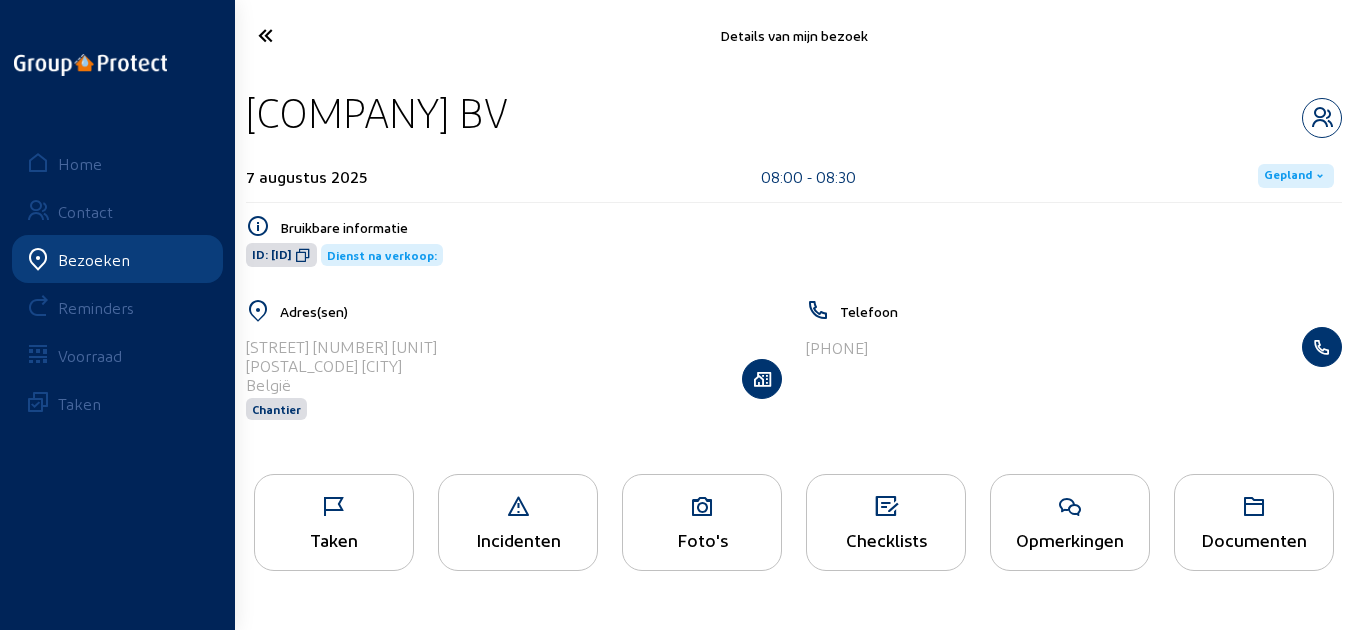 drag, startPoint x: 579, startPoint y: 99, endPoint x: 235, endPoint y: 106, distance: 344.07123 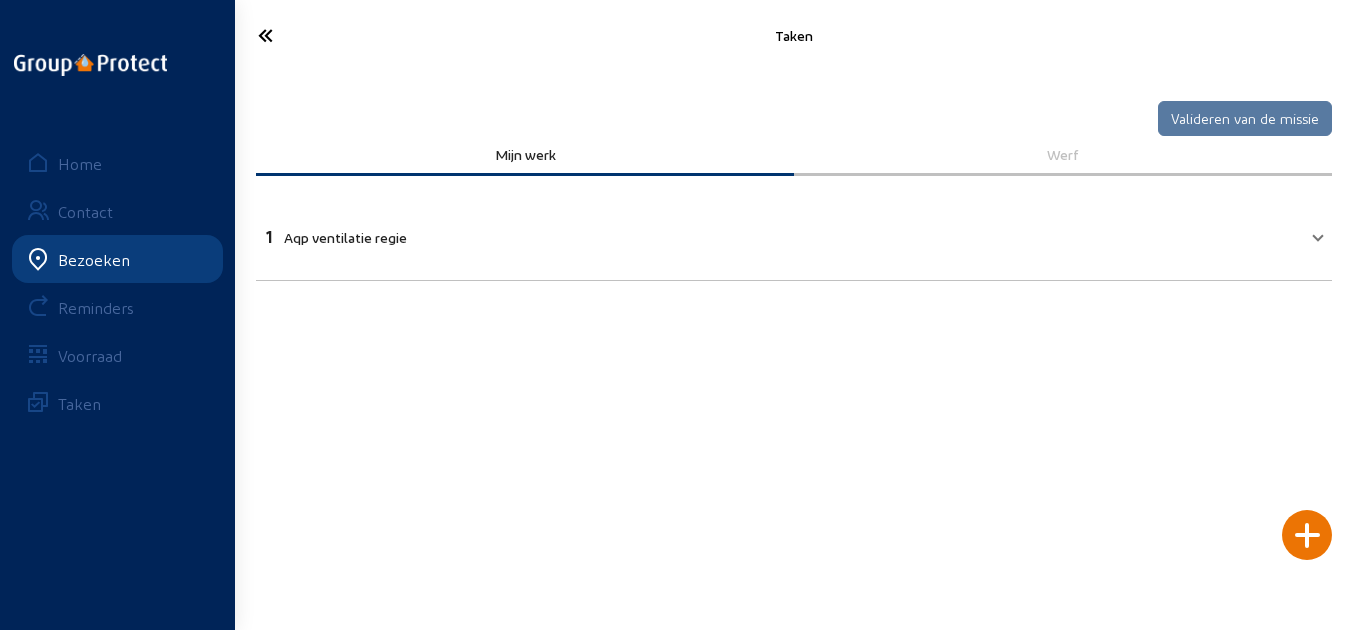 click on "1 Aqp ventilatie regie" at bounding box center (794, 234) 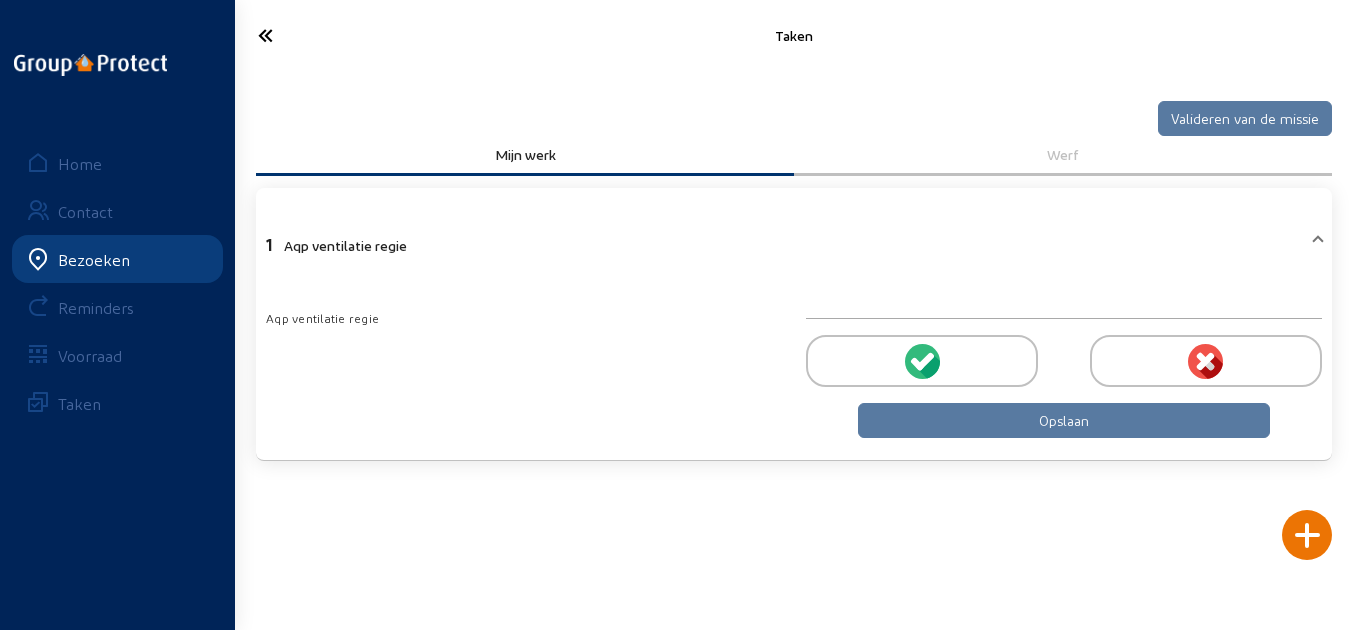 click 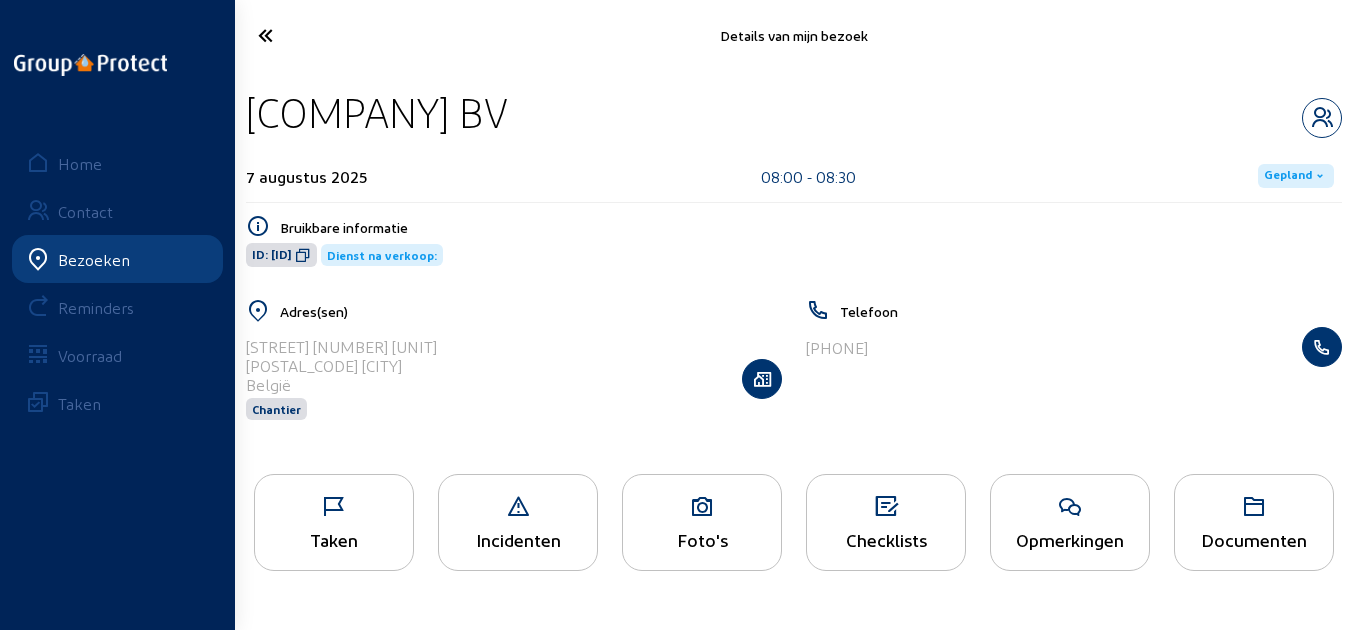 click 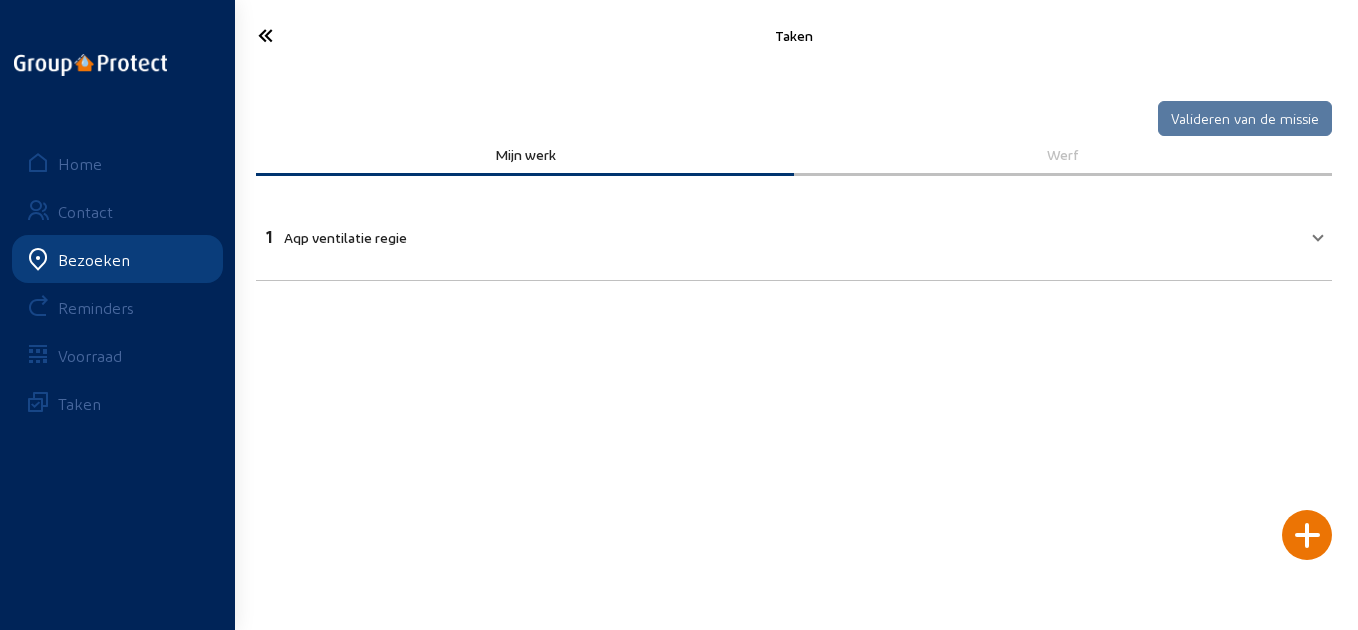 click on "1 Aqp ventilatie regie" at bounding box center (782, 234) 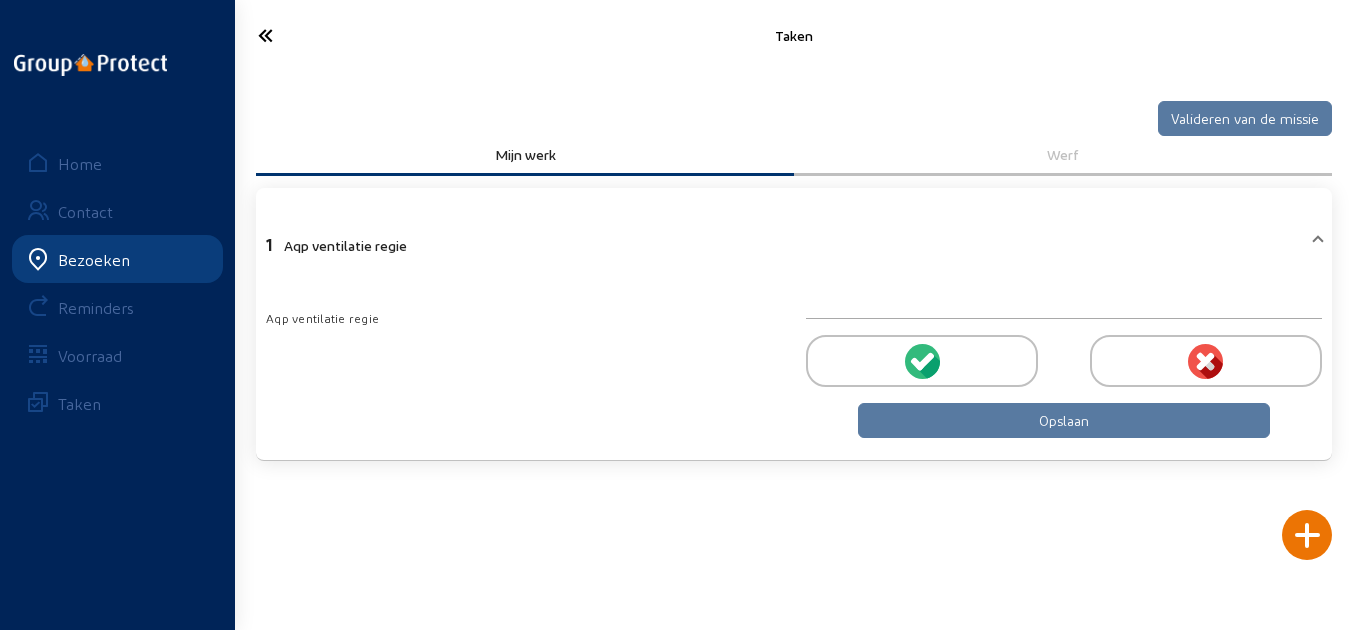 click 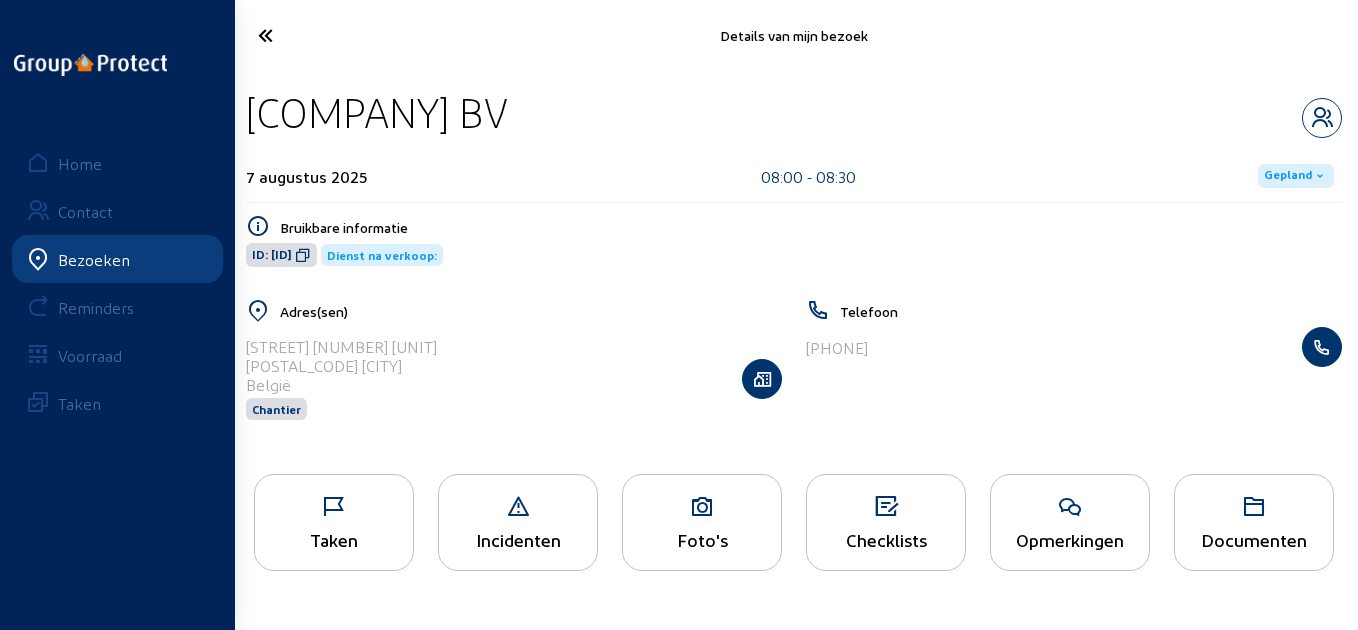 click 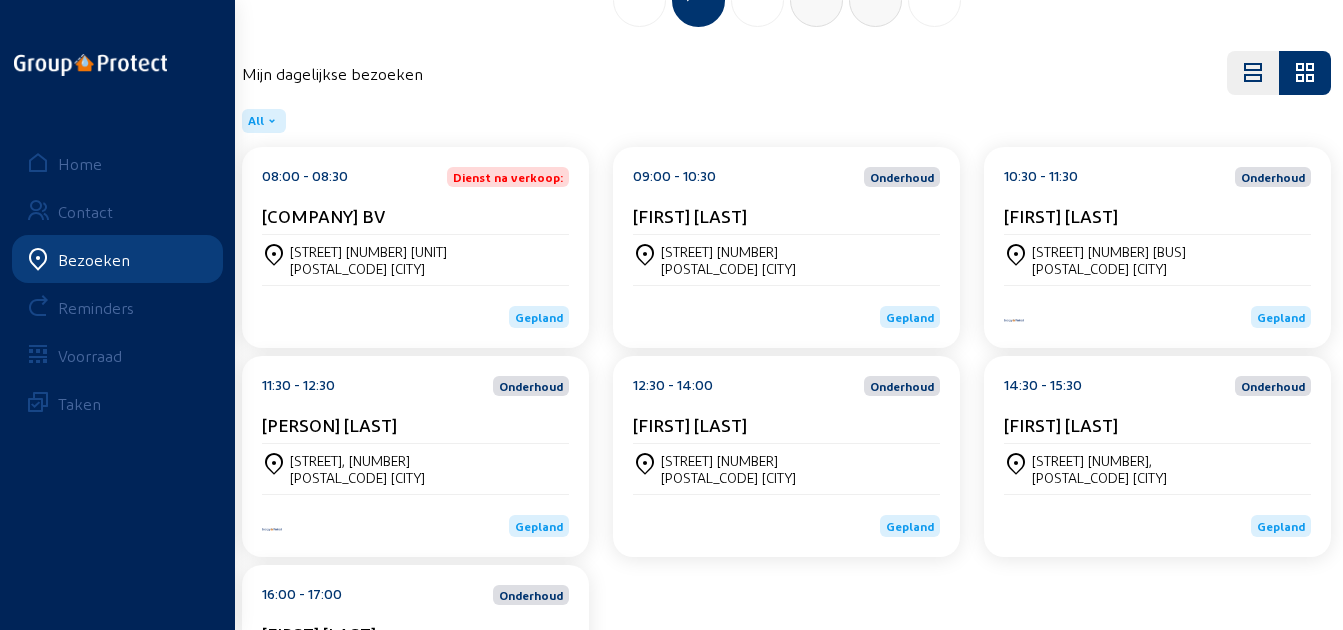 scroll, scrollTop: 0, scrollLeft: 0, axis: both 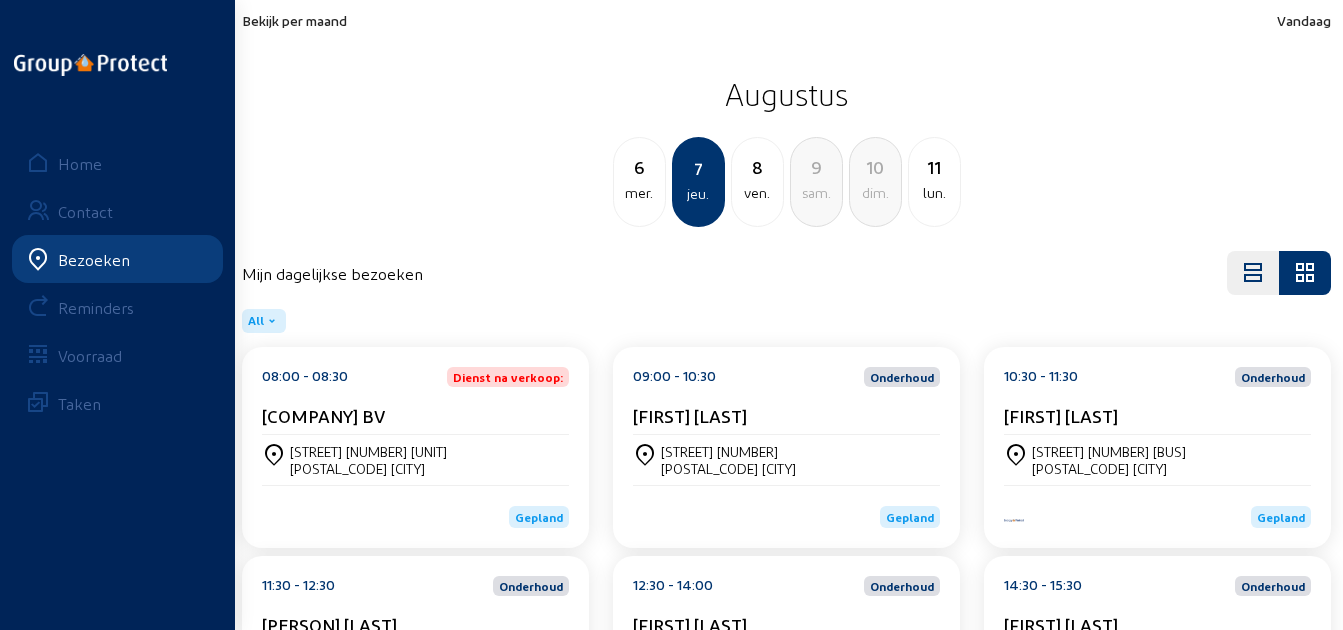 click on "mer." 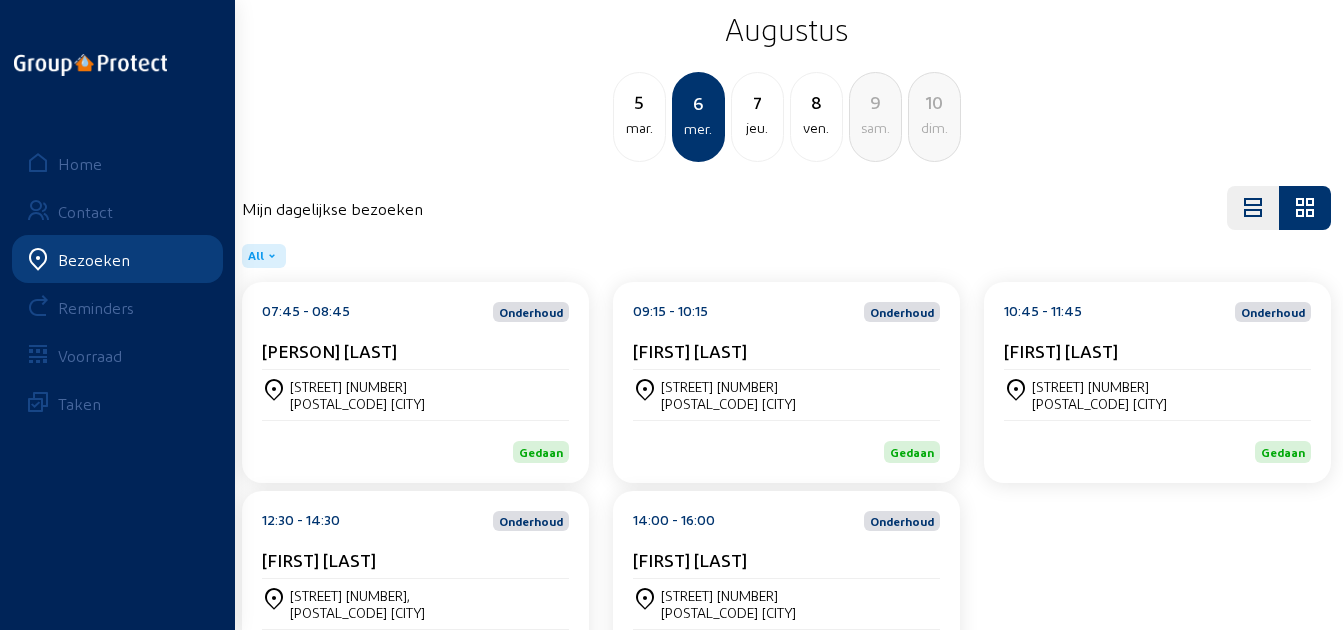 scroll, scrollTop: 100, scrollLeft: 0, axis: vertical 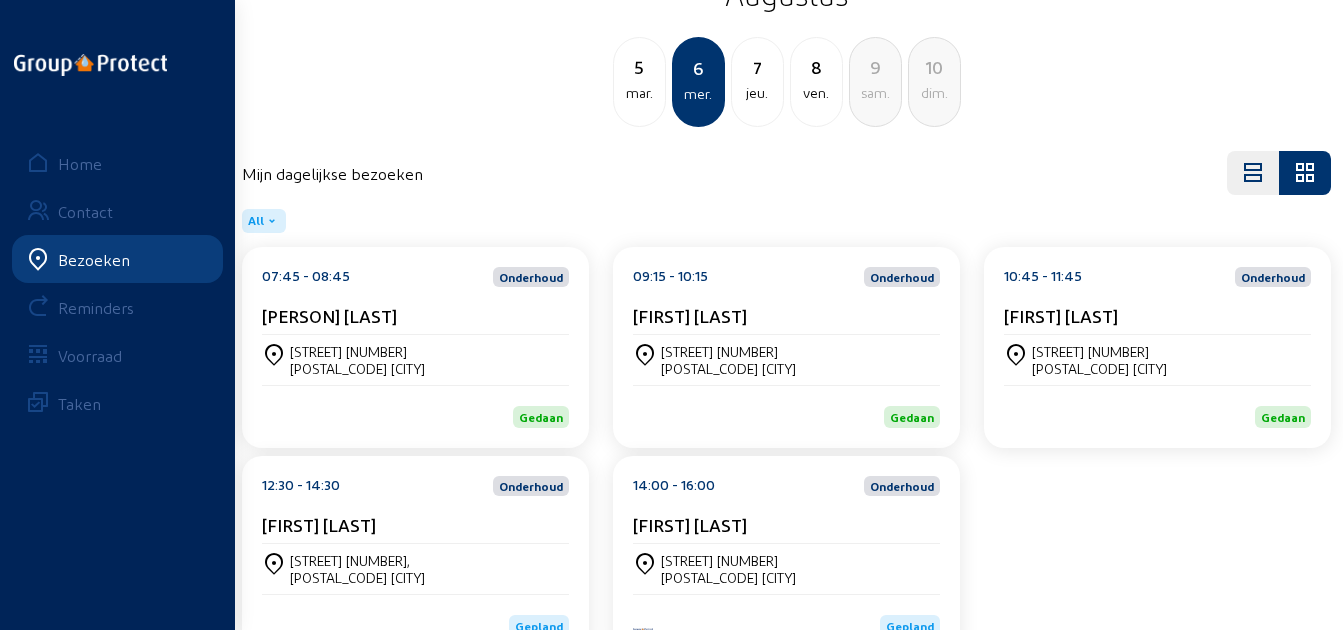 click on "5" 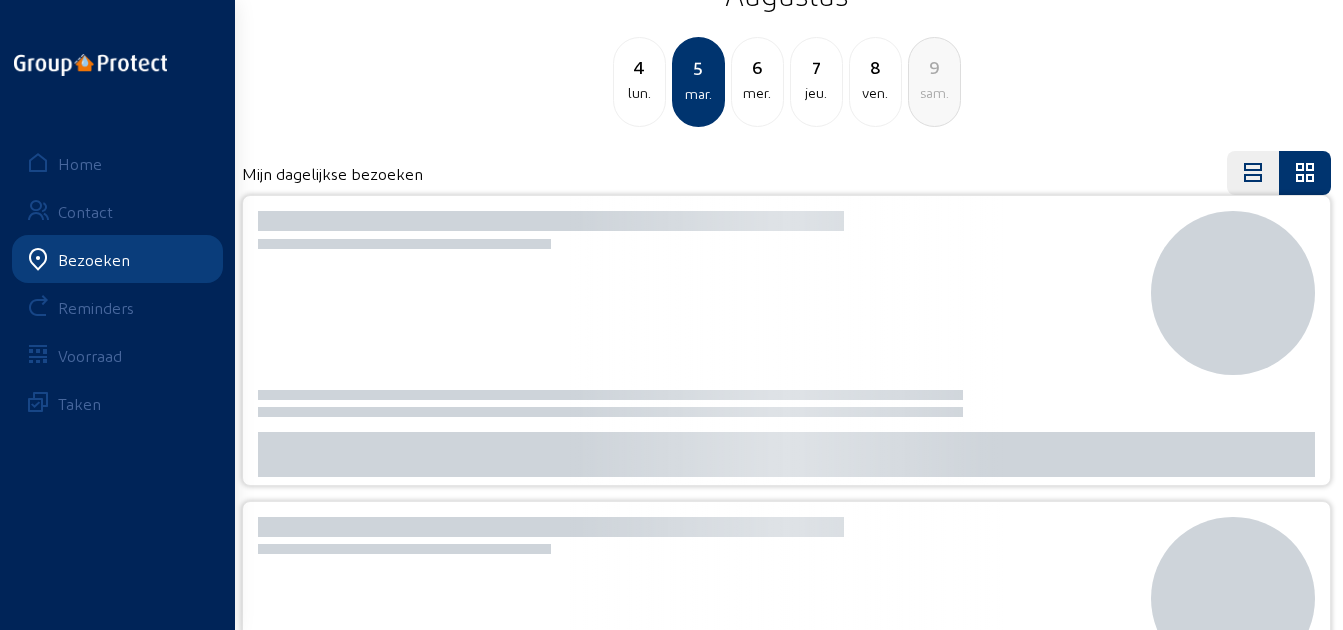 scroll, scrollTop: 0, scrollLeft: 0, axis: both 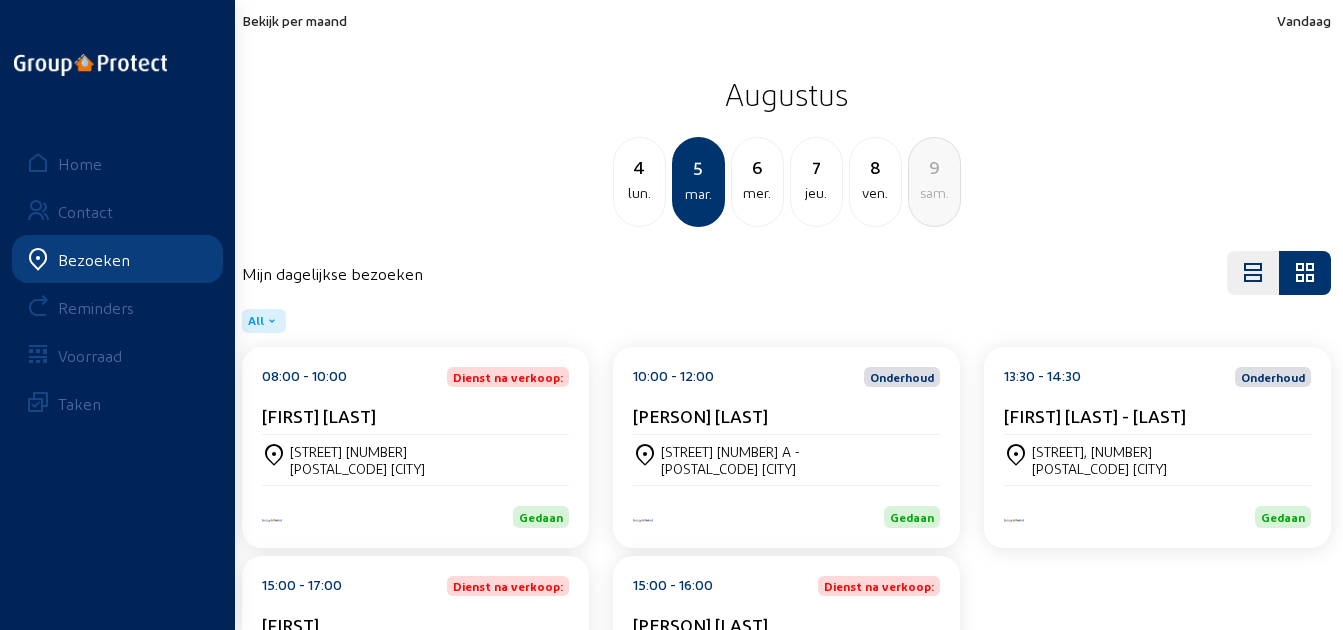 click on "4" 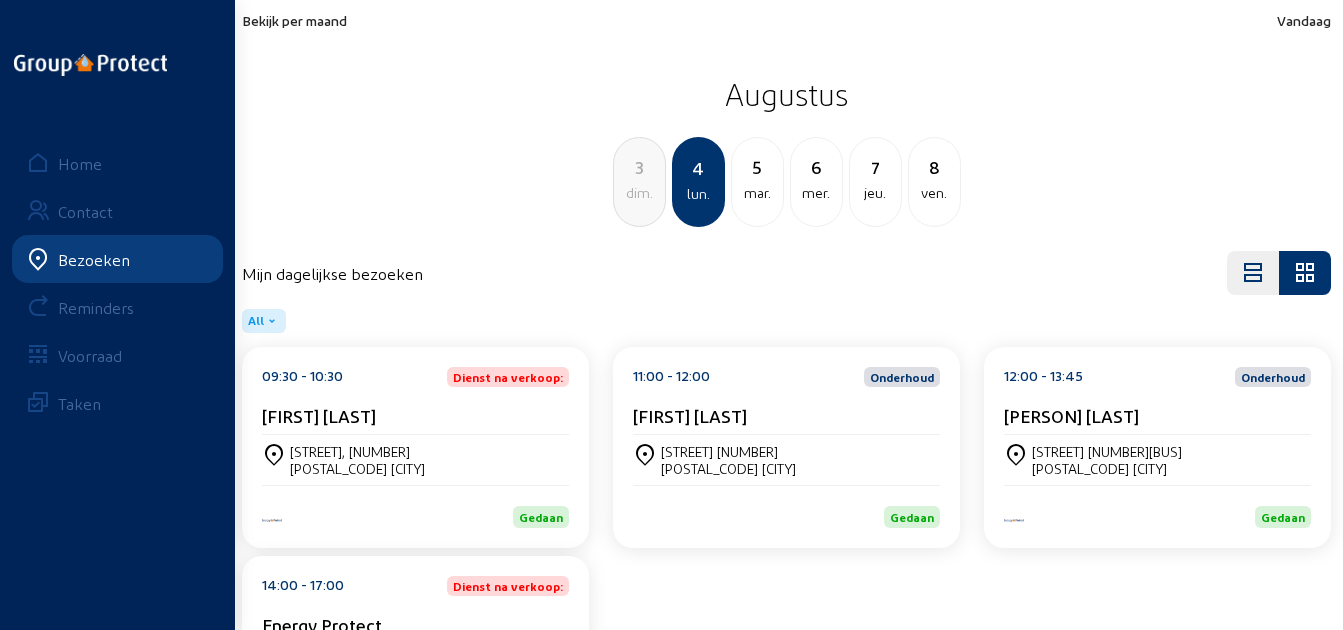 scroll, scrollTop: 100, scrollLeft: 0, axis: vertical 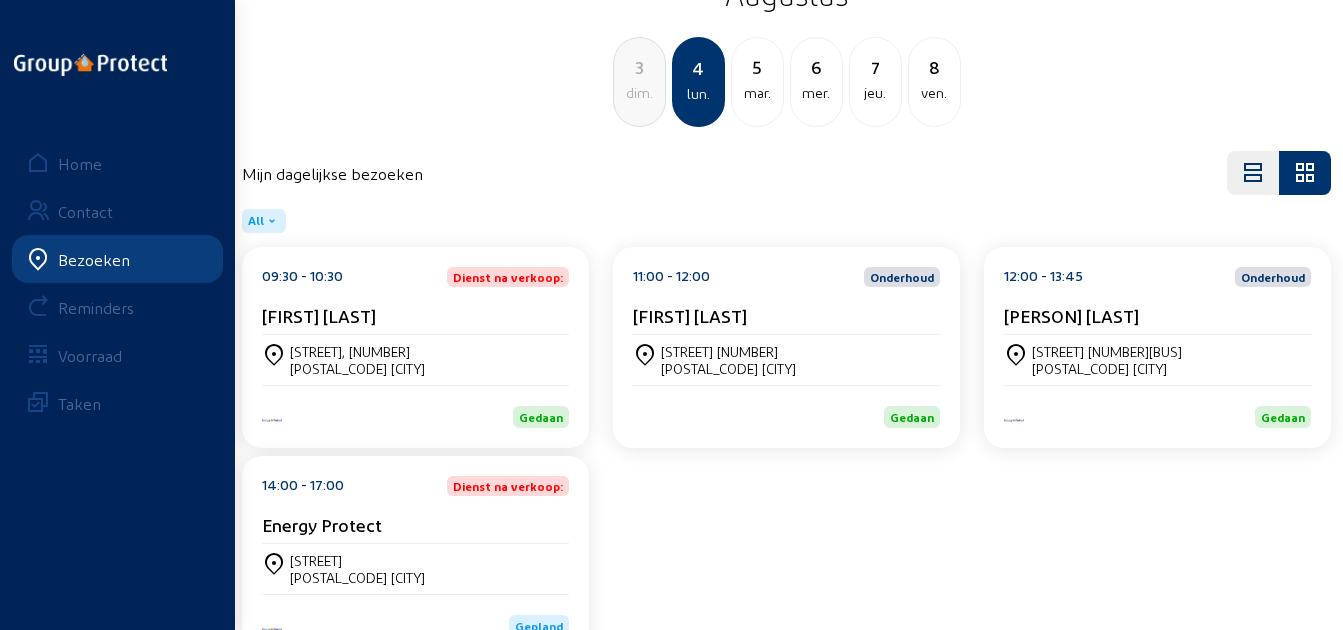 drag, startPoint x: 767, startPoint y: 89, endPoint x: 780, endPoint y: 102, distance: 18.384777 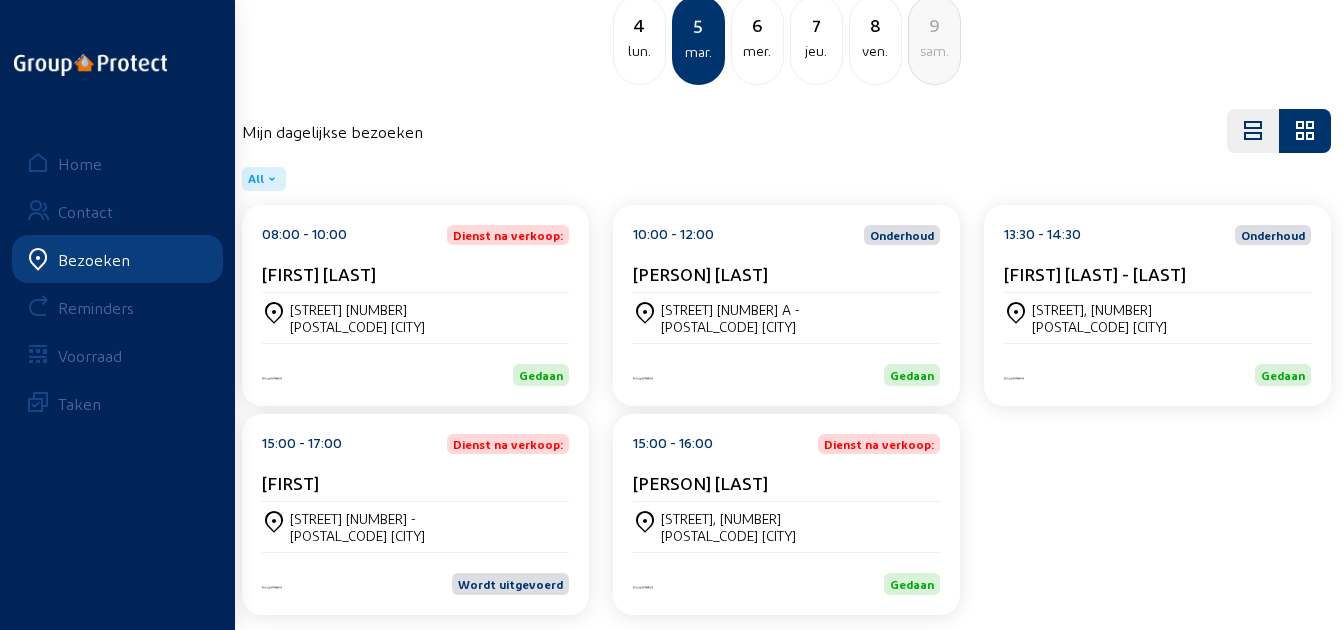 scroll, scrollTop: 161, scrollLeft: 0, axis: vertical 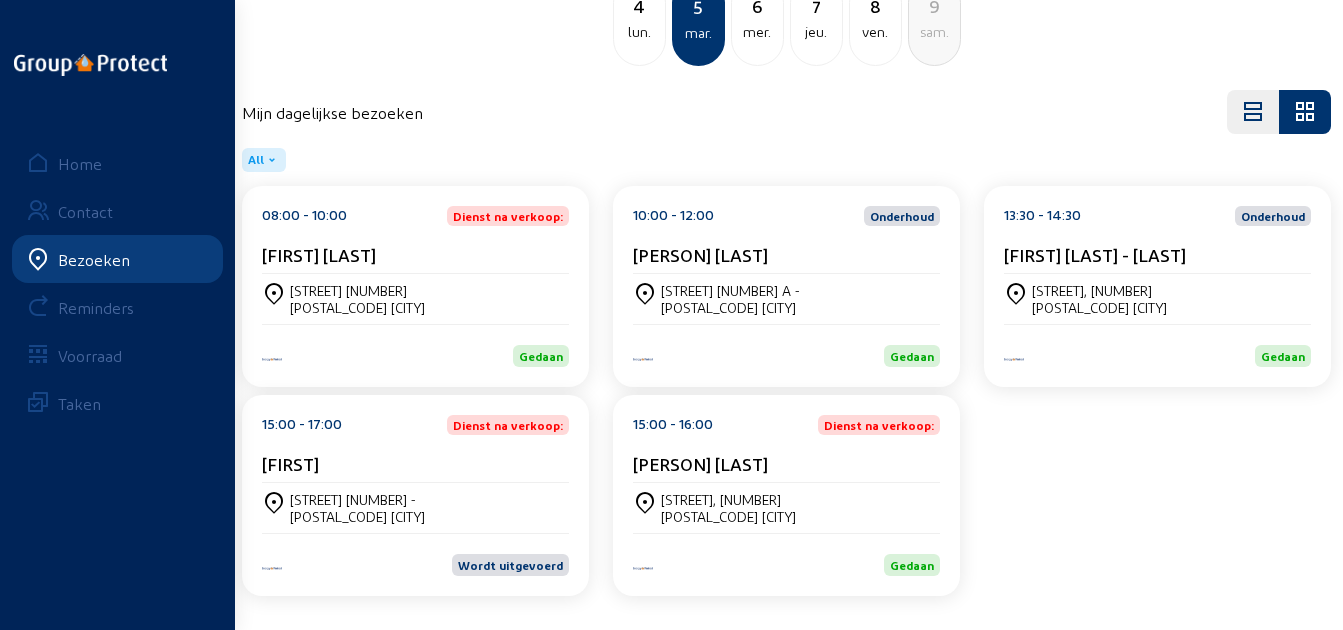 click on "4 lun." 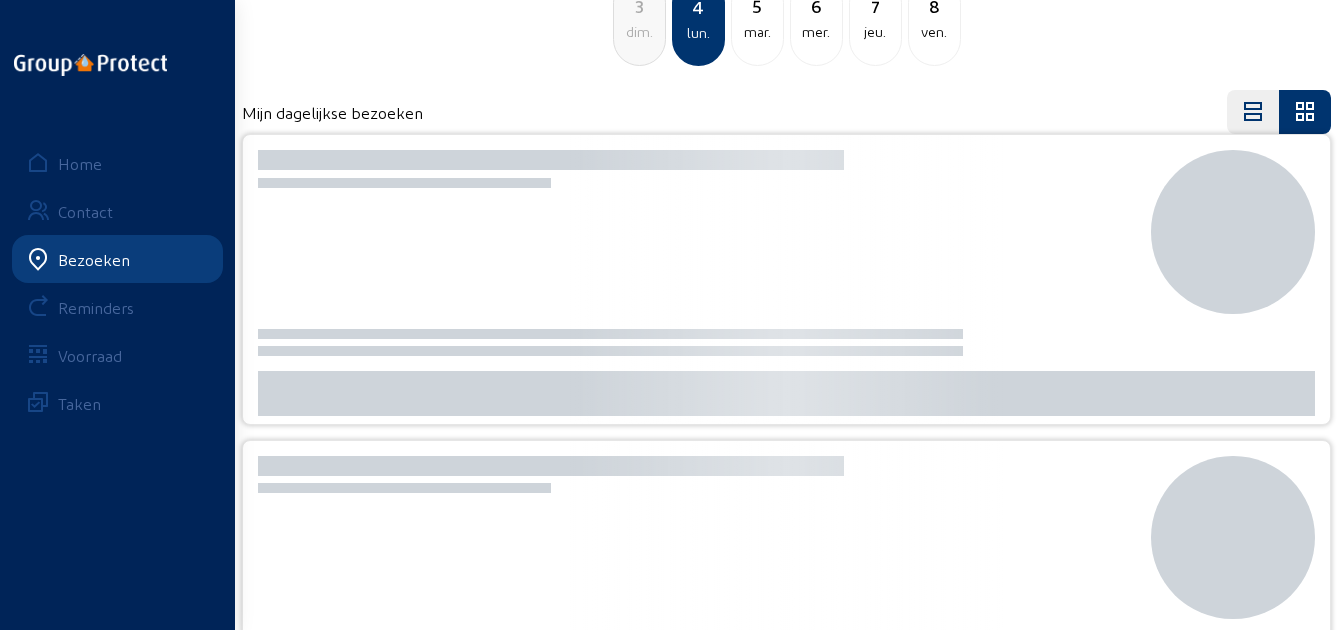 scroll, scrollTop: 0, scrollLeft: 0, axis: both 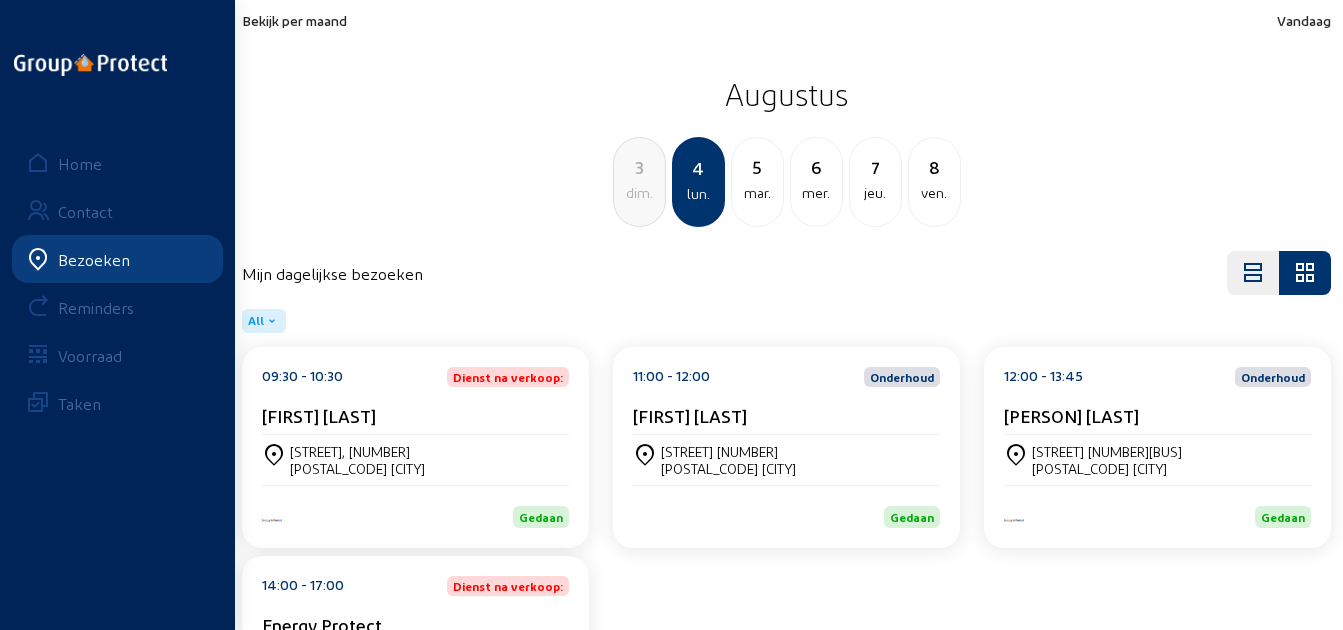 click on "mar." 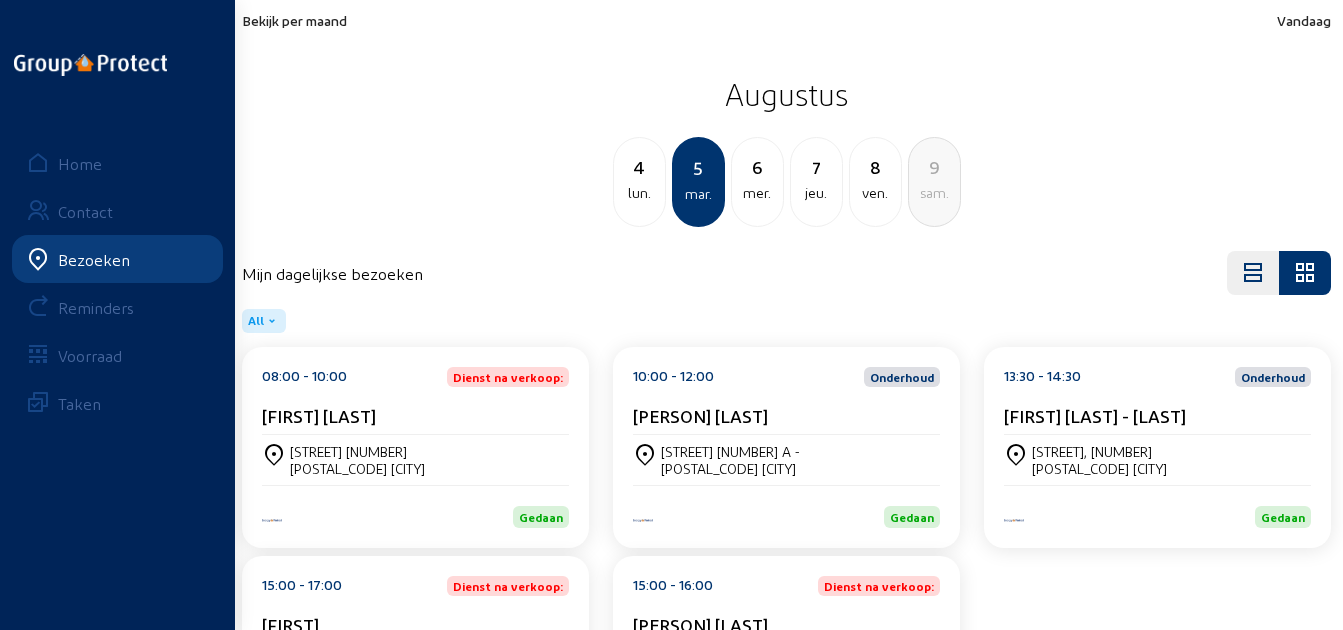 click on "mer." 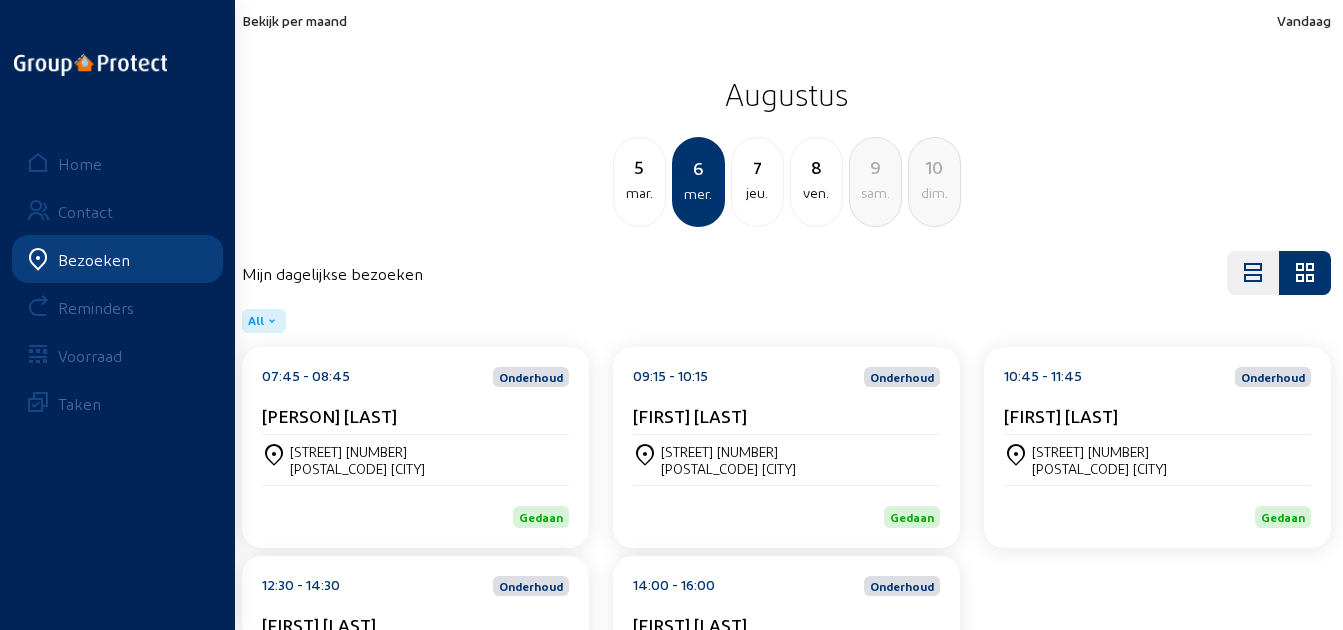 click on "mar." 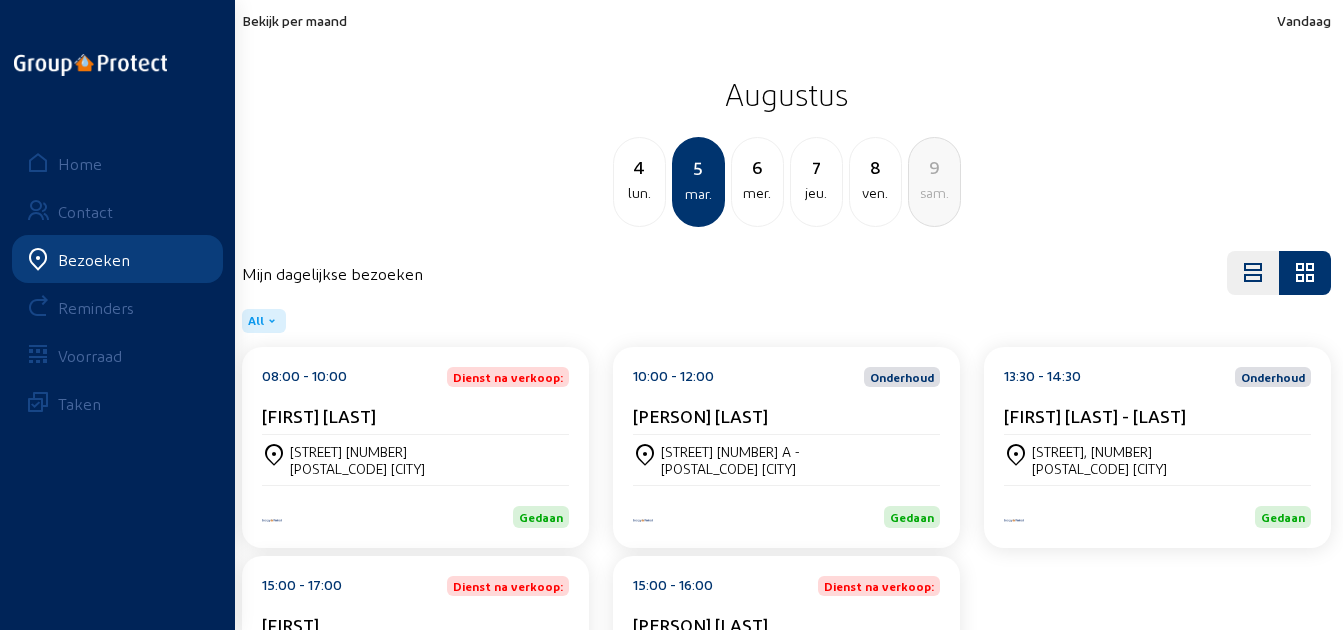 click on "6" 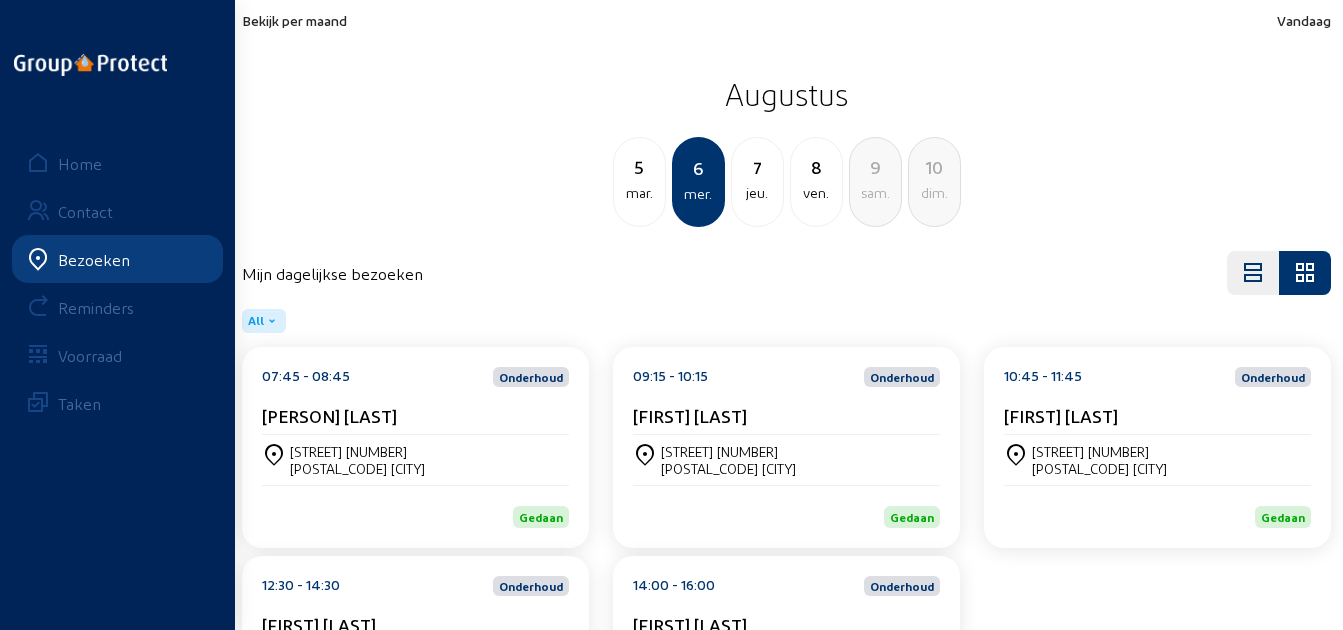 click on "mar." 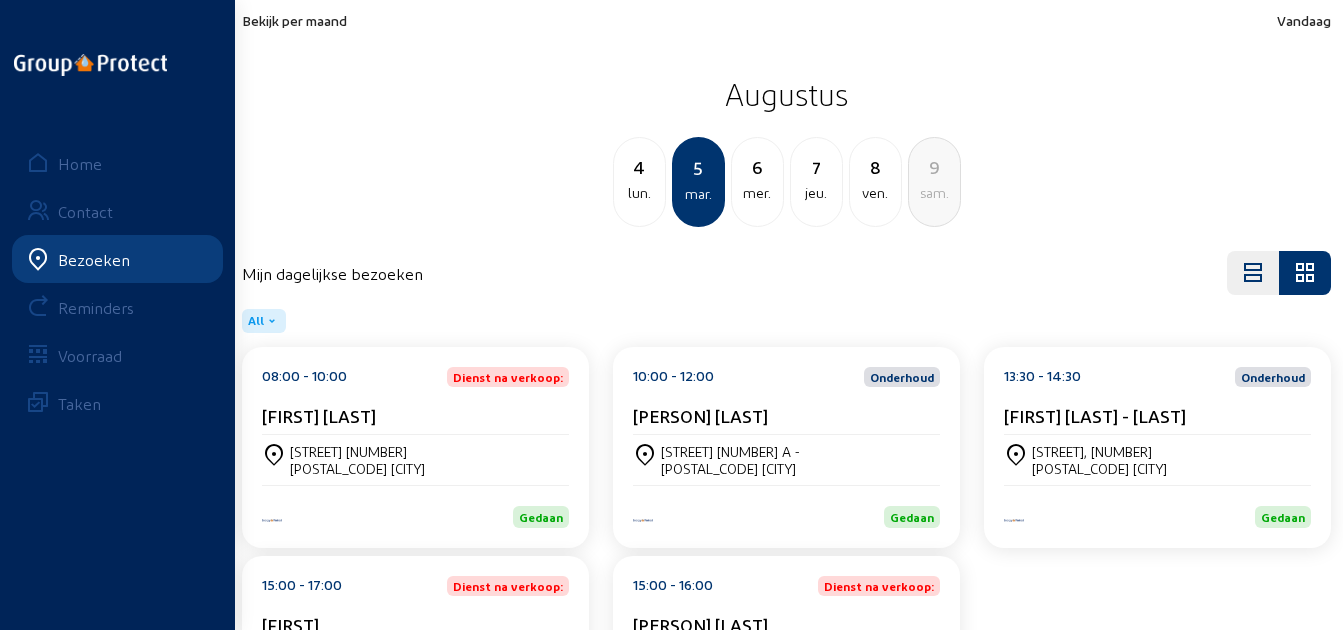 click on "[FIRST] [LAST]" 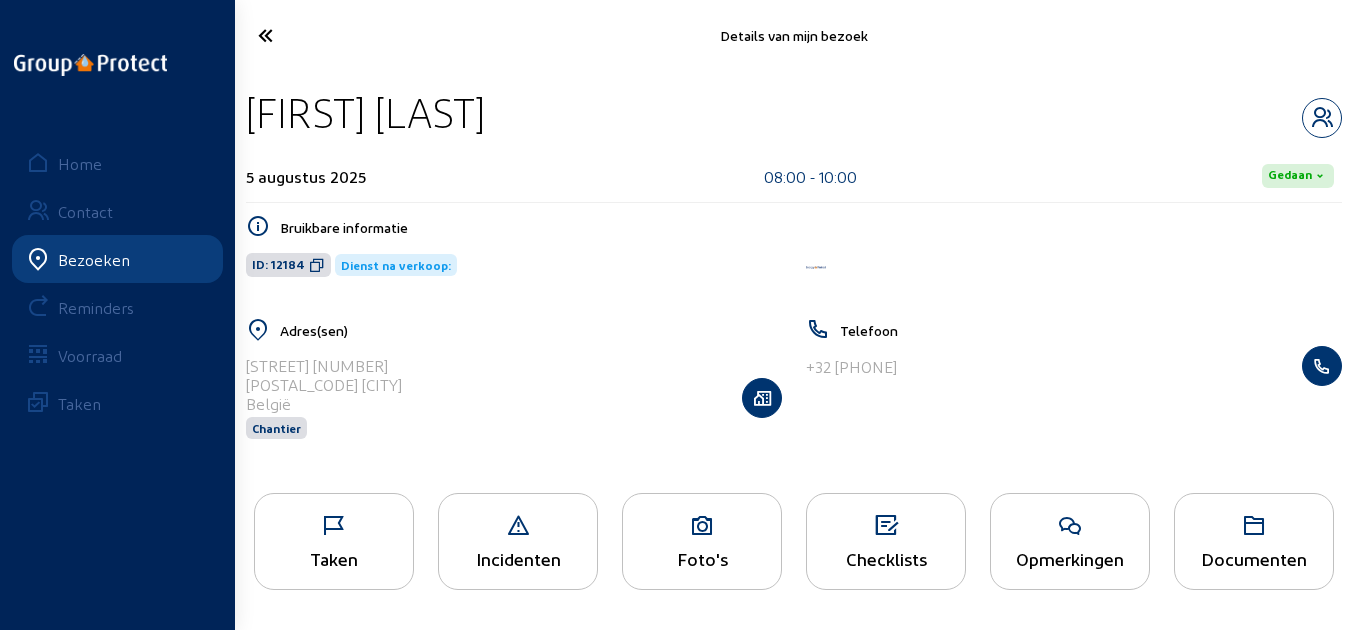 drag, startPoint x: 553, startPoint y: 107, endPoint x: 240, endPoint y: 108, distance: 313.0016 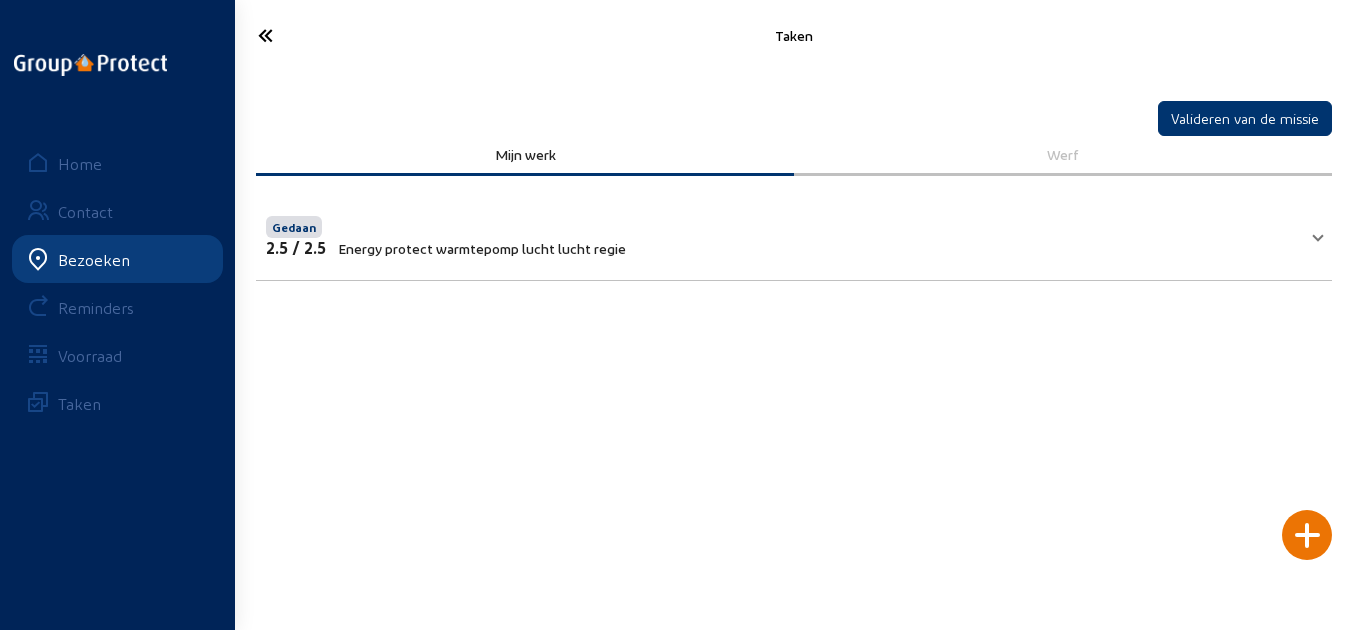 click on "Energy protect warmtepomp lucht lucht regie" at bounding box center (482, 248) 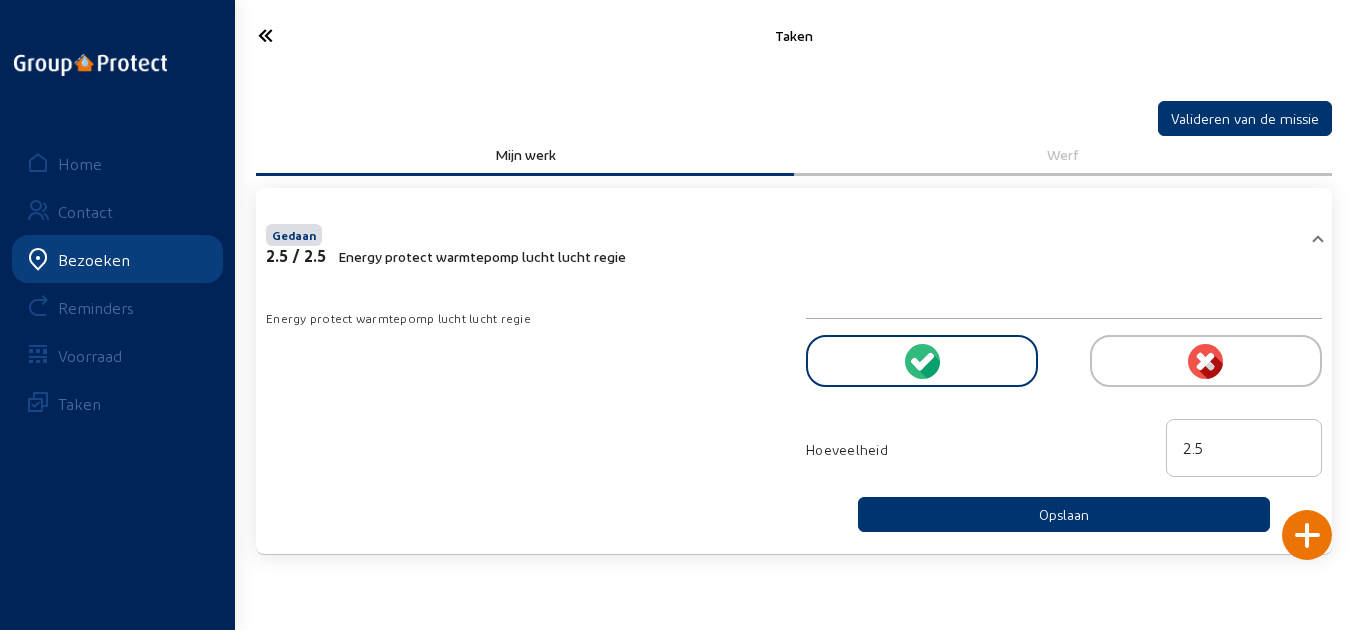 click 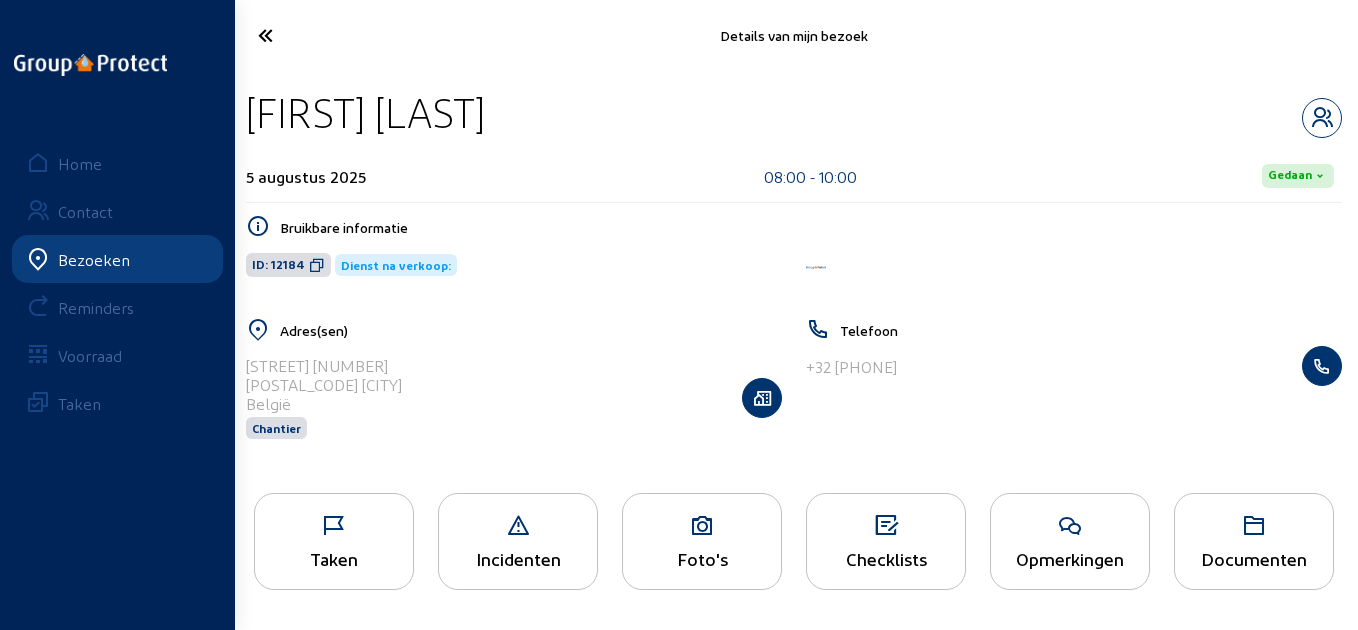 click 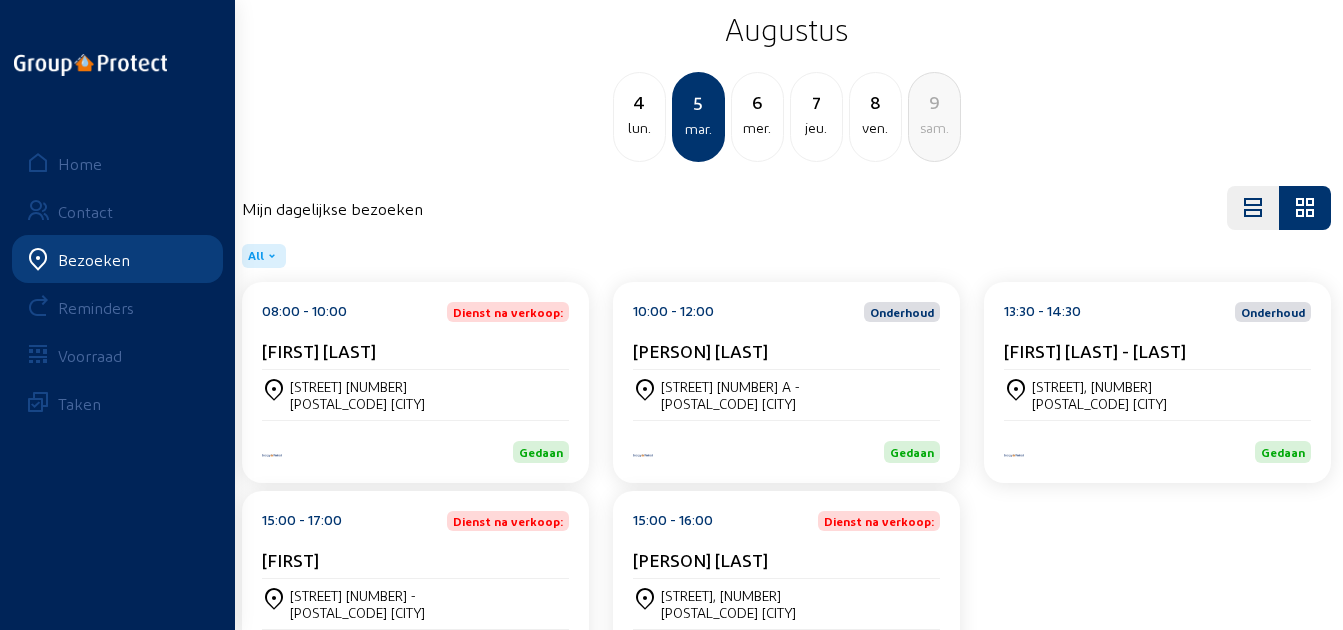 scroll, scrollTop: 100, scrollLeft: 0, axis: vertical 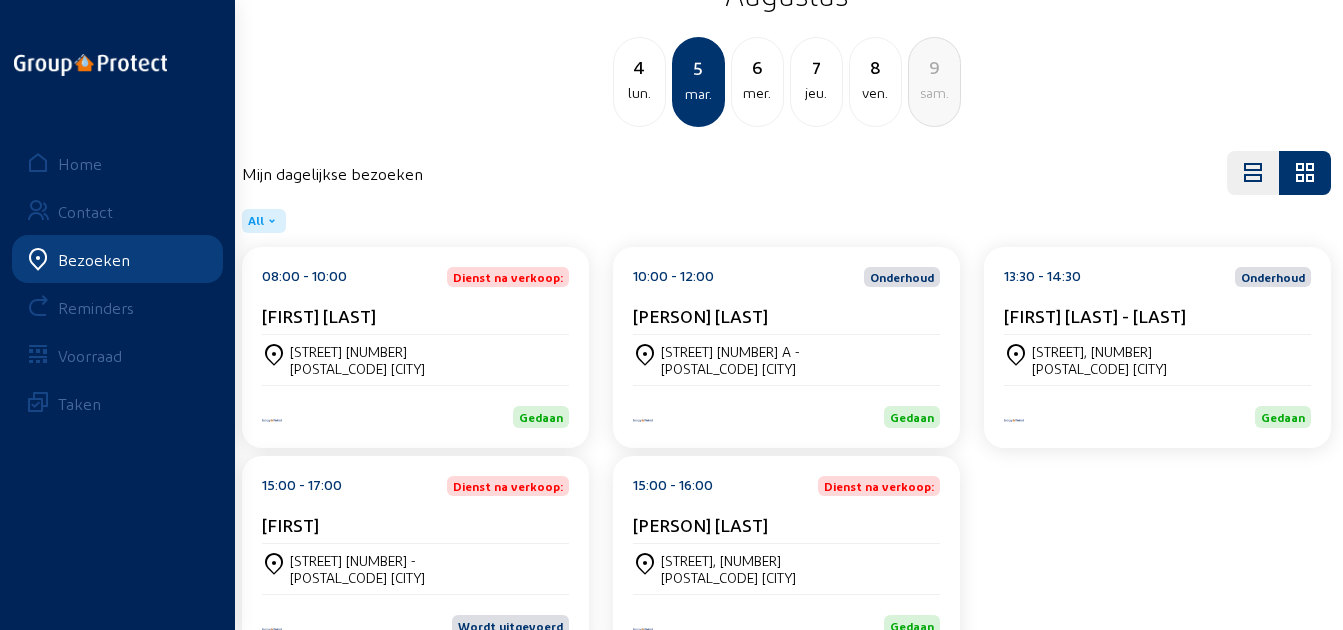 click on "[PERSON] [LAST]" 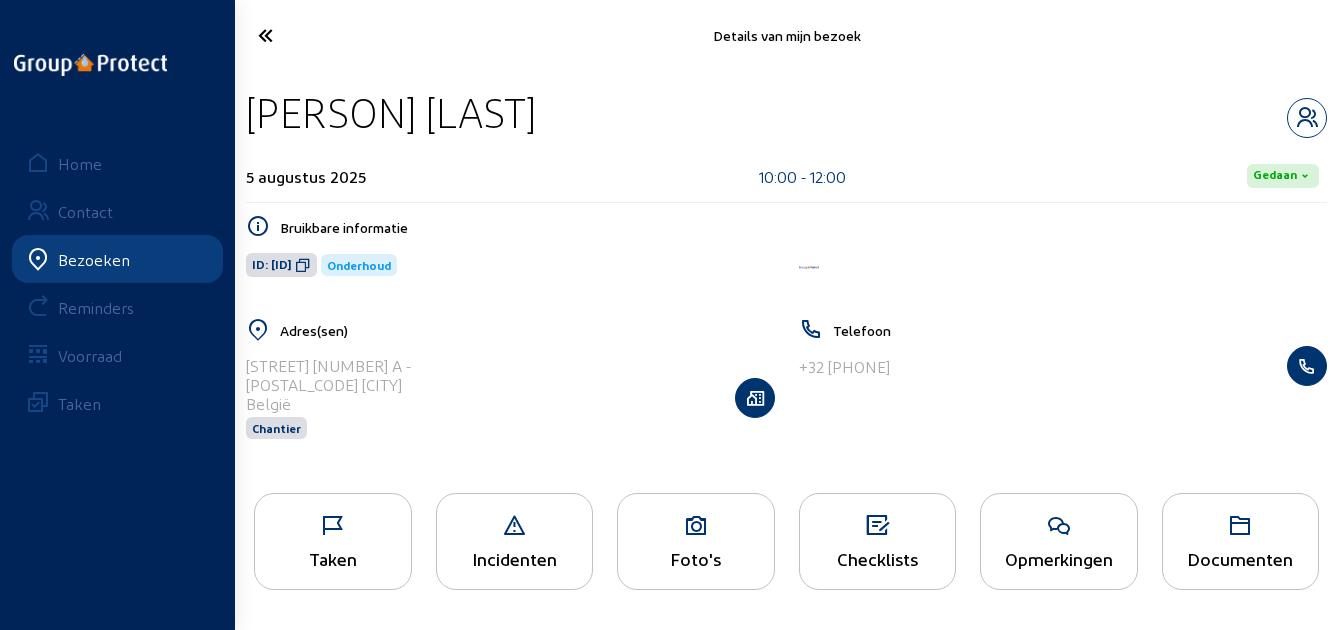 scroll, scrollTop: 0, scrollLeft: 0, axis: both 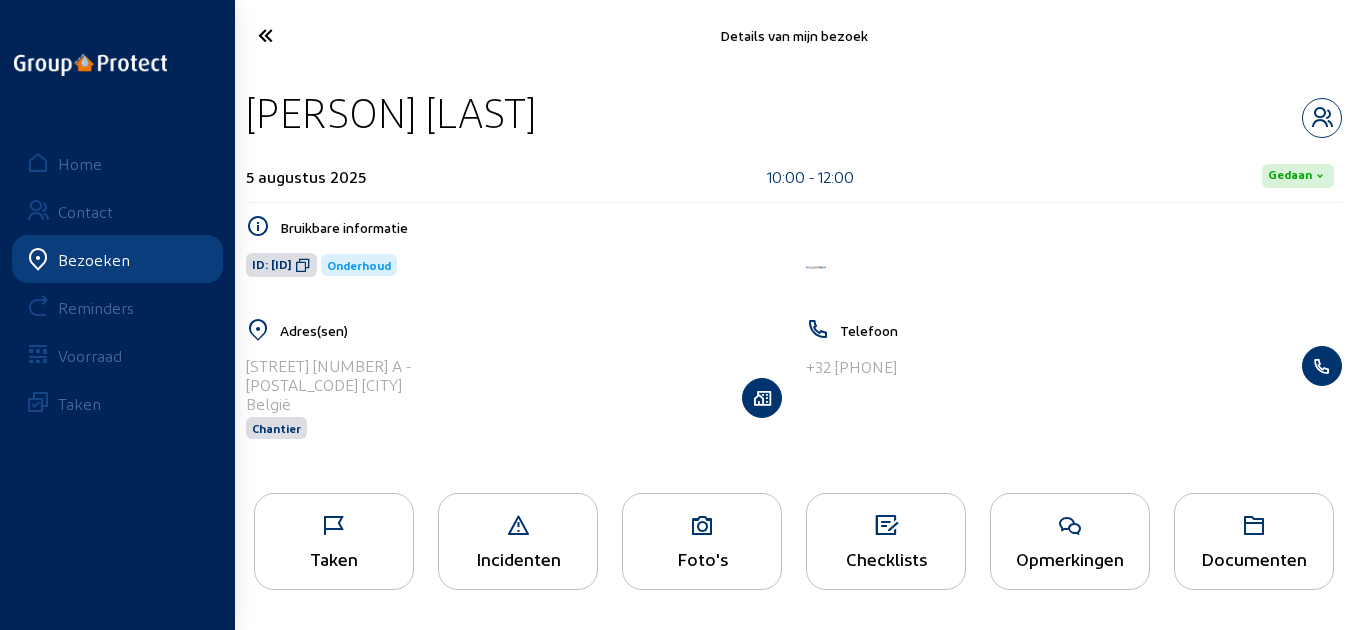 drag, startPoint x: 585, startPoint y: 105, endPoint x: 254, endPoint y: 102, distance: 331.01358 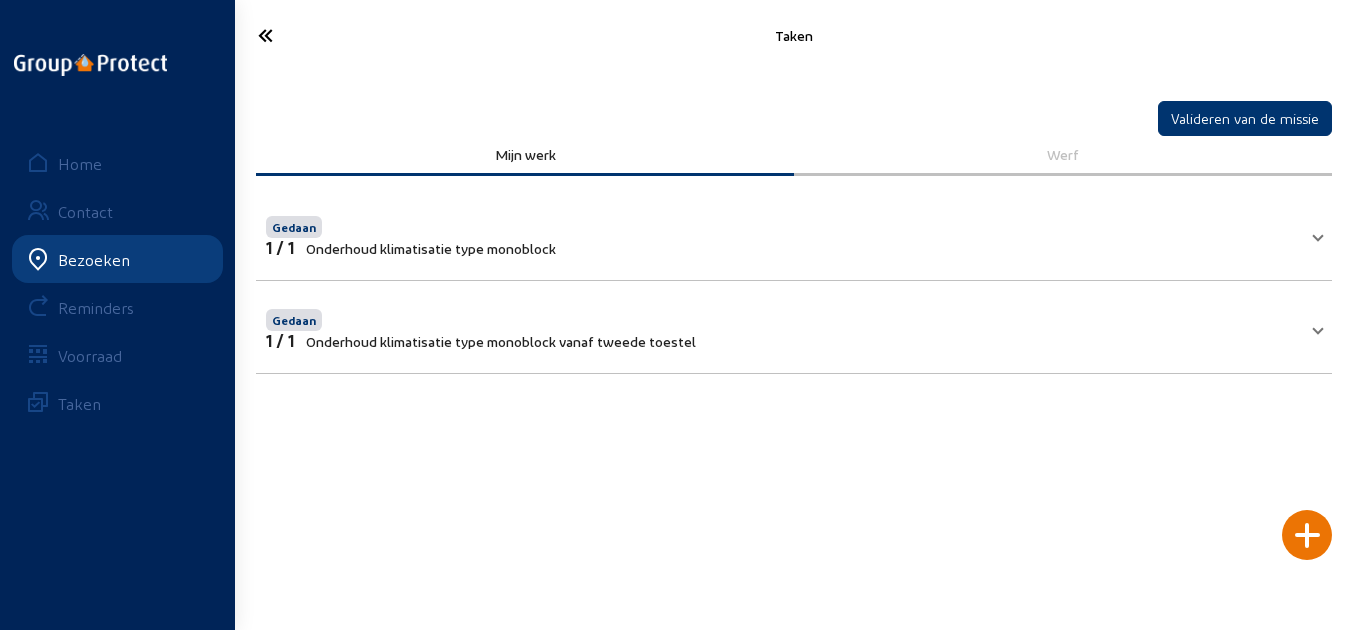 click on "Gedaan 1 / 1 Onderhoud klimatisatie type monoblock vanaf tweede toestel" at bounding box center [782, 327] 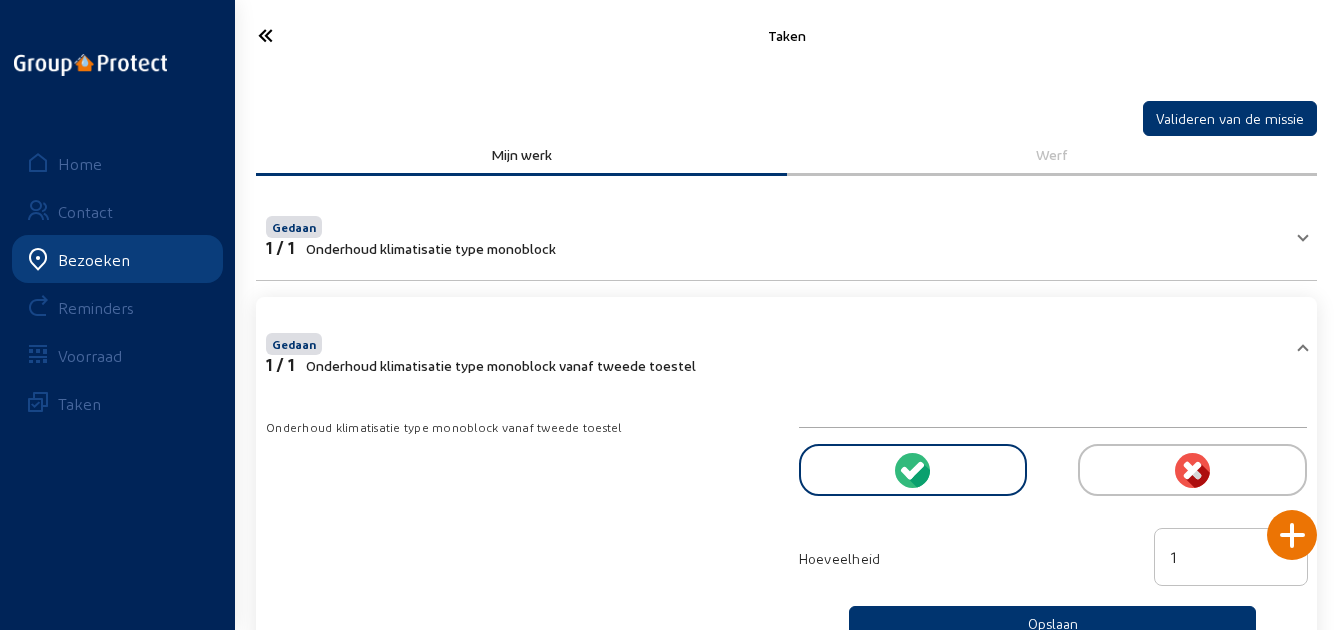 click 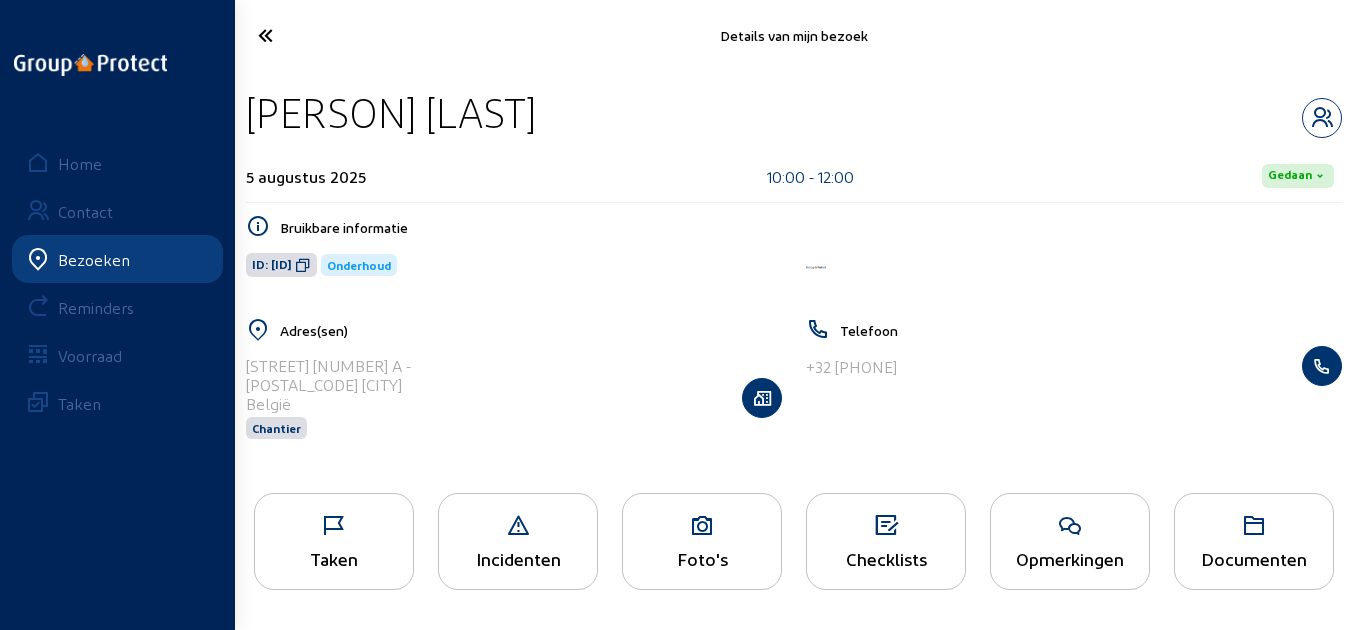 click 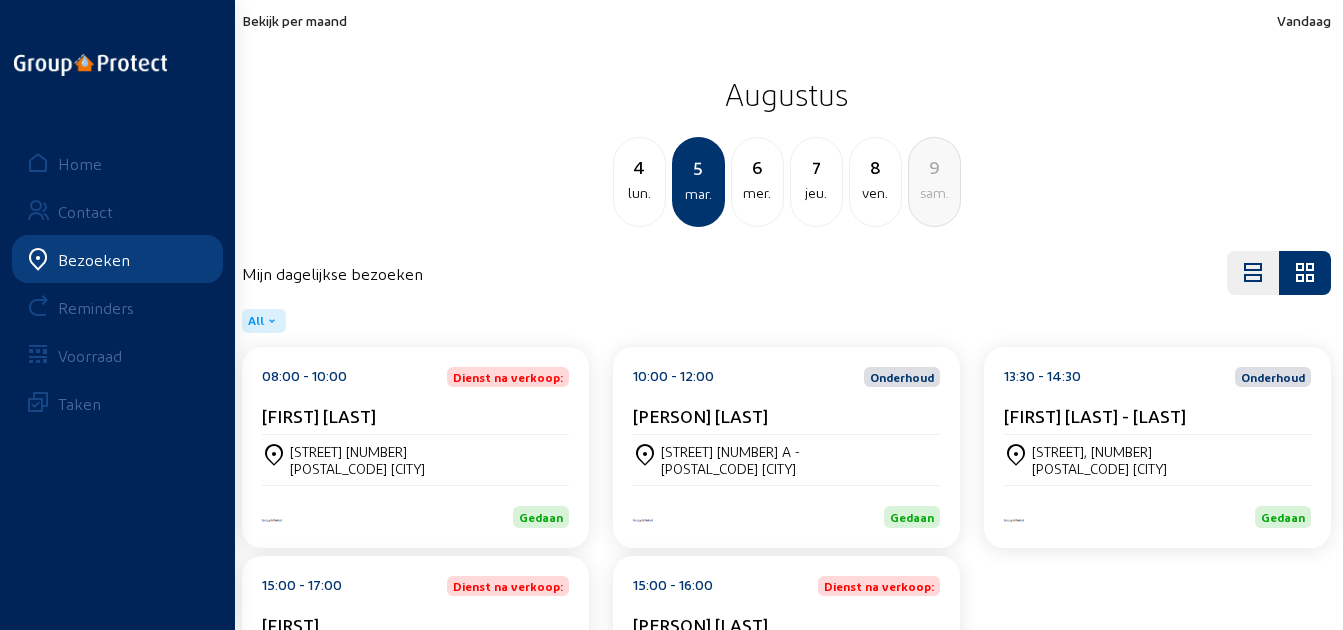 click on "13:30 - 14:30  Onderhoud [PERSON] [LAST] - Winters" 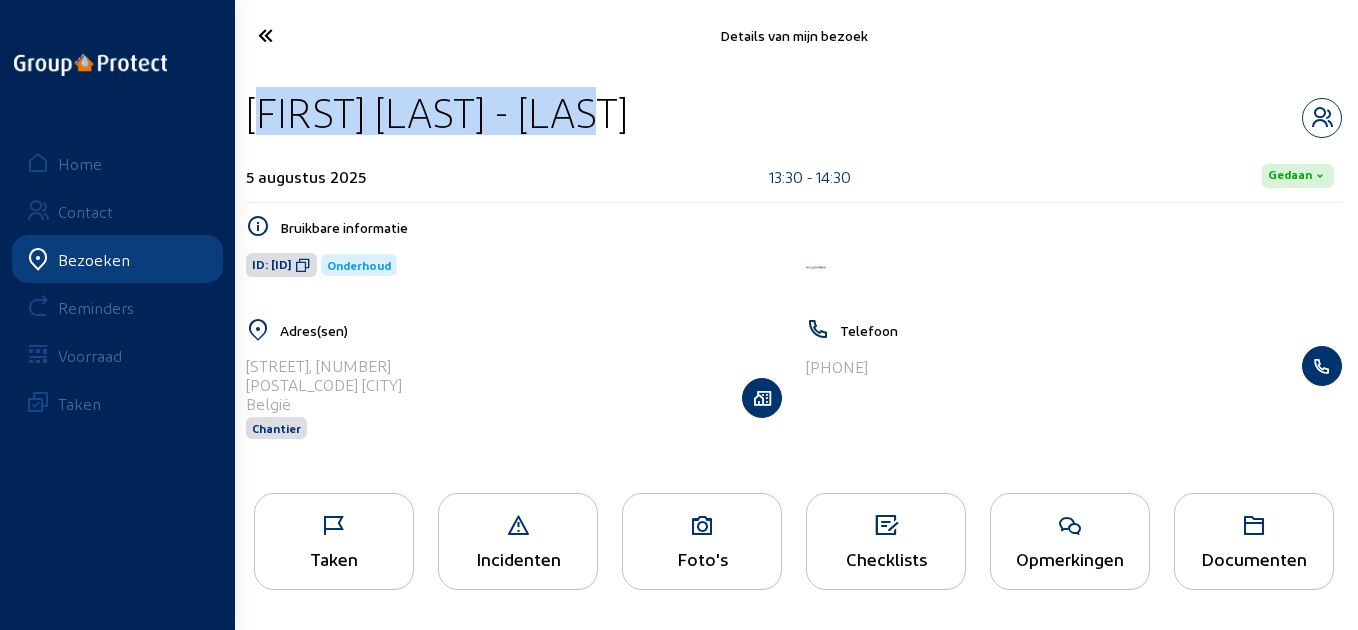 drag, startPoint x: 651, startPoint y: 120, endPoint x: 261, endPoint y: 127, distance: 390.0628 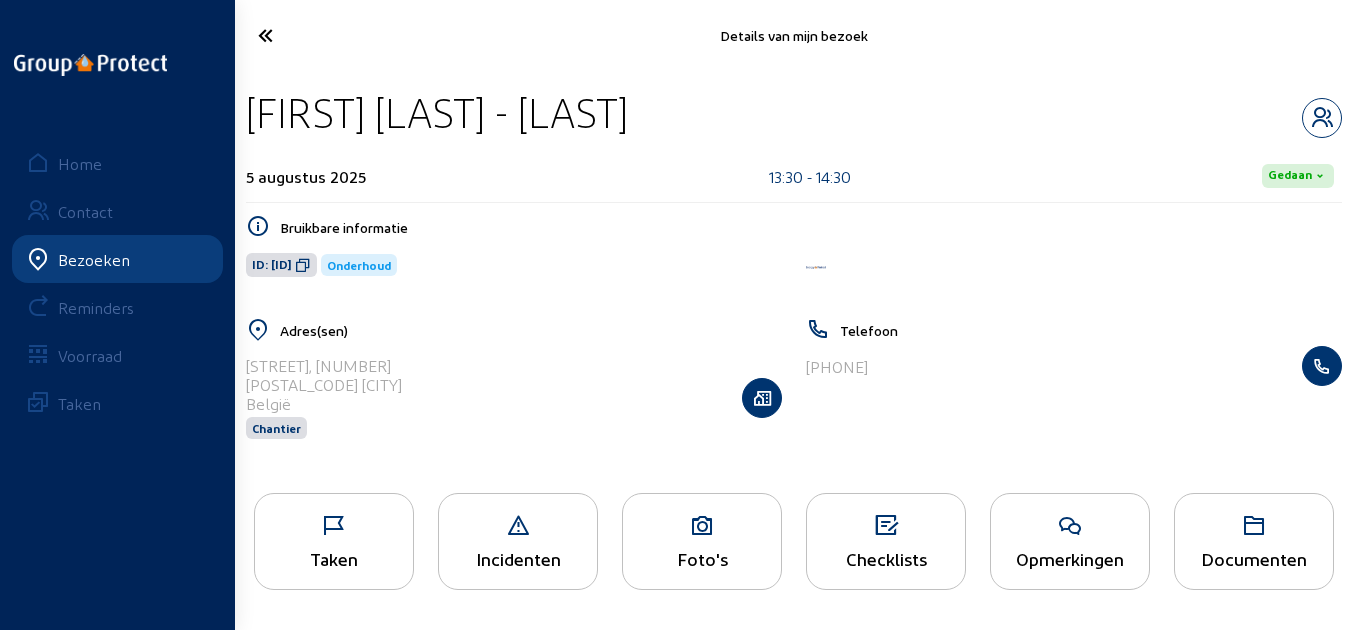 click 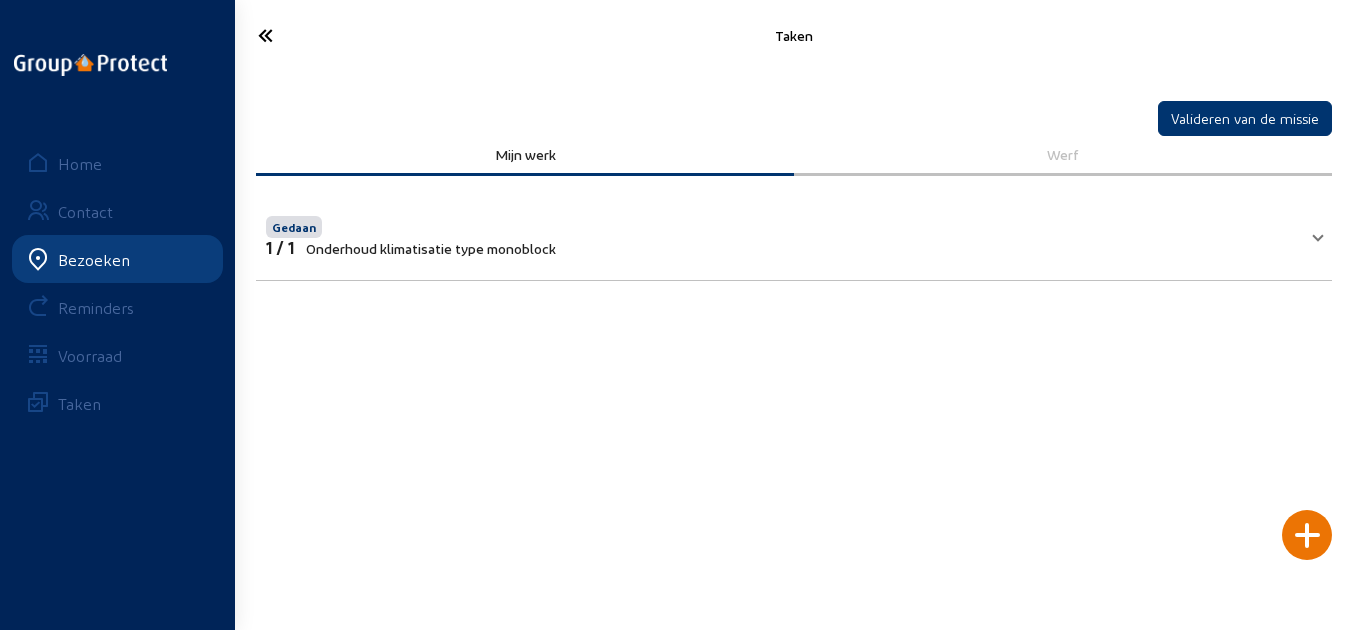 click on "Gedaan 1 / 1 Onderhoud klimatisatie type monoblock" at bounding box center (782, 234) 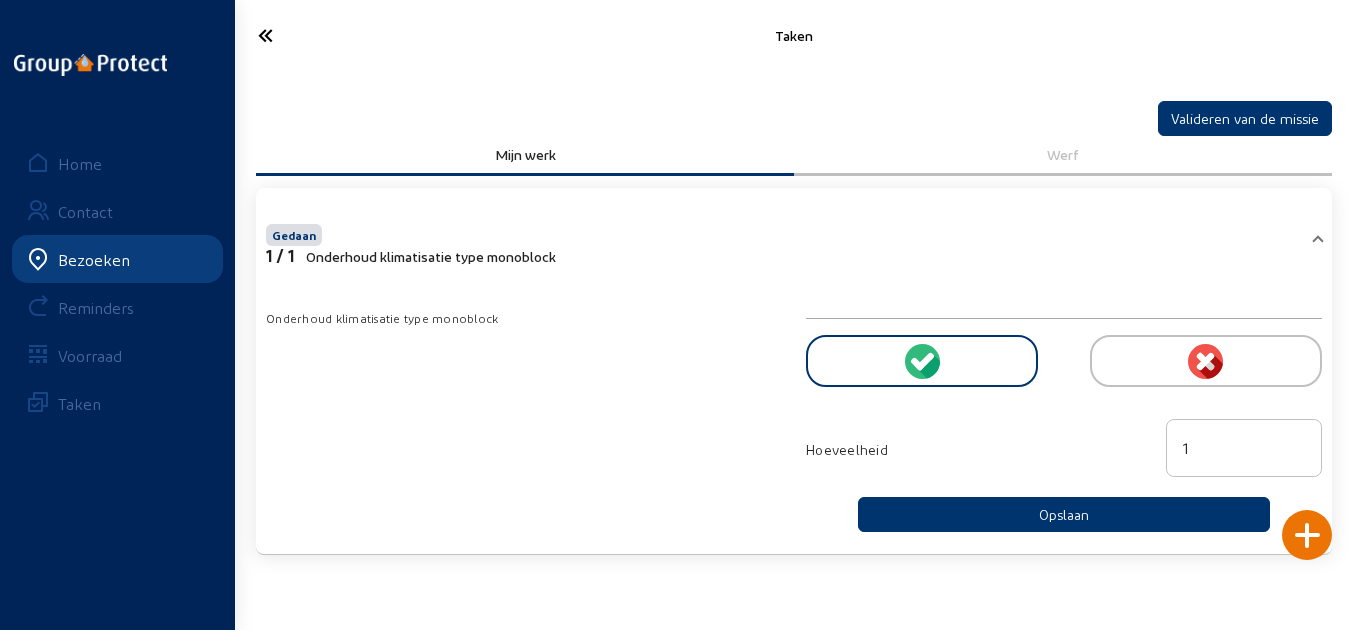 click 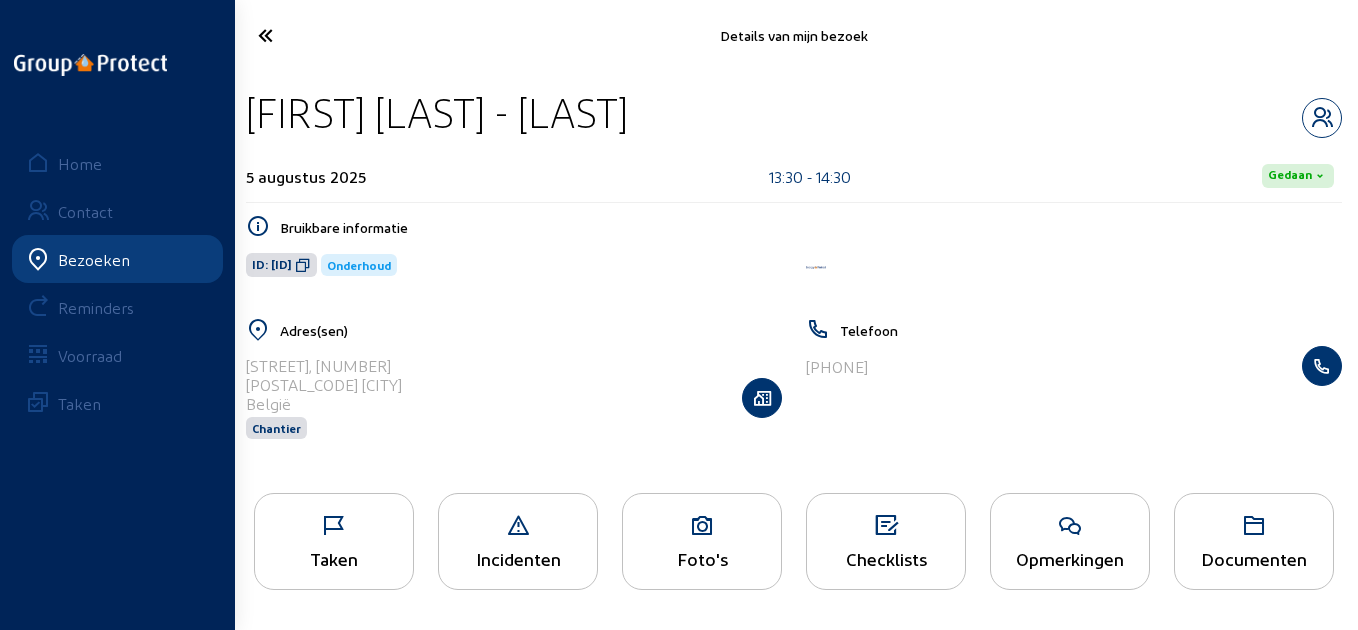 click 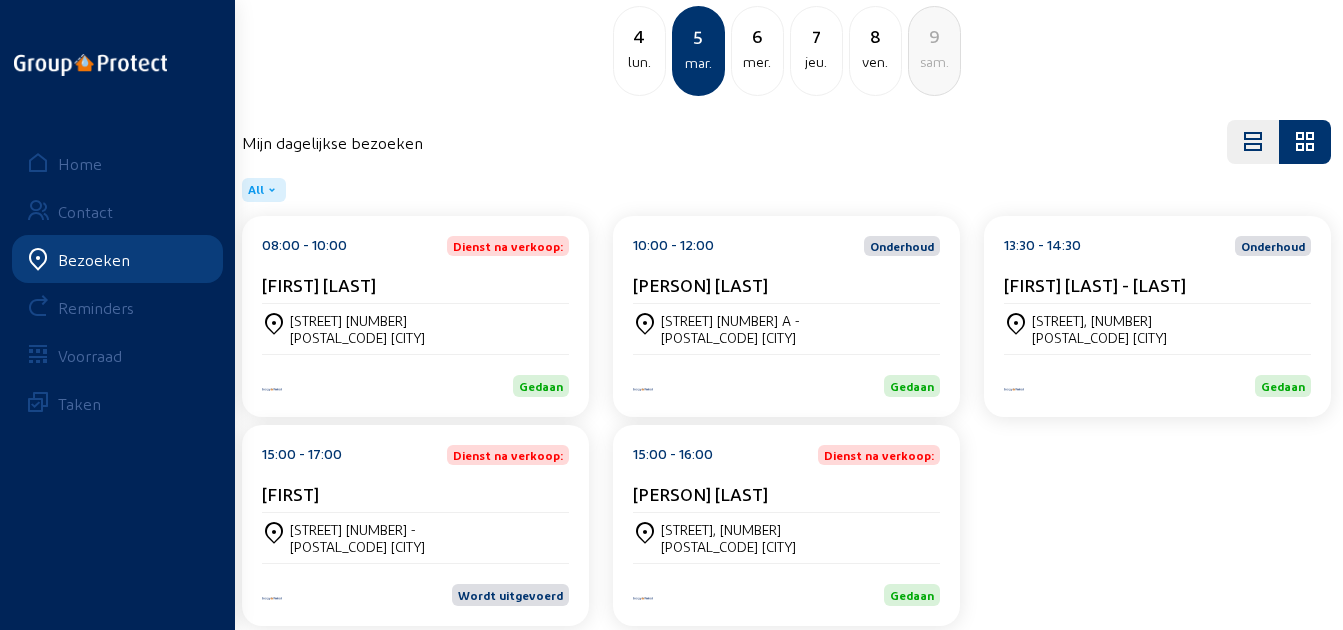scroll, scrollTop: 161, scrollLeft: 0, axis: vertical 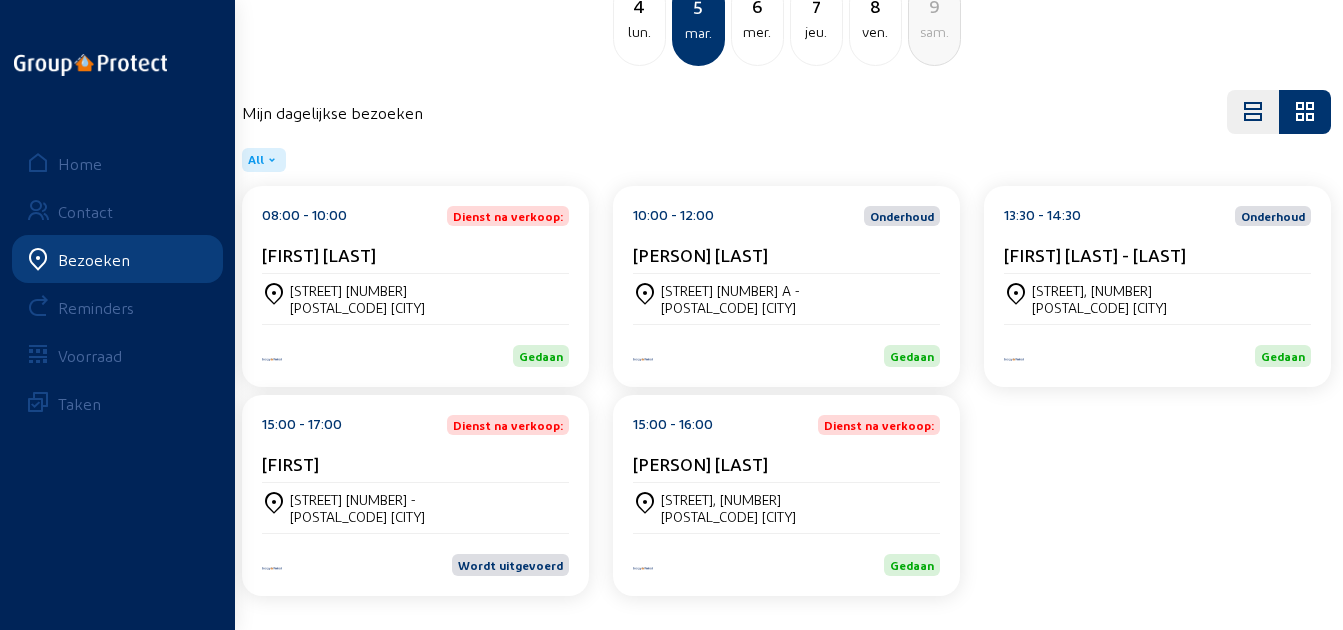 click on "Dienst na verkoop:" 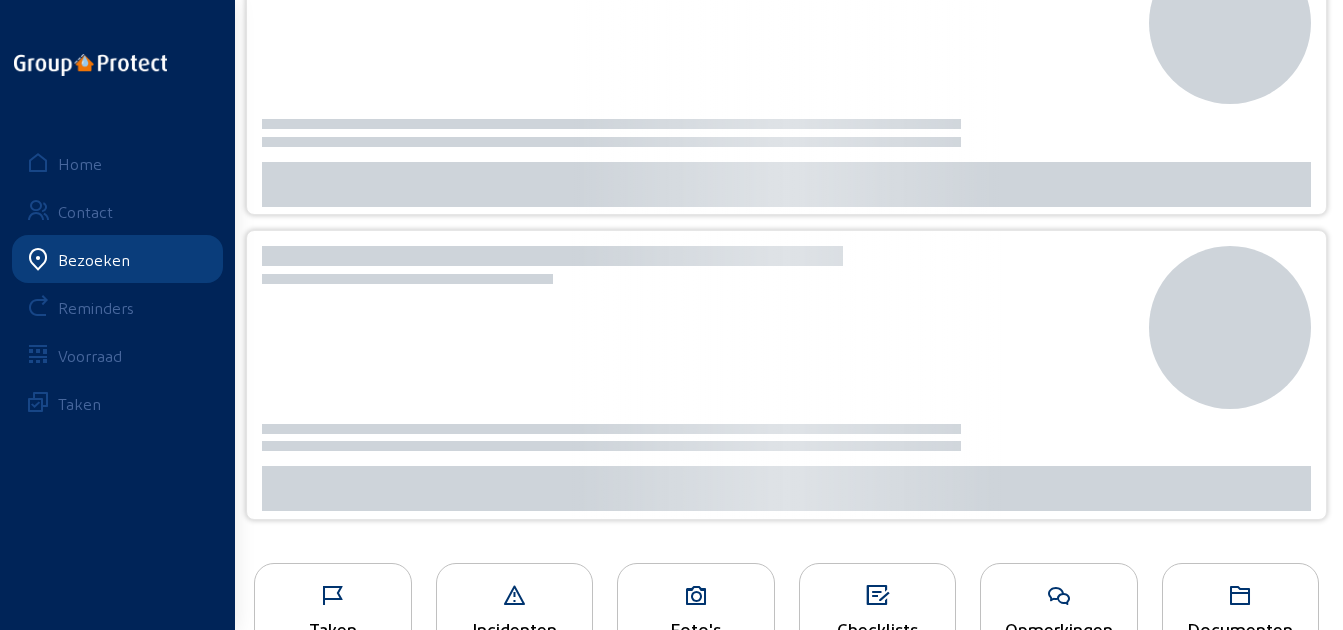 scroll, scrollTop: 0, scrollLeft: 0, axis: both 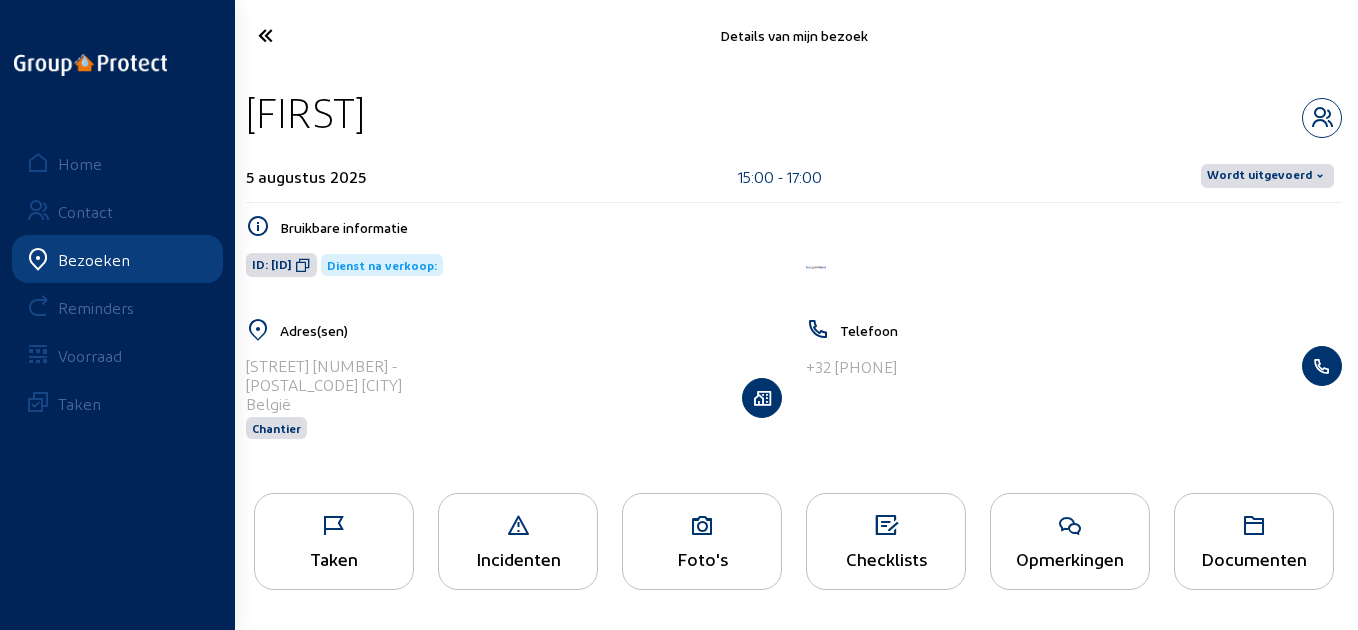 drag, startPoint x: 485, startPoint y: 101, endPoint x: 236, endPoint y: 100, distance: 249.00201 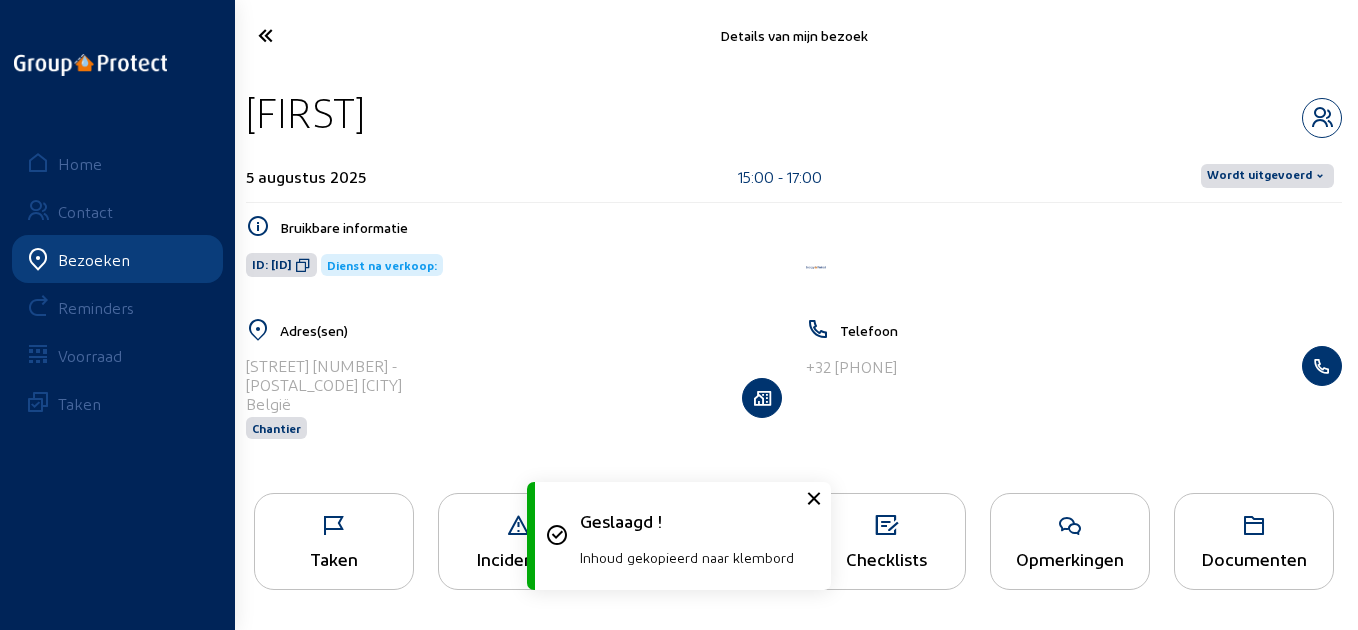 click 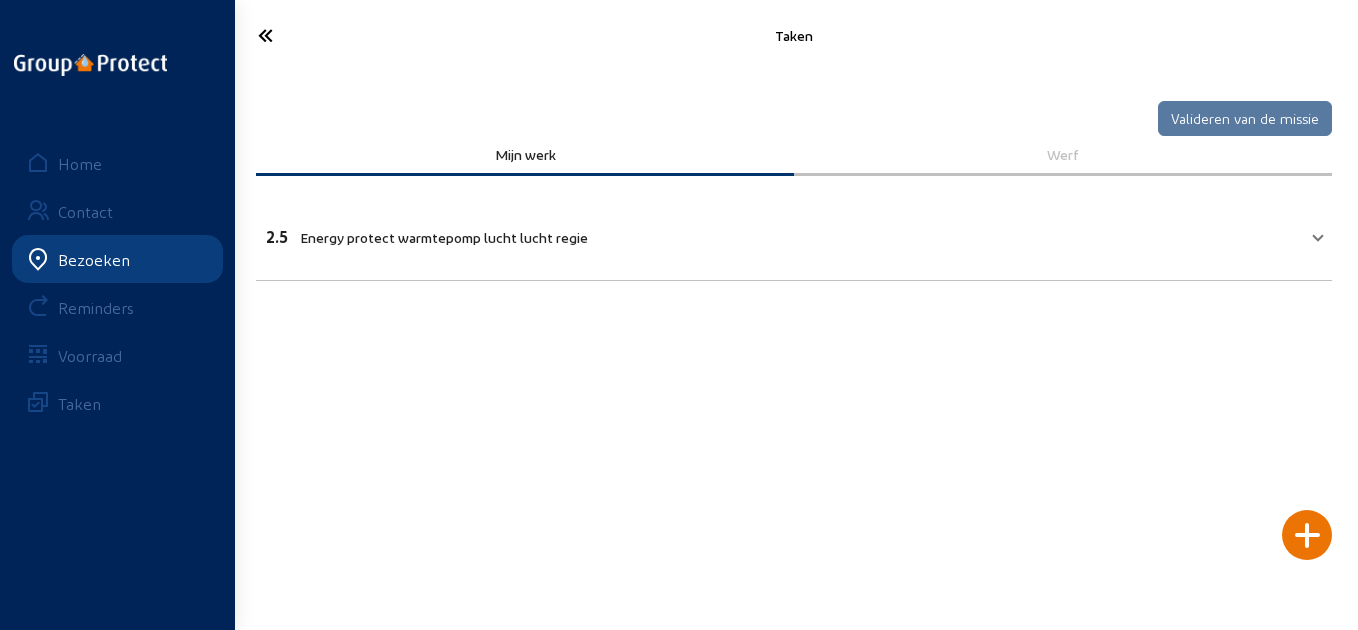 click on "2.5 Energy protect warmtepomp lucht lucht regie" at bounding box center [794, 234] 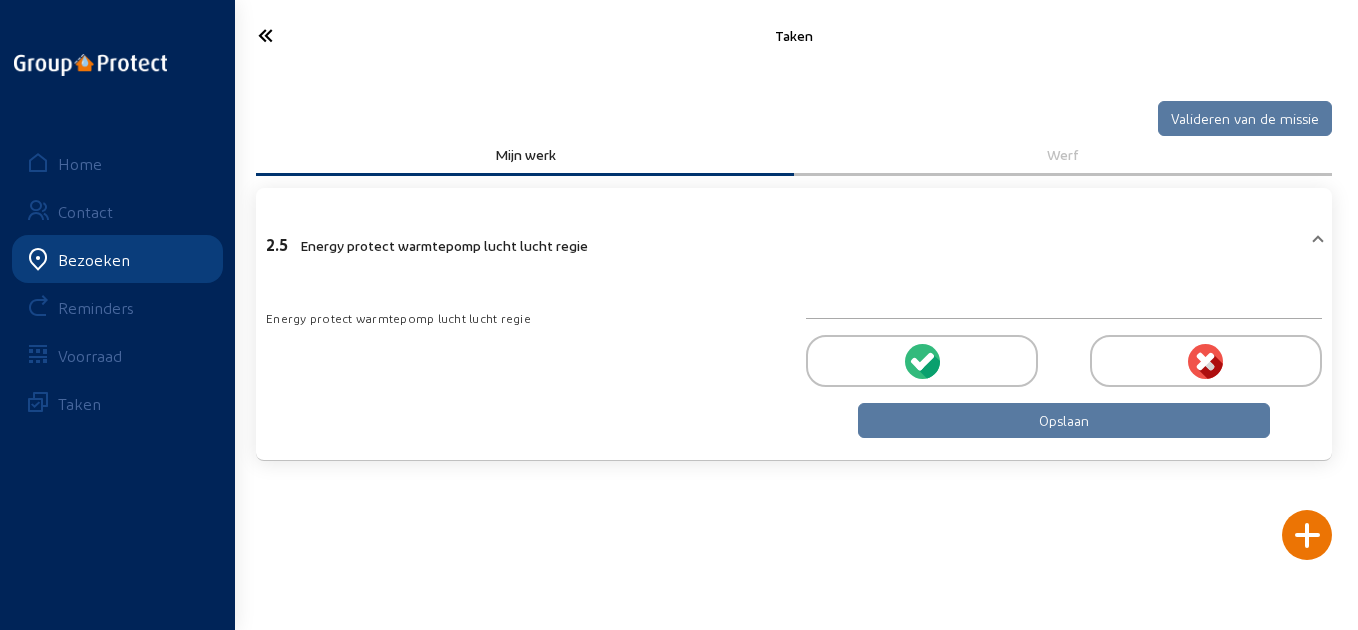 click at bounding box center [922, 361] 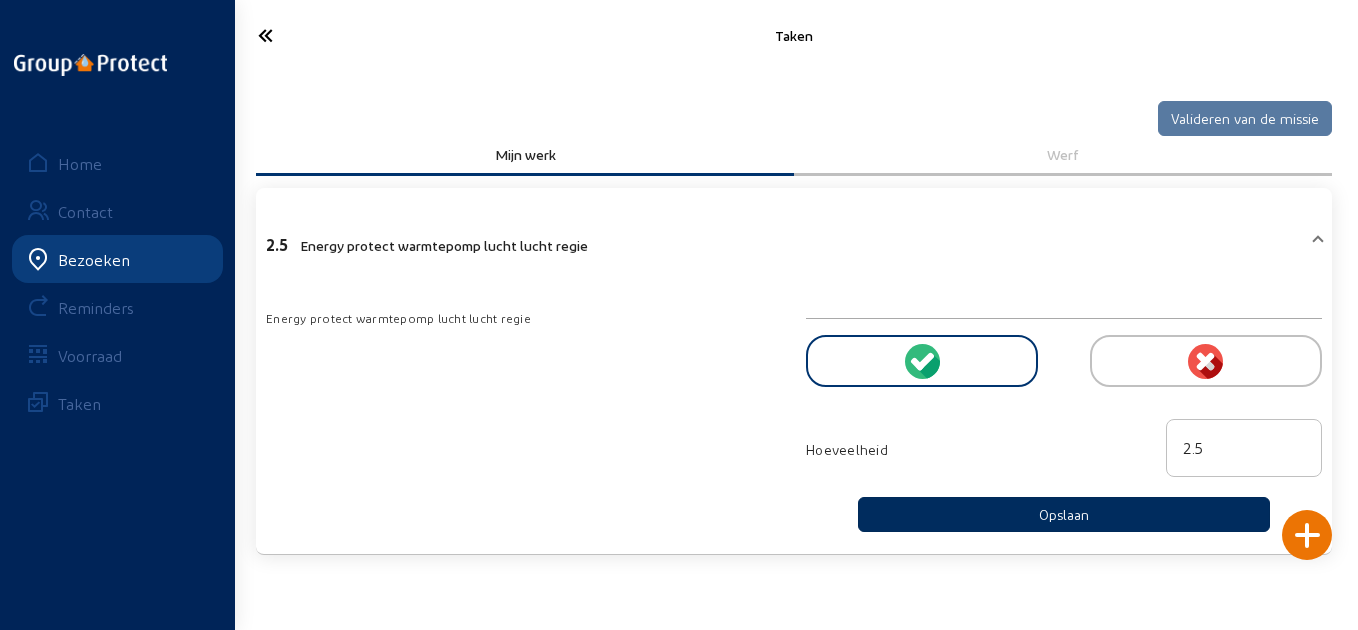 click on "Opslaan" at bounding box center (1064, 514) 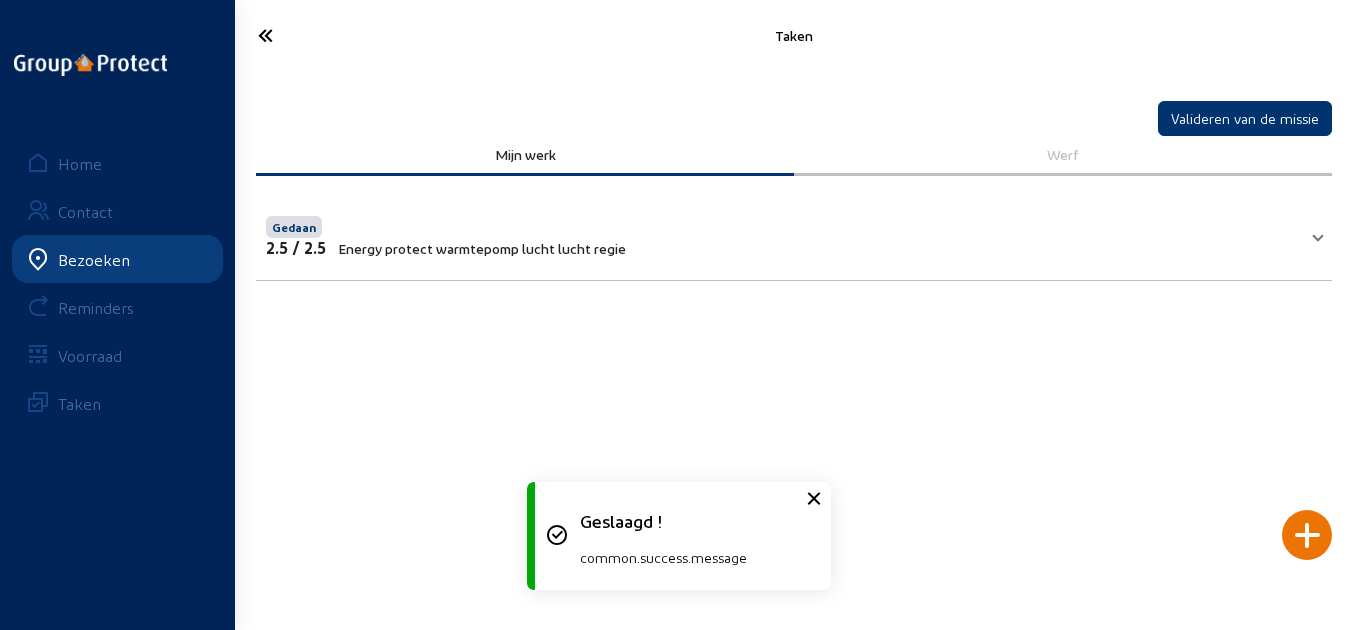 click 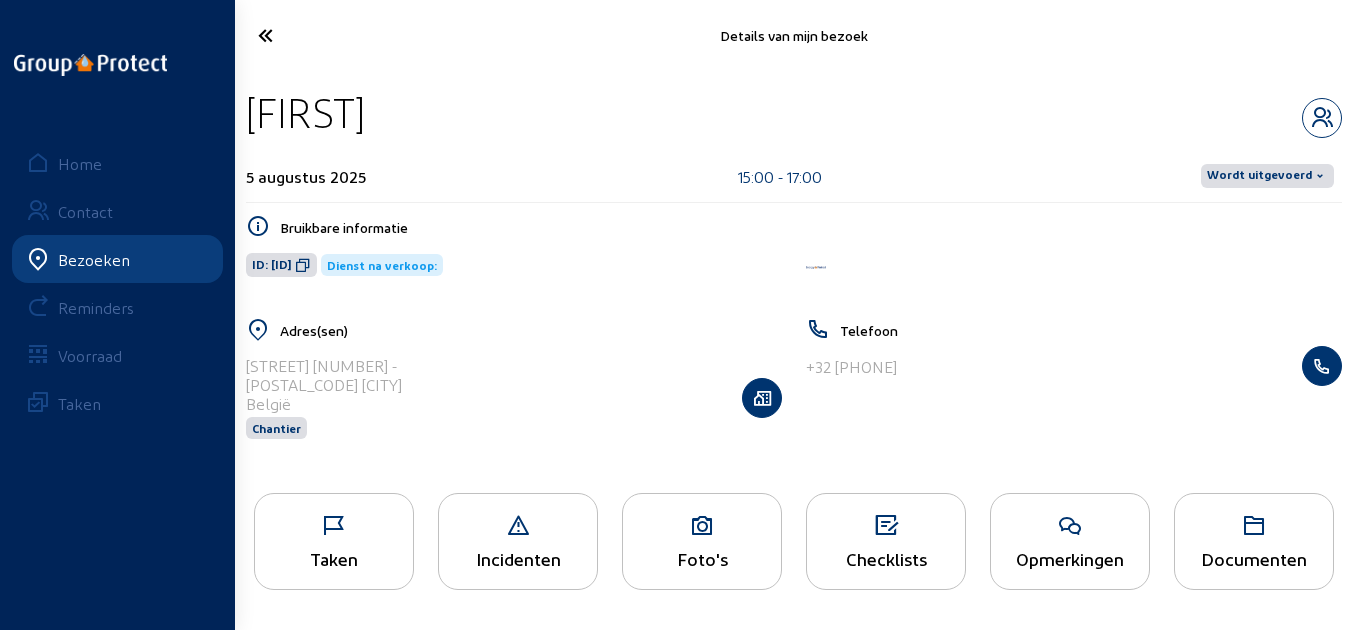 click 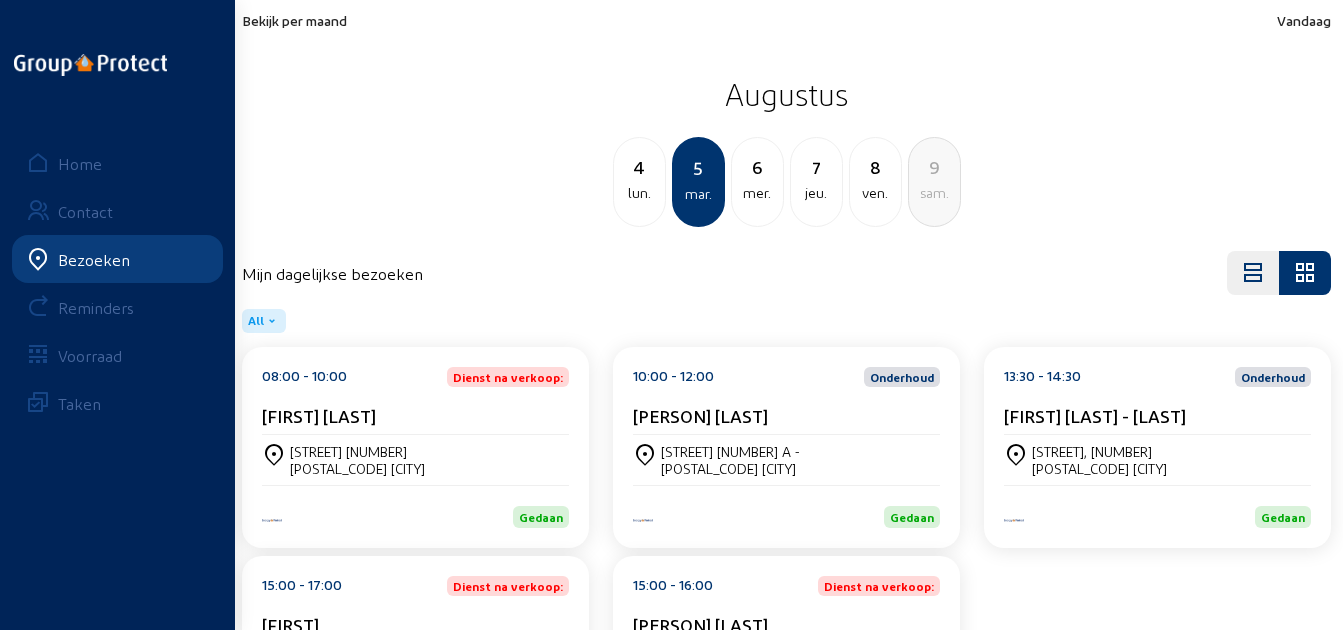 click on "15:00 - 16:00  Dienst na verkoop:" 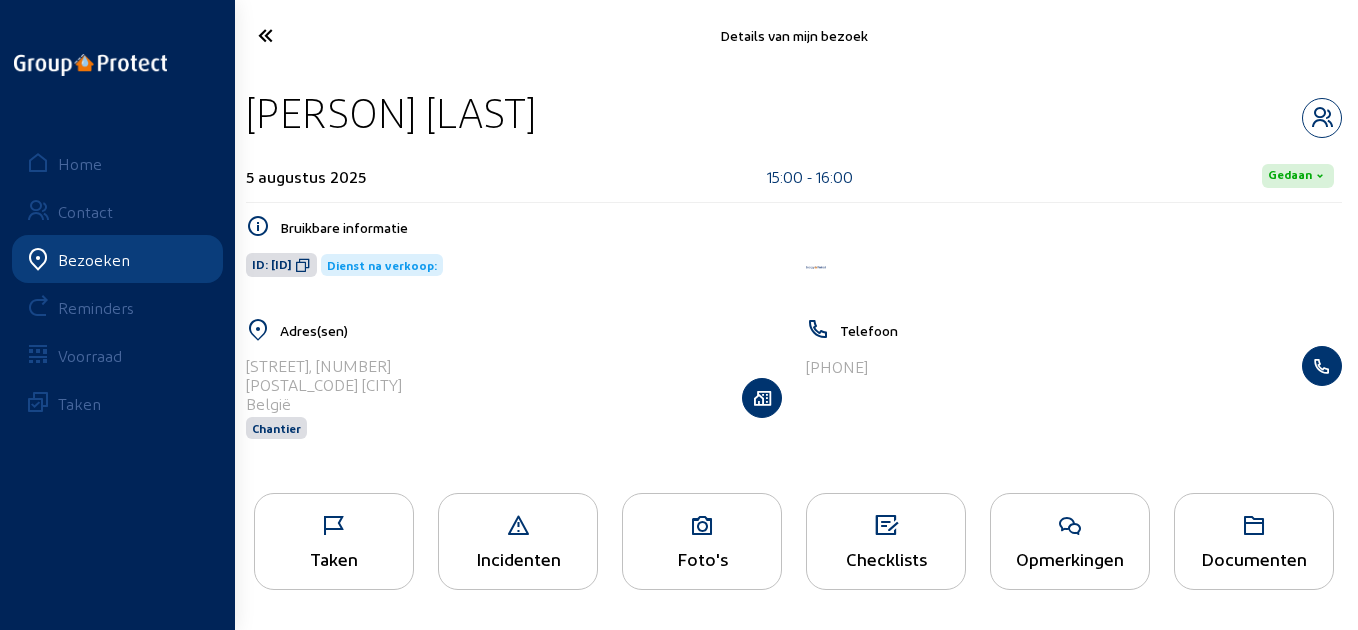 drag, startPoint x: 612, startPoint y: 109, endPoint x: 257, endPoint y: 111, distance: 355.00565 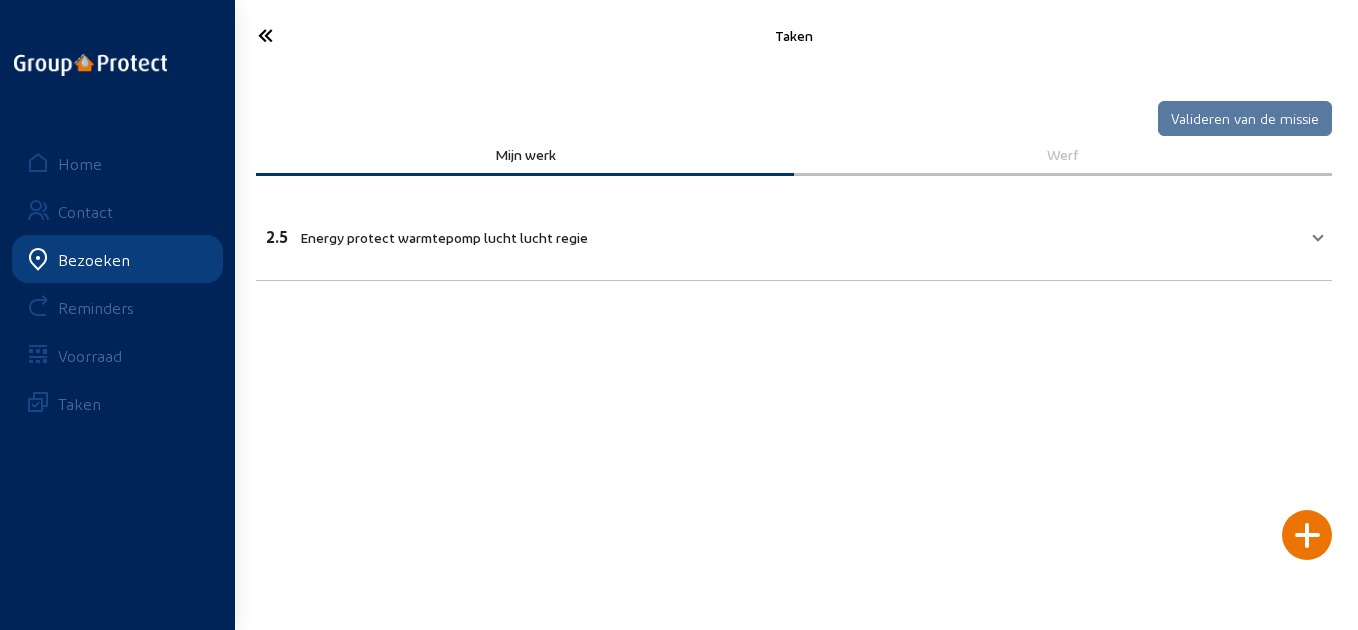 click on "2.5 Energy protect warmtepomp lucht lucht regie" at bounding box center (794, 234) 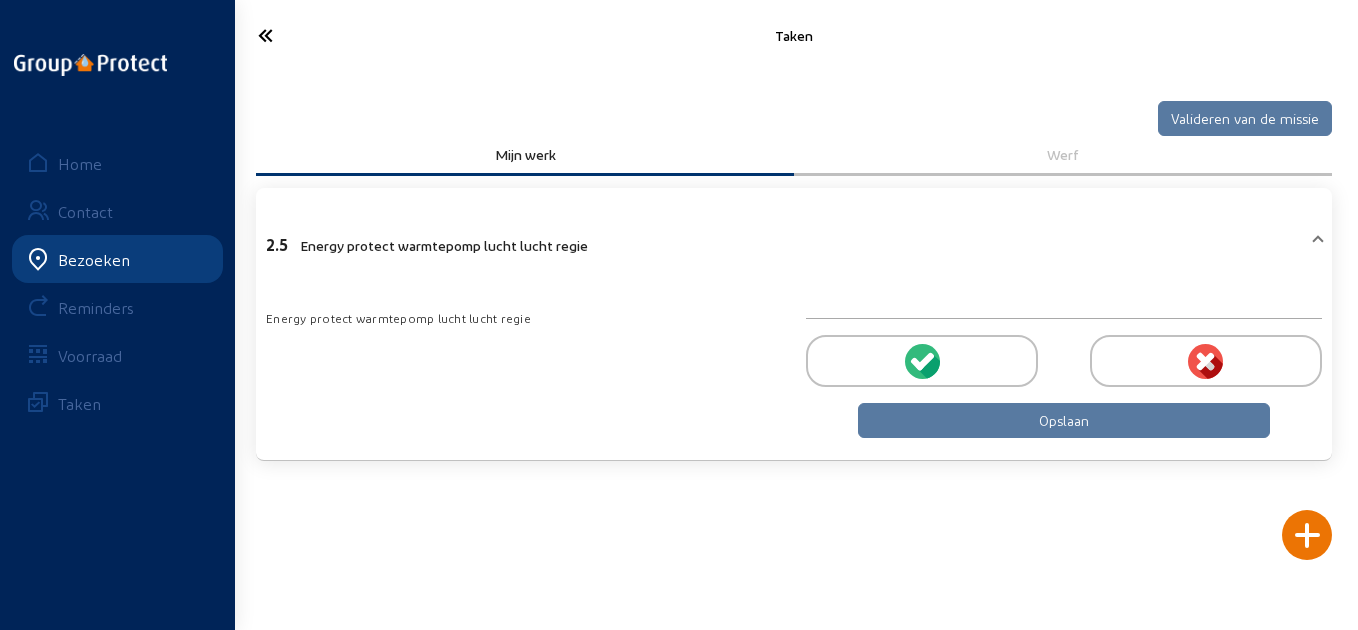 click at bounding box center (922, 361) 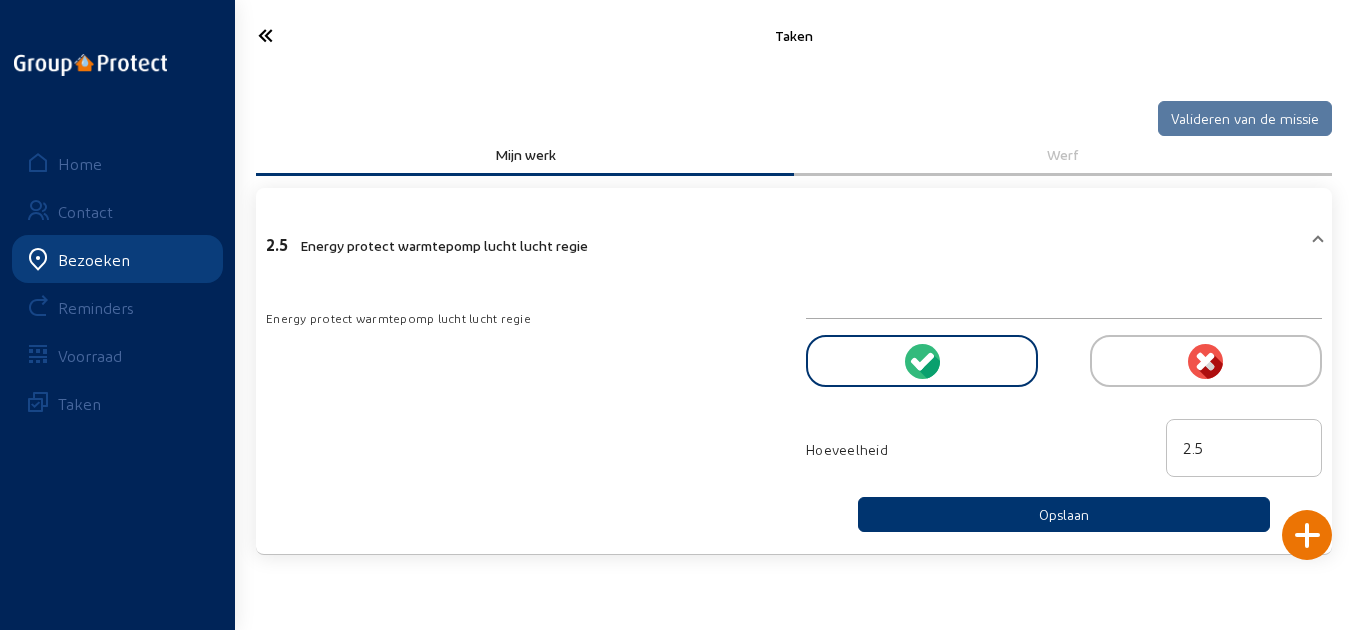 click 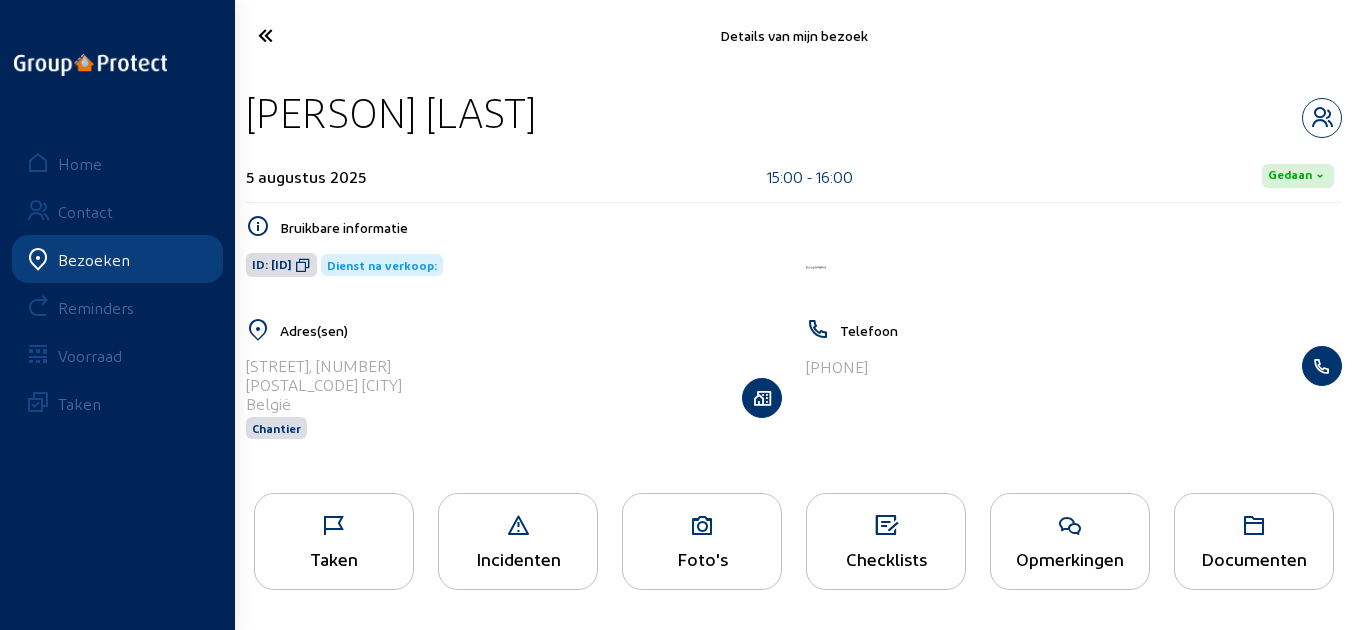 click 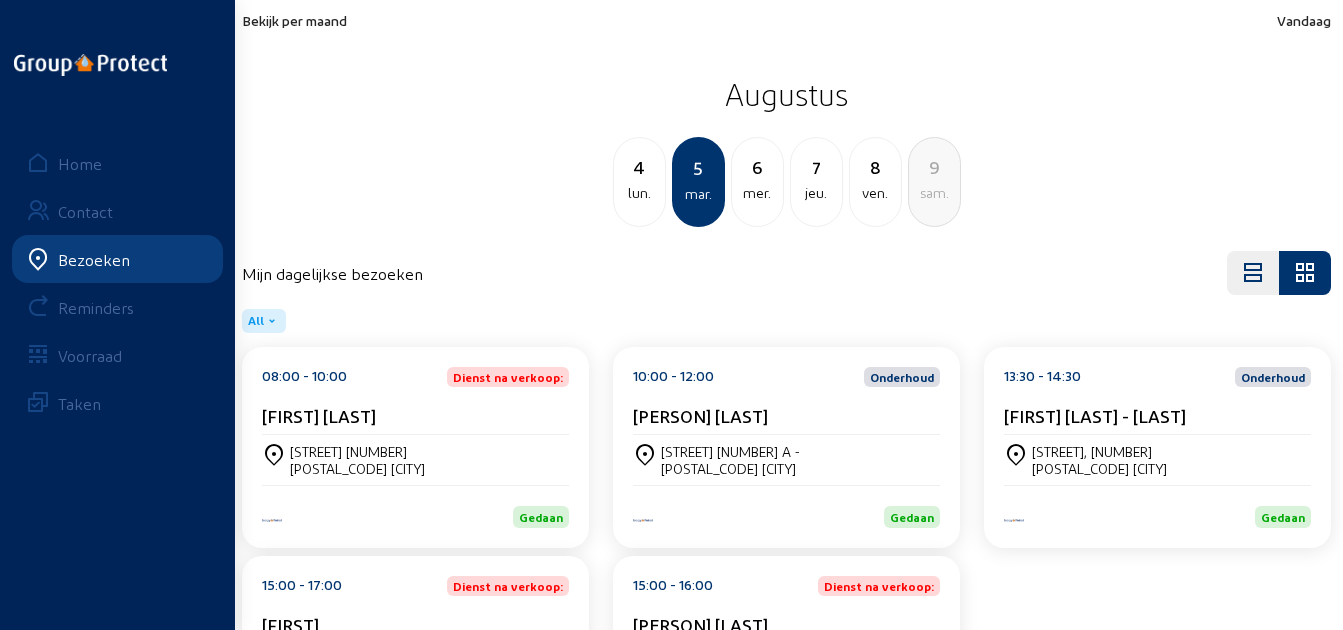 click on "mer." 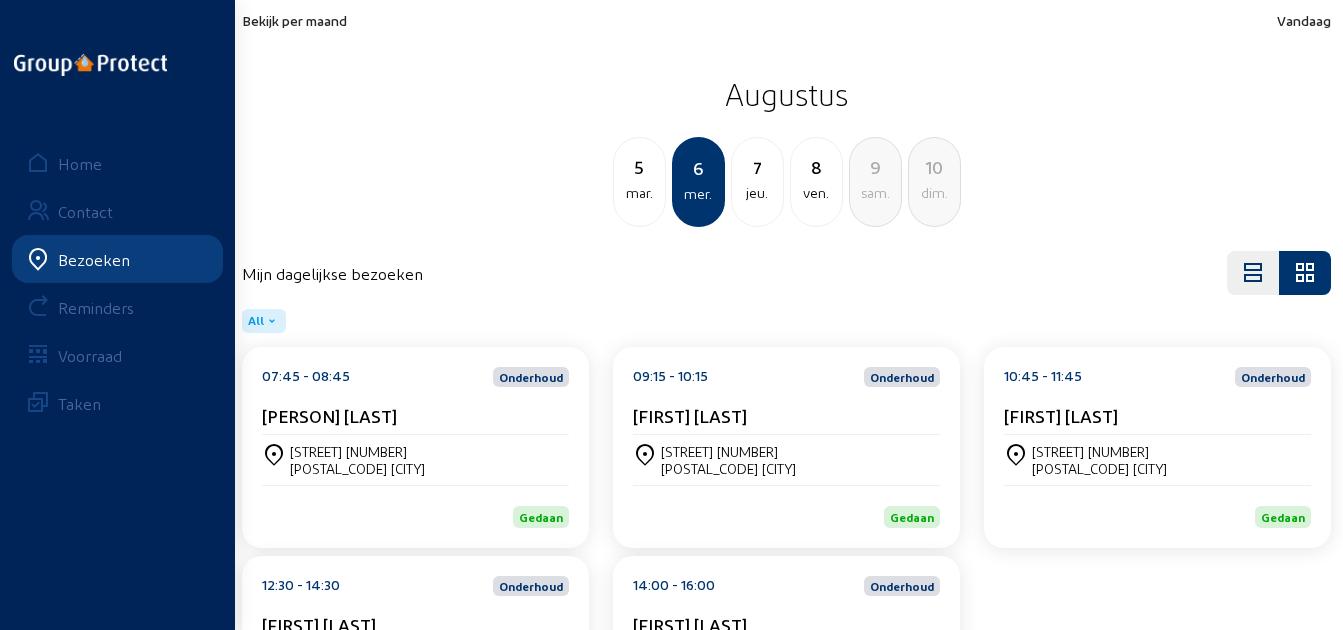 scroll, scrollTop: 161, scrollLeft: 0, axis: vertical 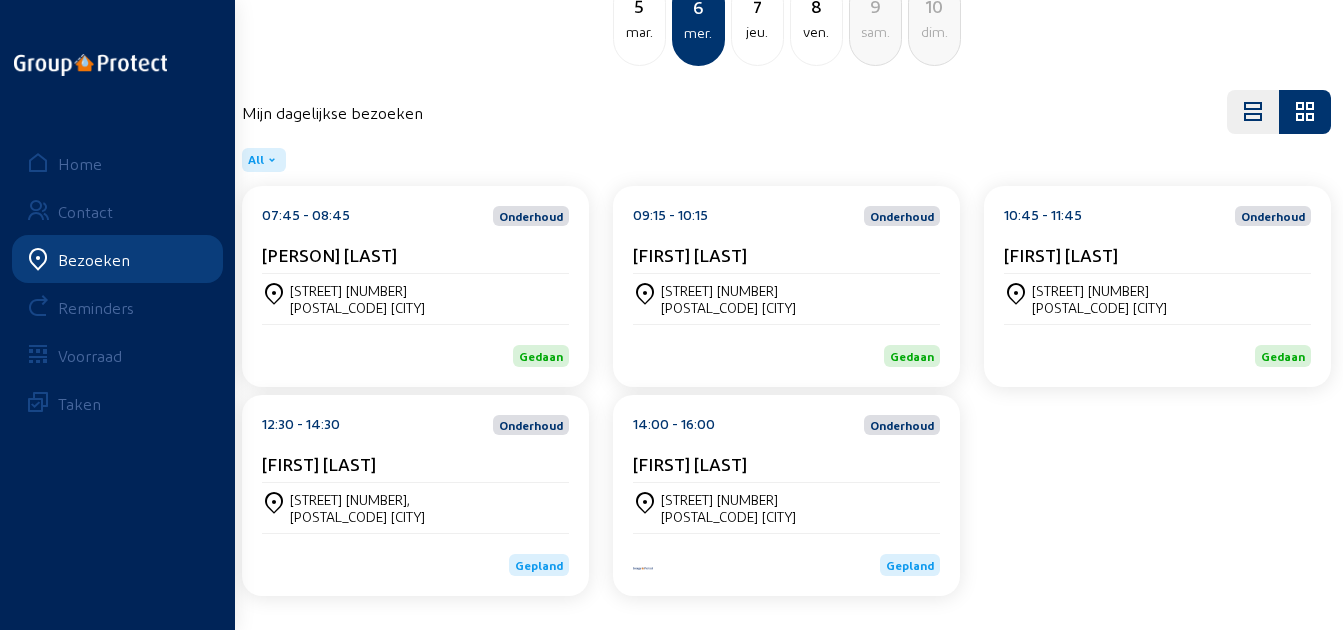 click on "[STREET] [NUMBER] [POSTAL_CODE] [CITY] België" 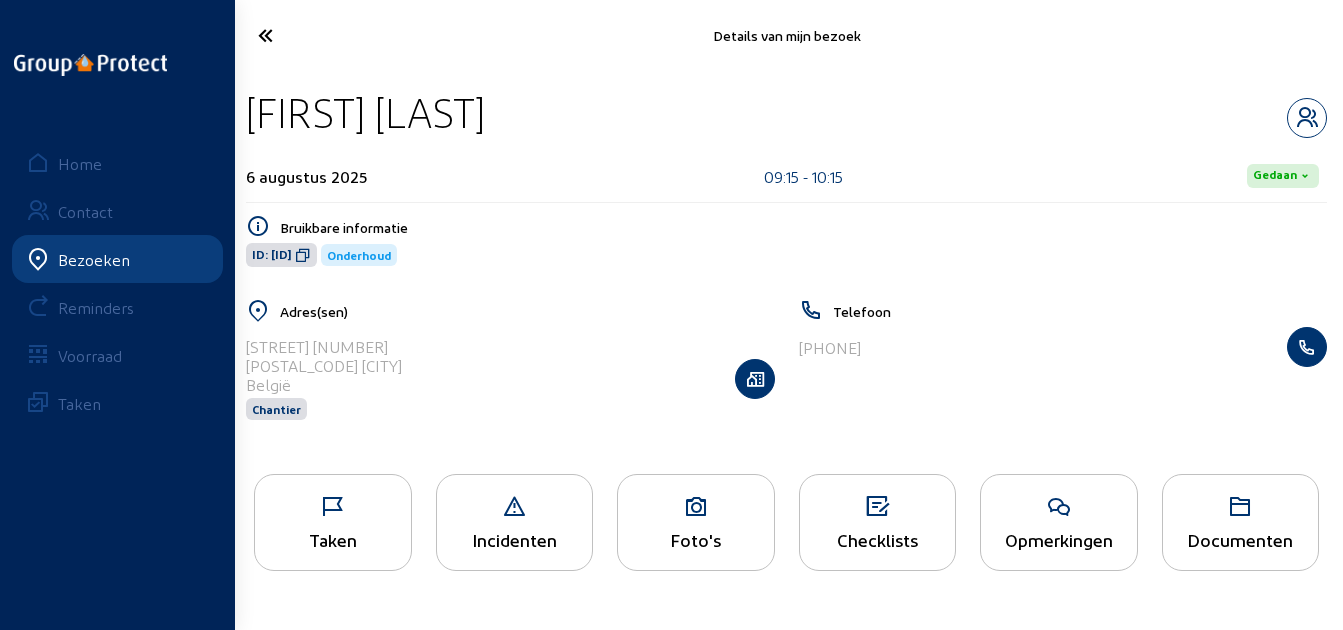 scroll, scrollTop: 0, scrollLeft: 0, axis: both 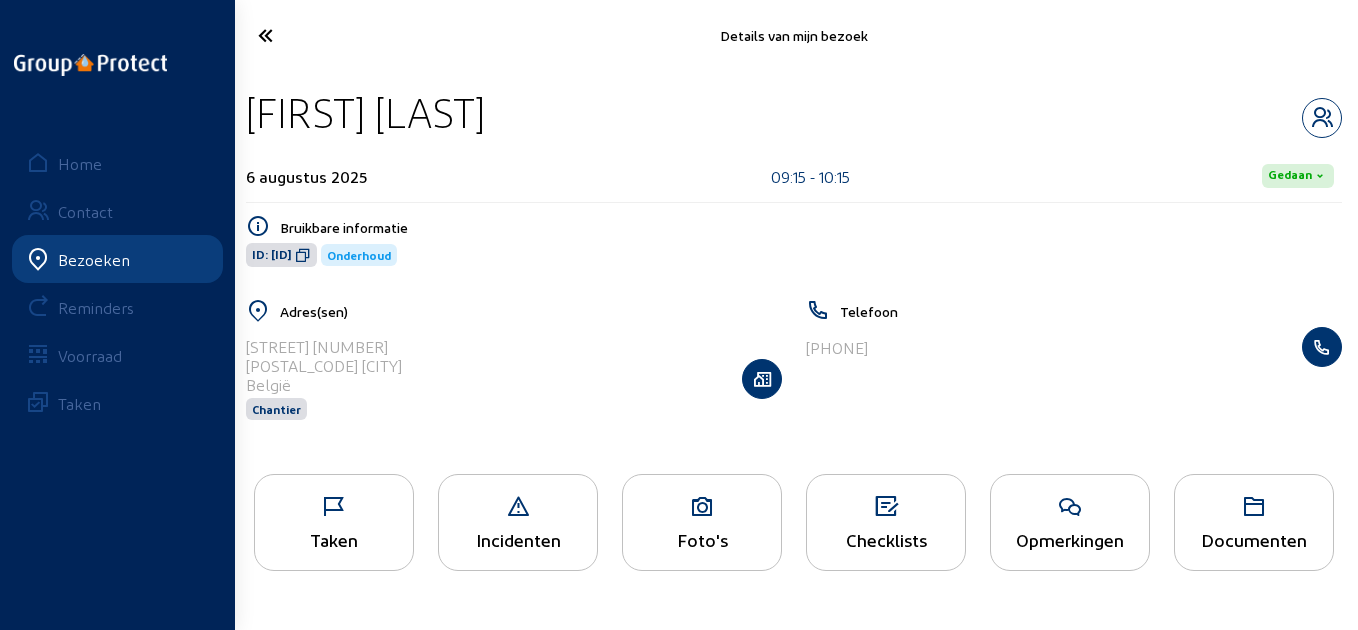 click 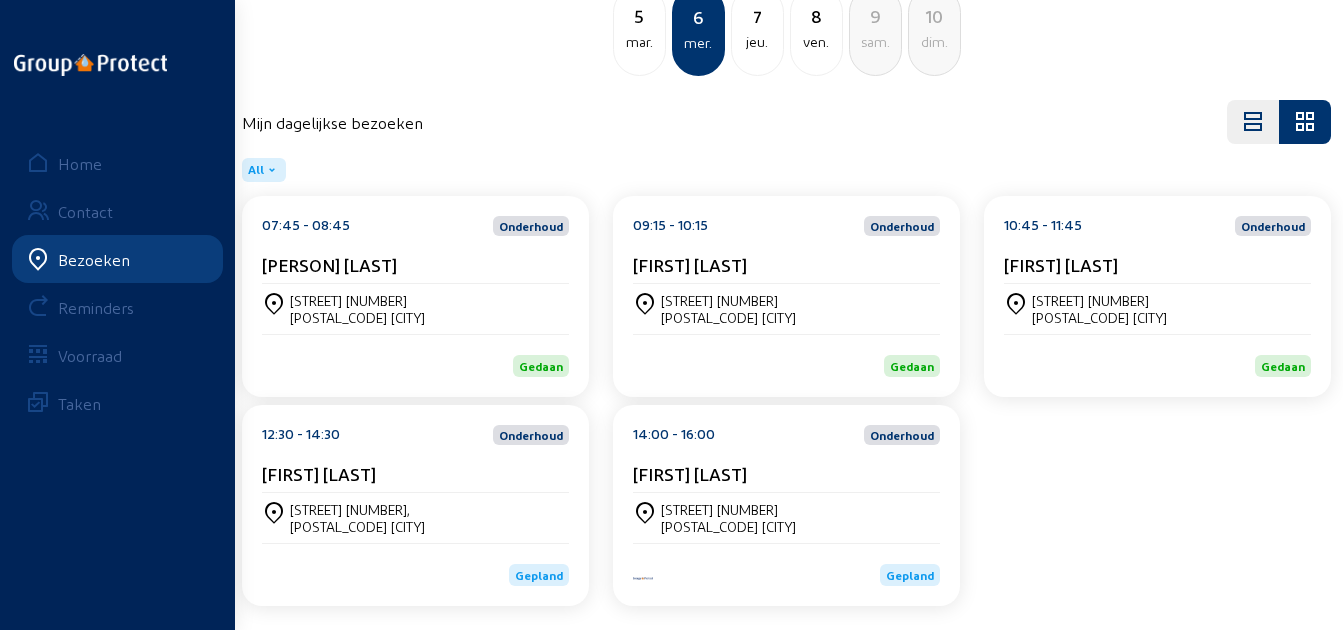 scroll, scrollTop: 161, scrollLeft: 0, axis: vertical 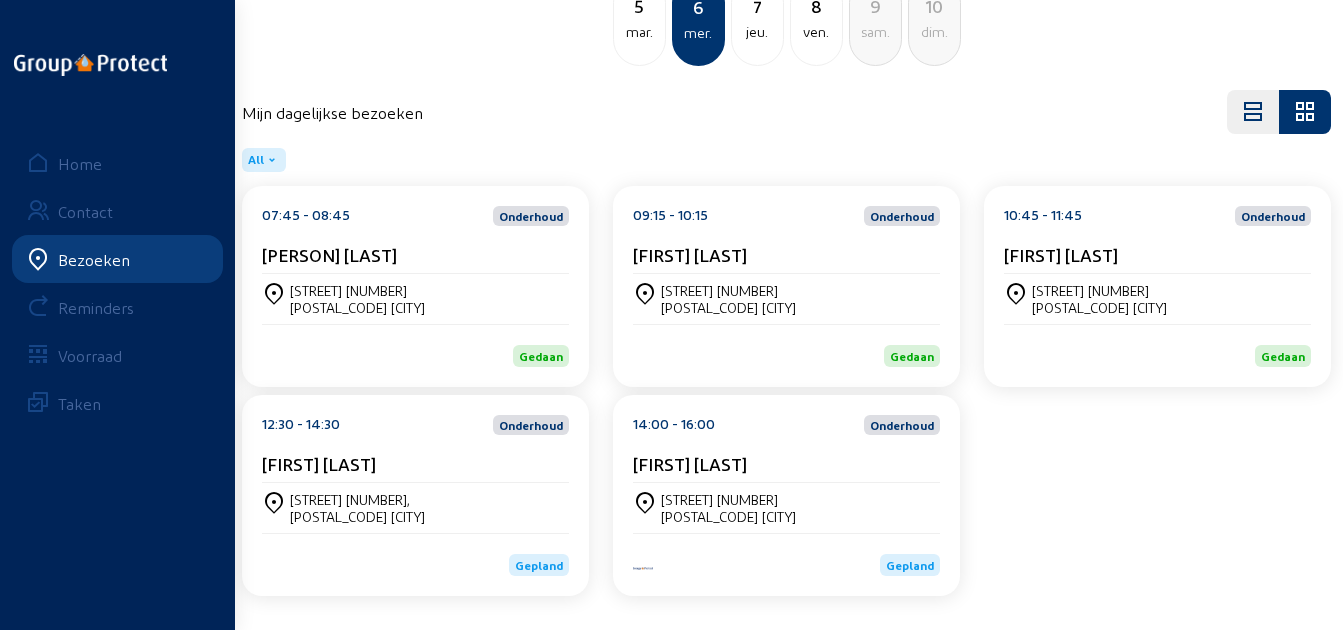 click on "jeu." 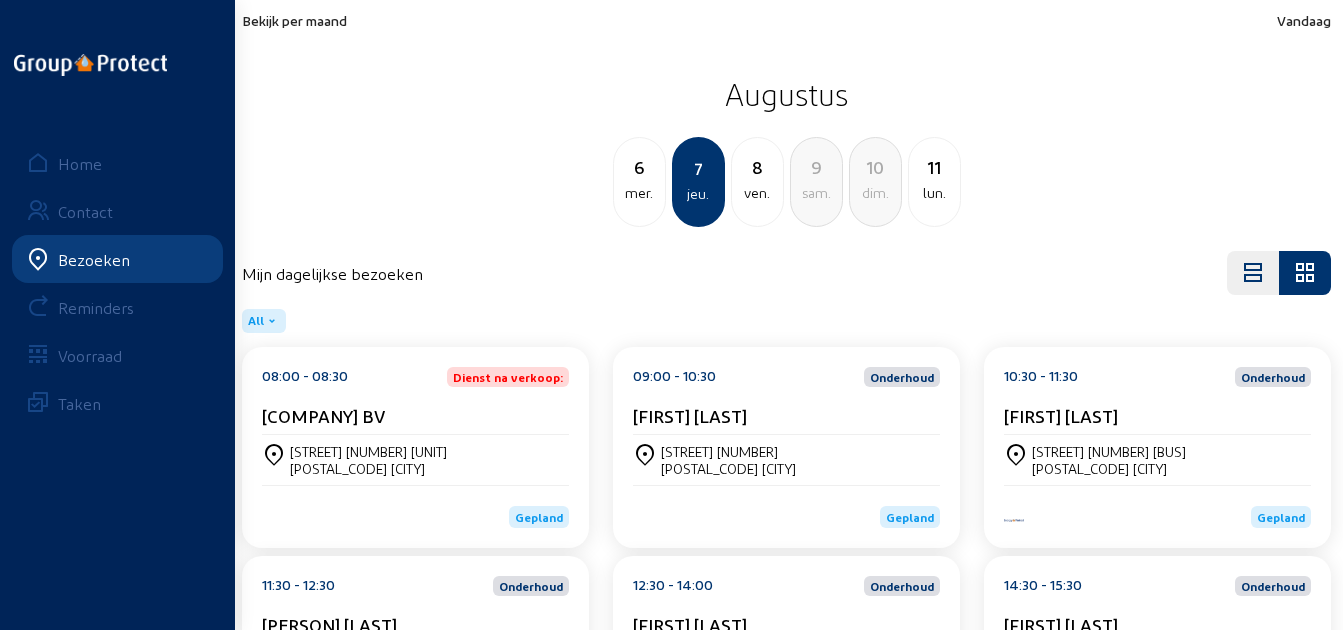 click on "09:00 - 10:30  Onderhoud [PERSON] [LAST]" 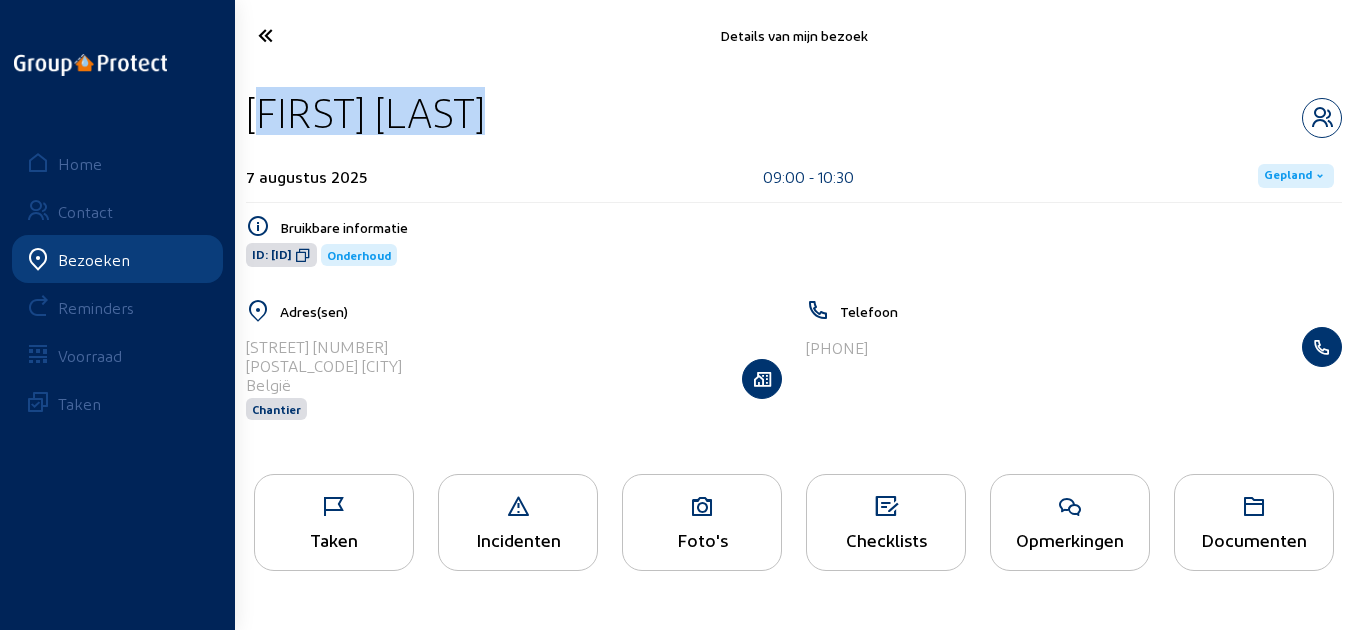 drag, startPoint x: 505, startPoint y: 120, endPoint x: 250, endPoint y: 108, distance: 255.2822 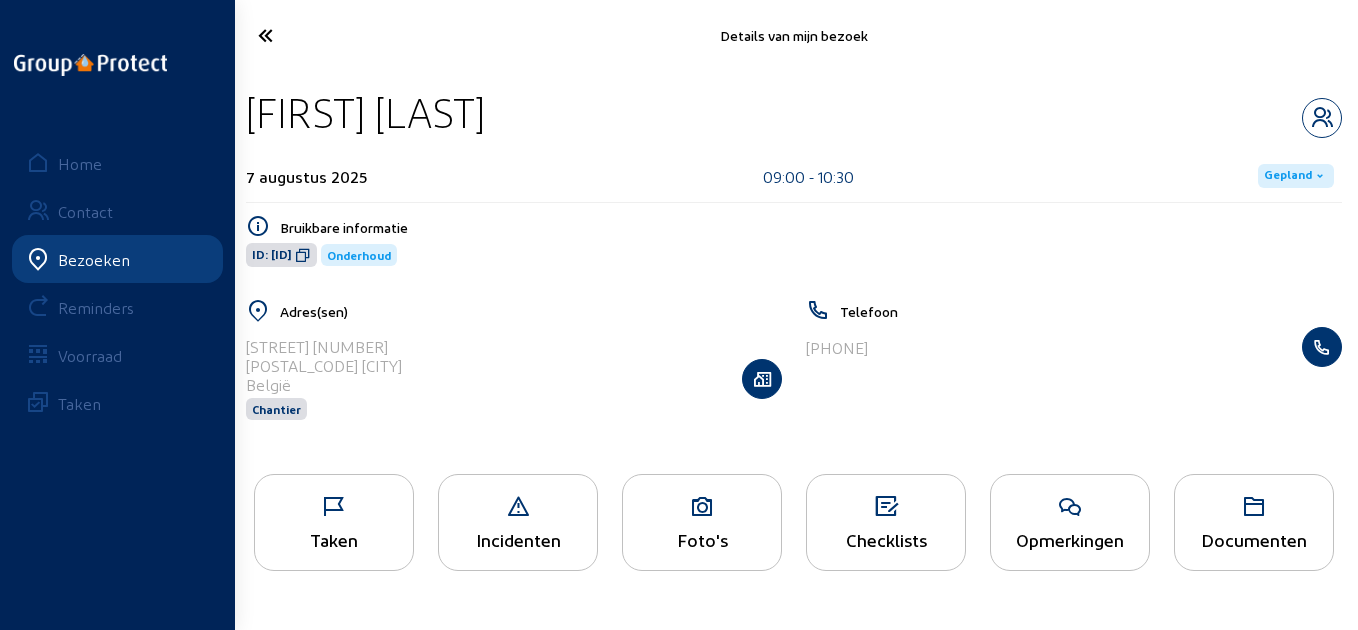 click 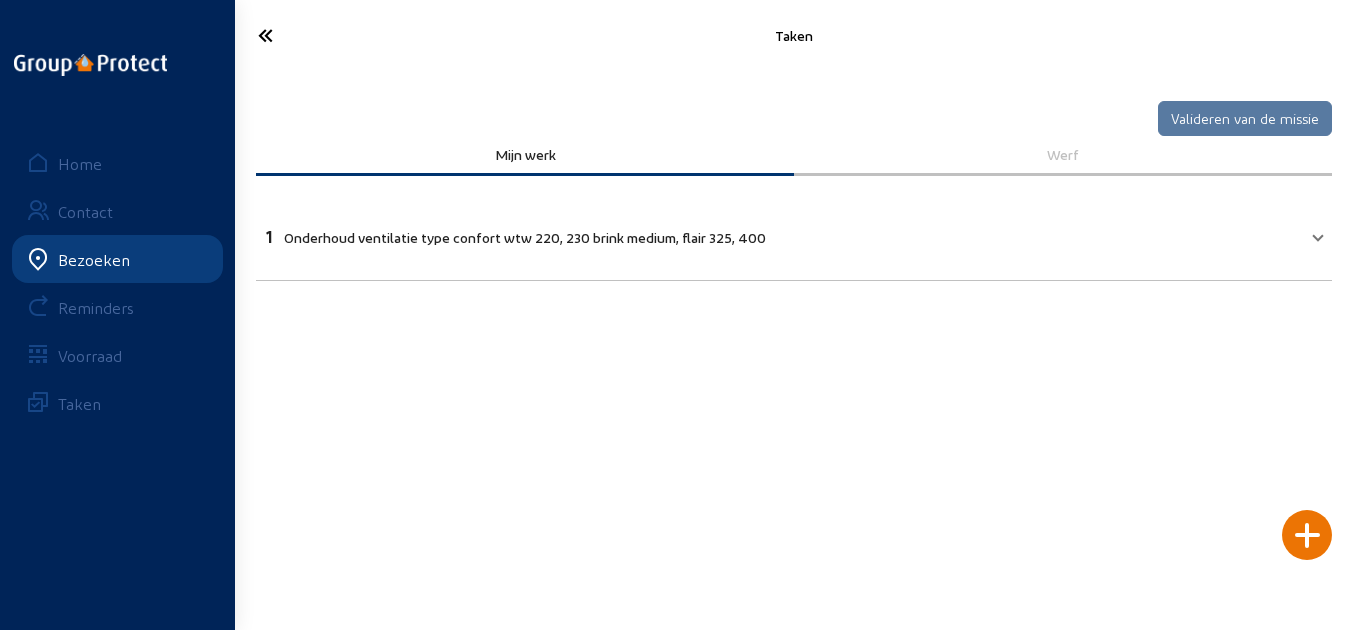 click 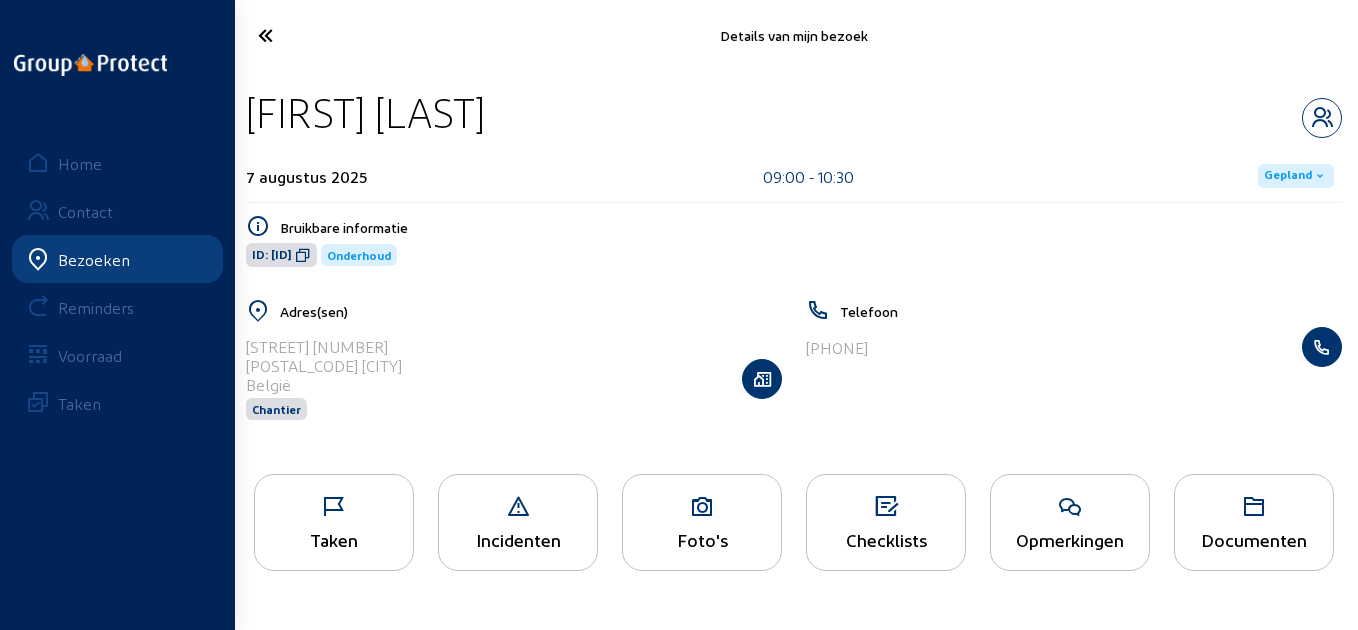 click 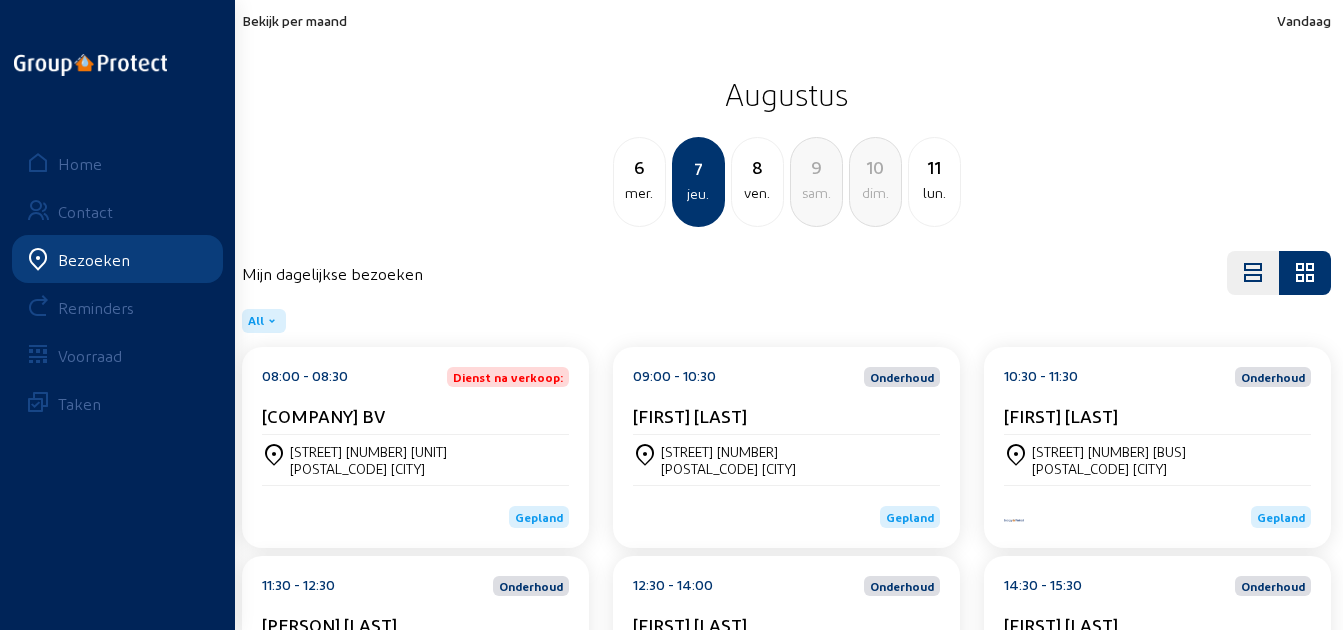 click on "[FIRST] [LAST]" 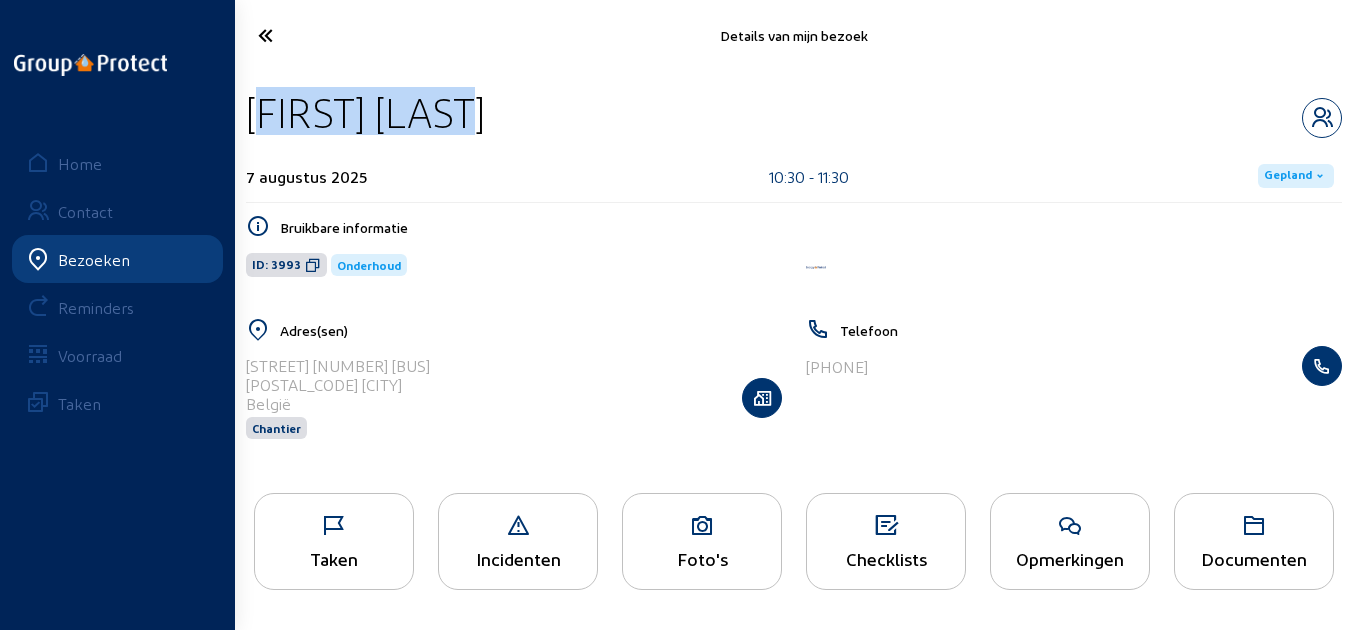 drag, startPoint x: 457, startPoint y: 106, endPoint x: 235, endPoint y: 107, distance: 222.00226 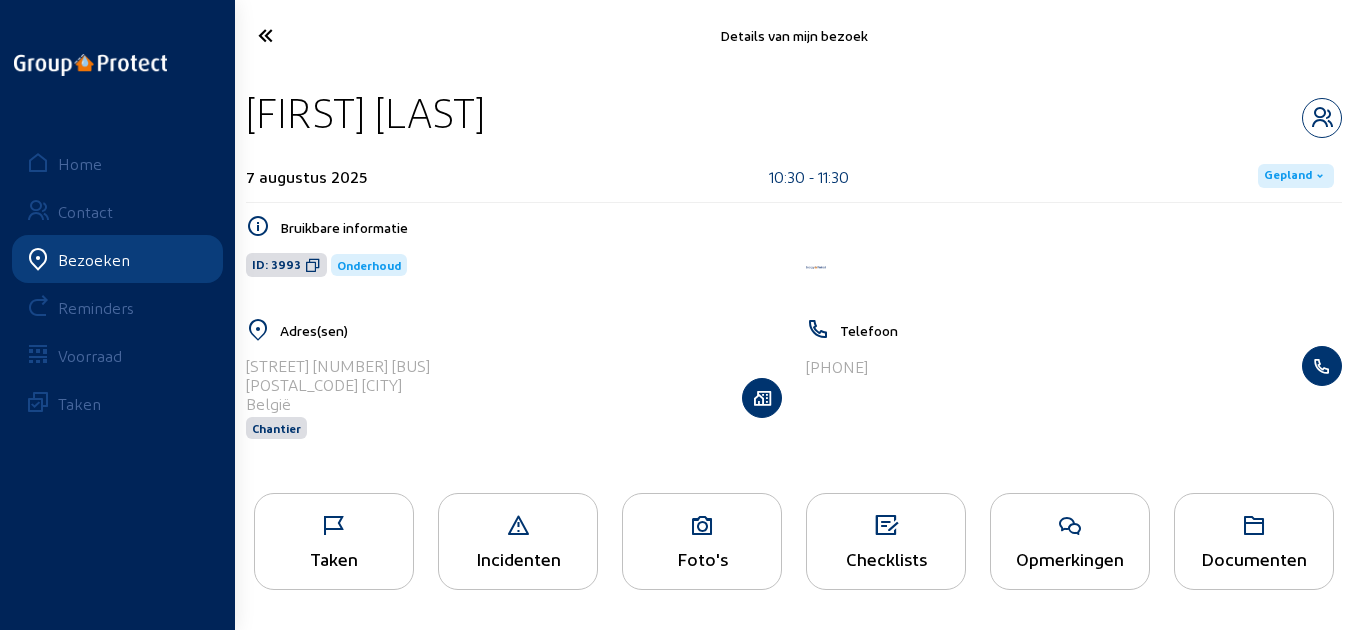click 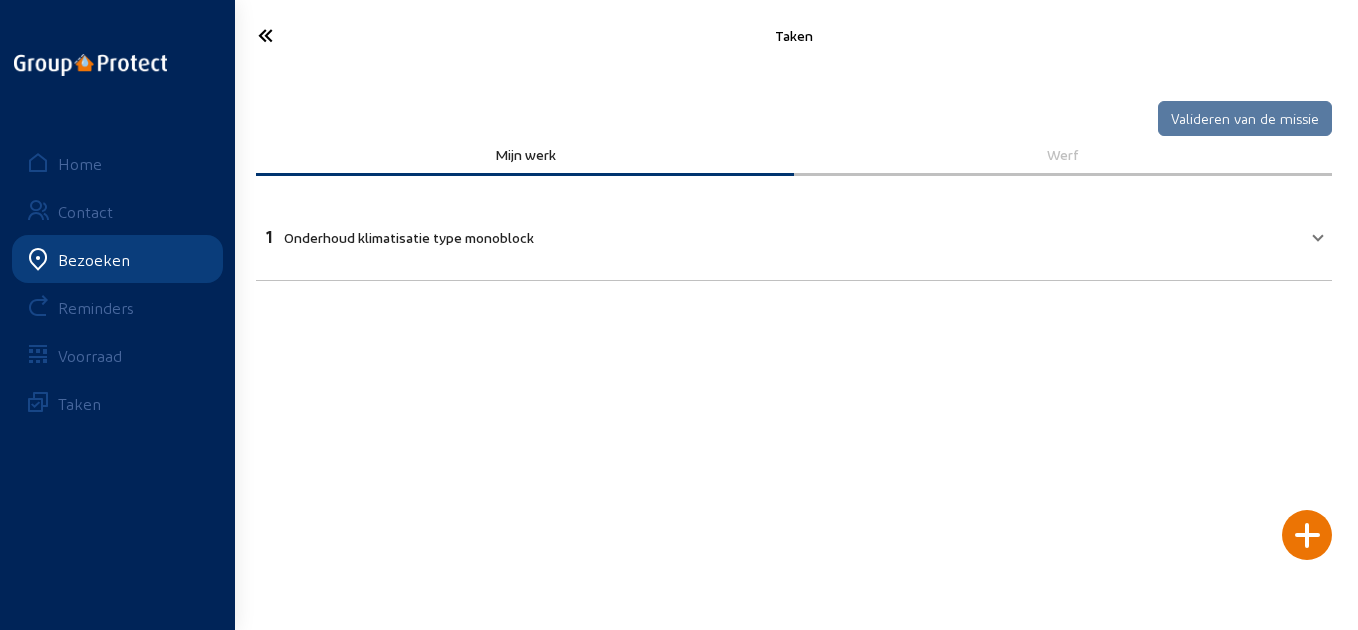 click 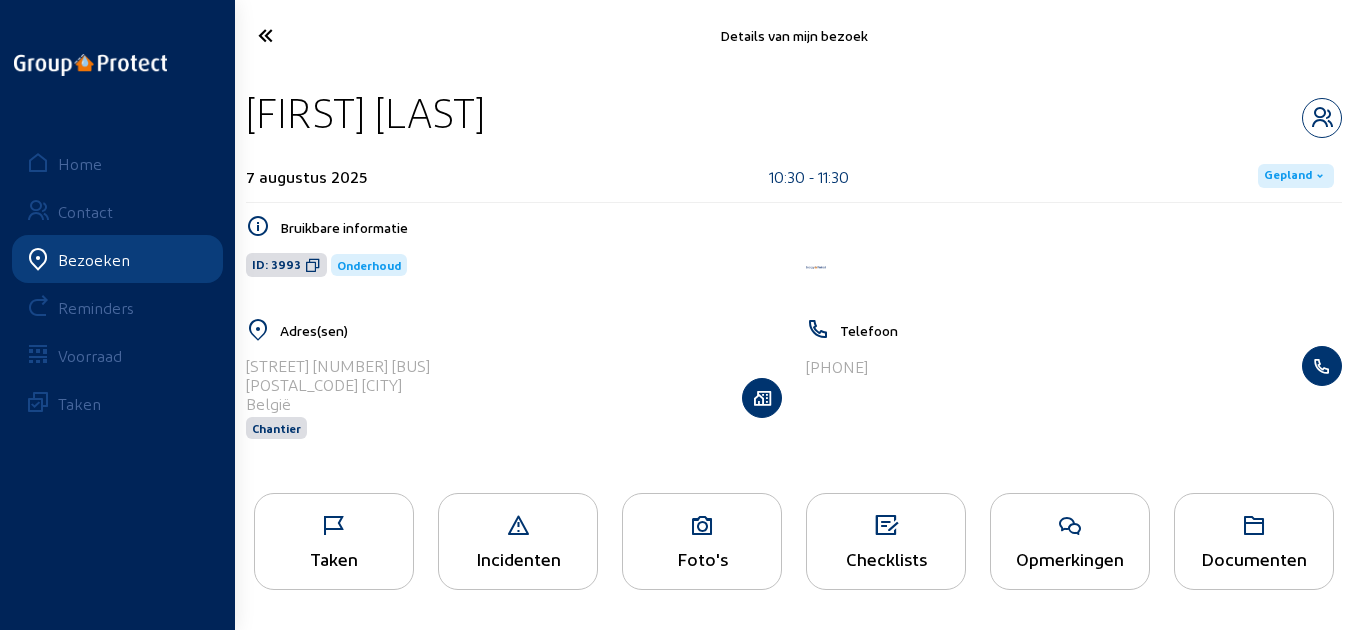 click 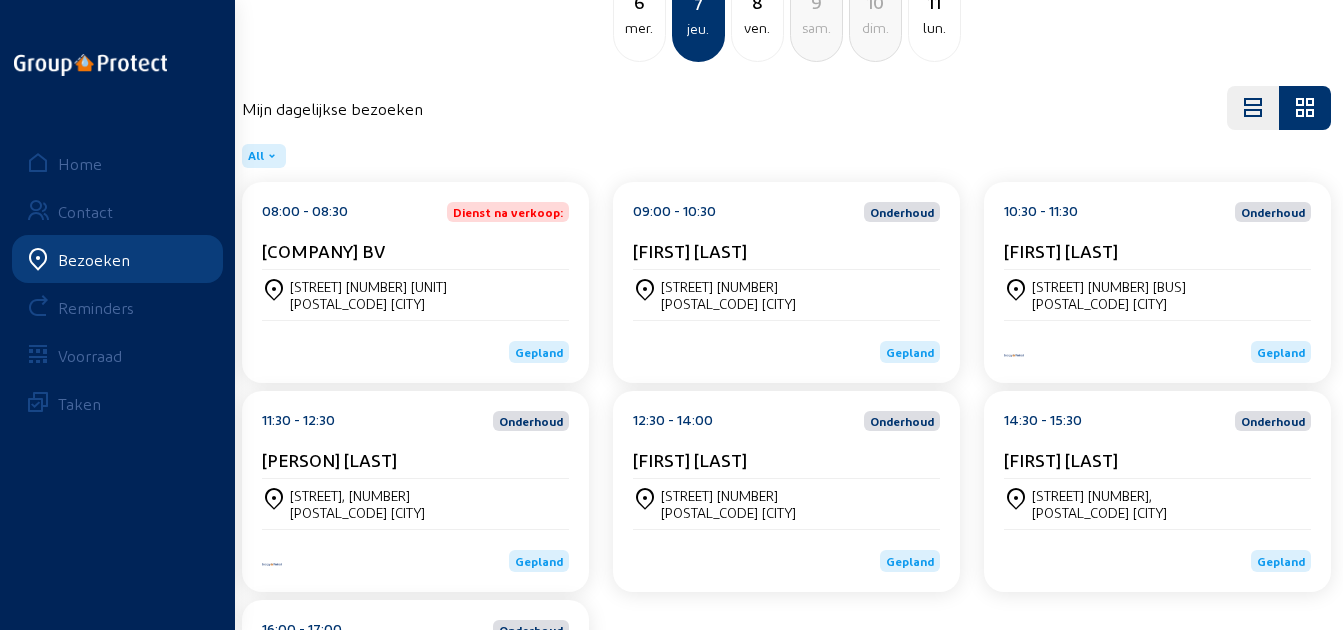 scroll, scrollTop: 200, scrollLeft: 0, axis: vertical 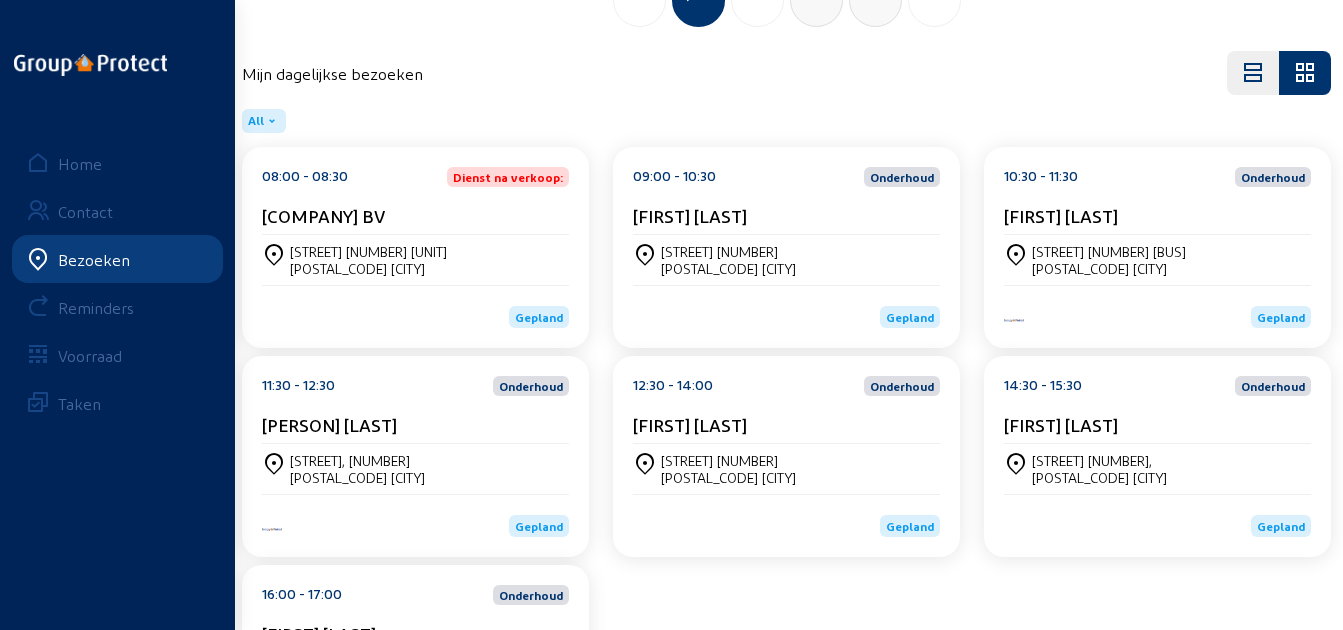 click on "[PERSON] [LAST]" 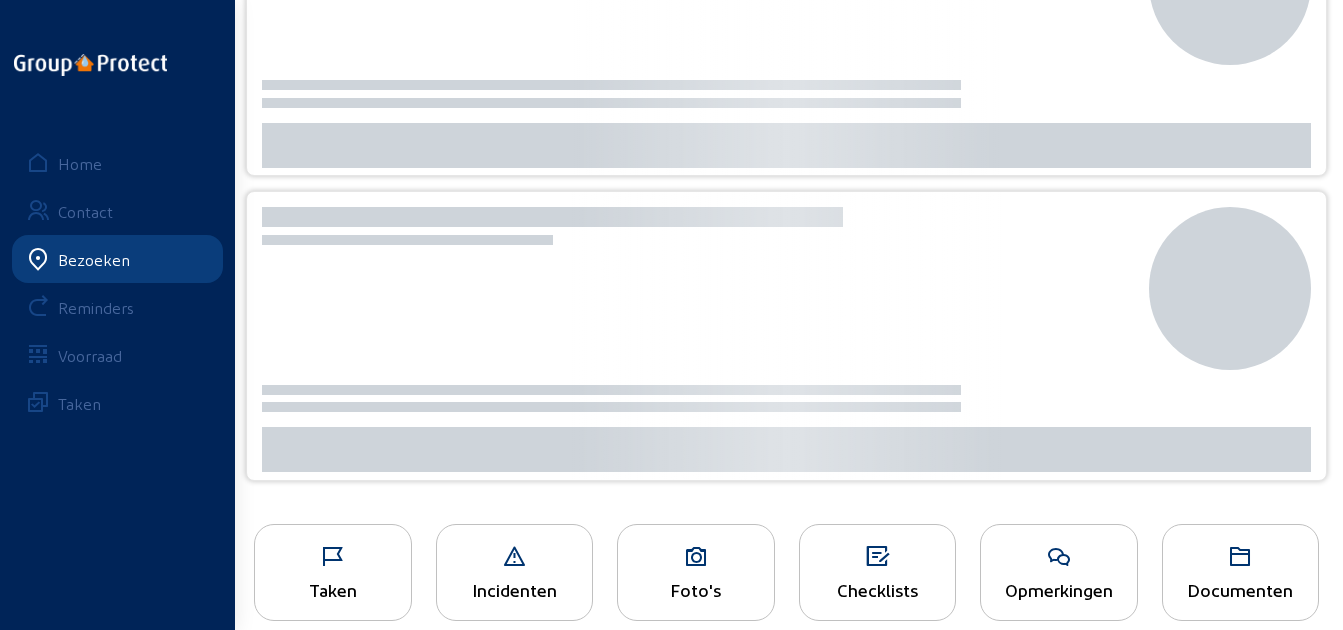 scroll, scrollTop: 0, scrollLeft: 0, axis: both 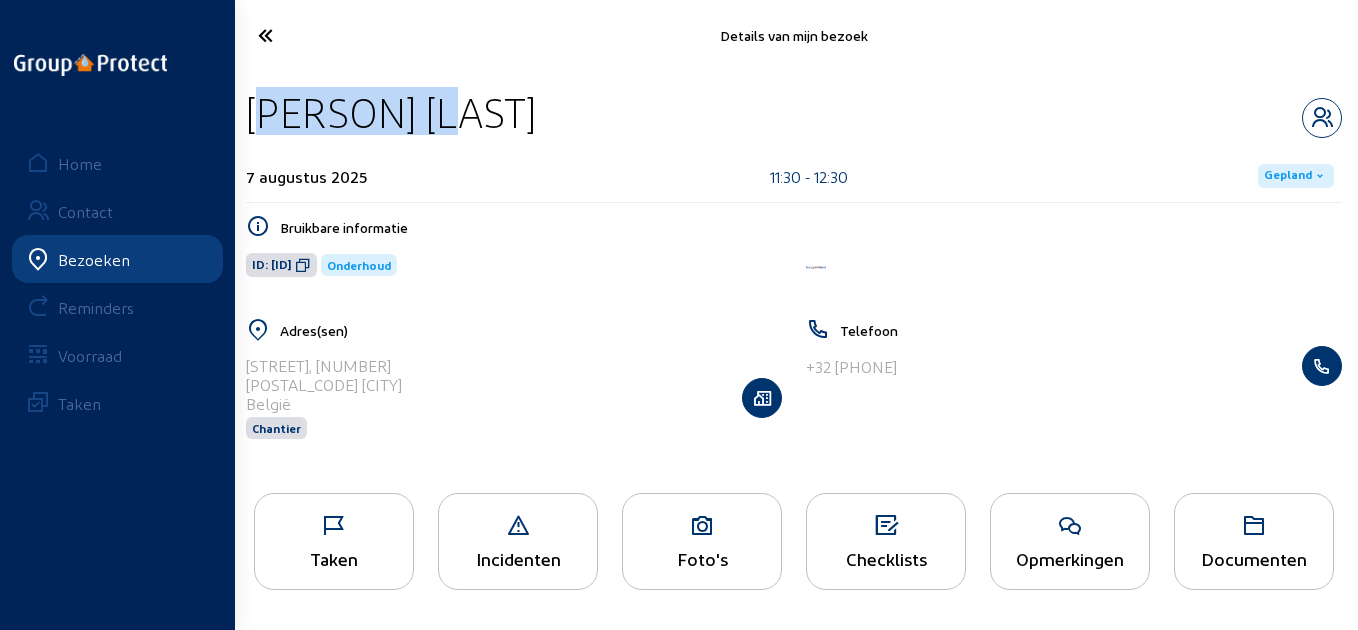 drag, startPoint x: 474, startPoint y: 119, endPoint x: 247, endPoint y: 127, distance: 227.14093 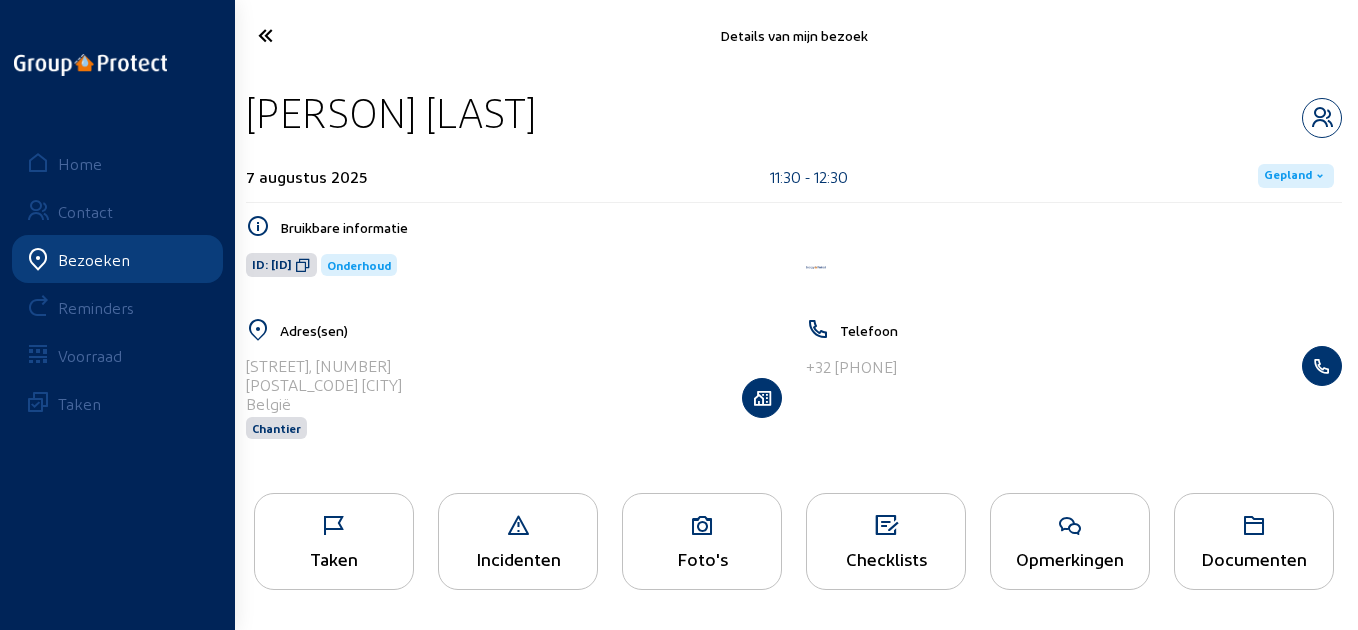 click 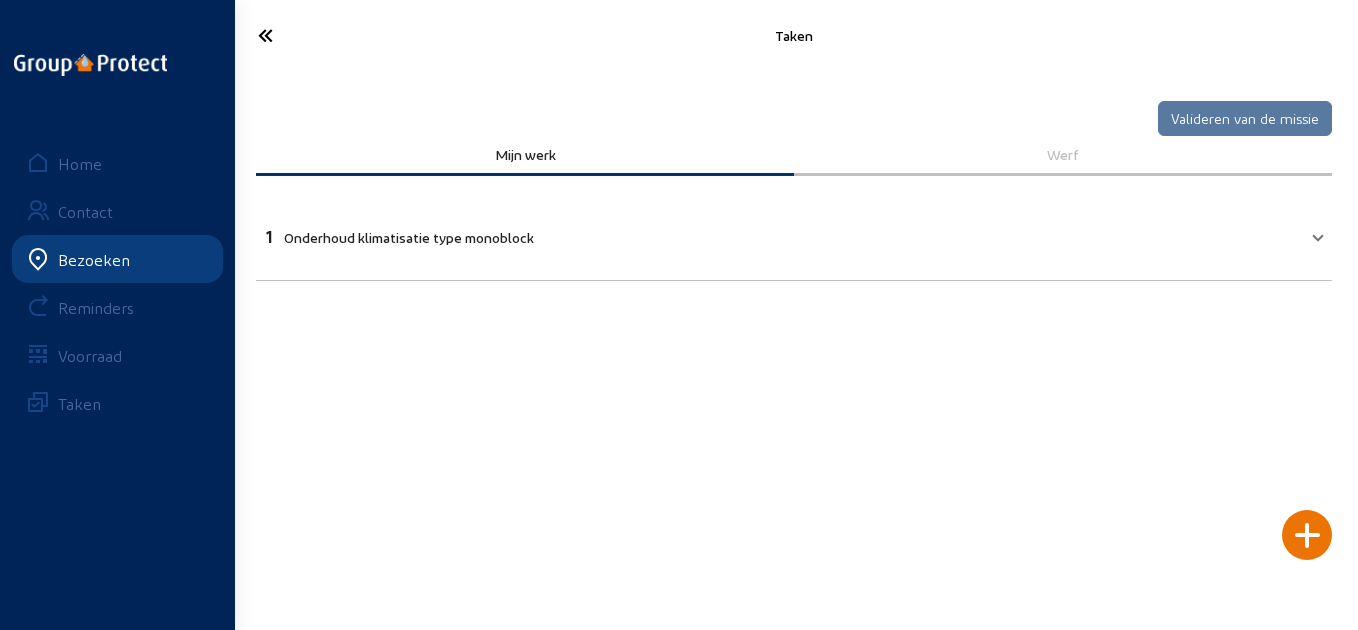 click 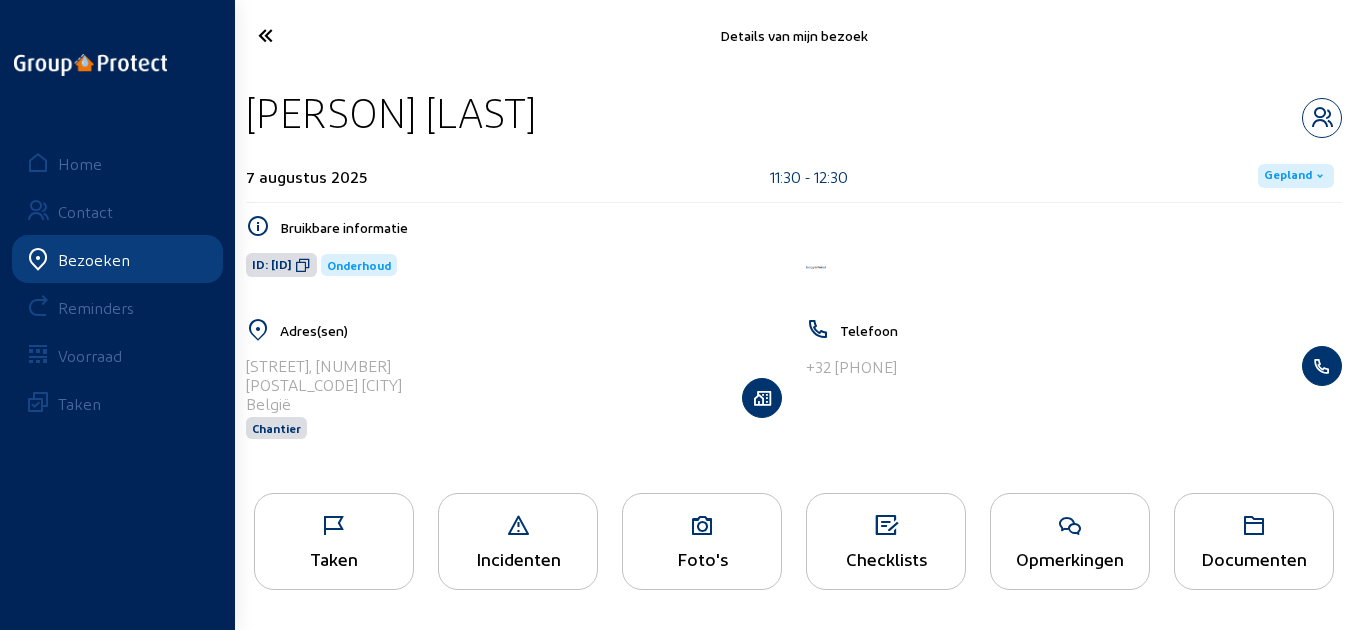 click 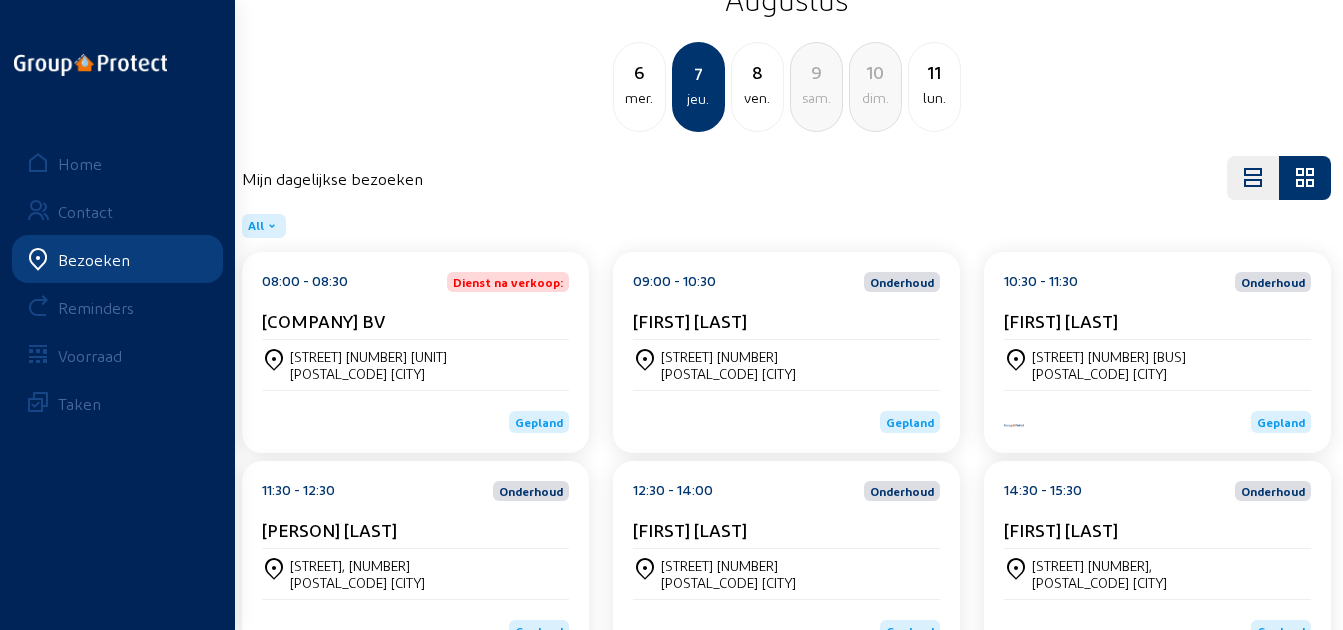 scroll, scrollTop: 200, scrollLeft: 0, axis: vertical 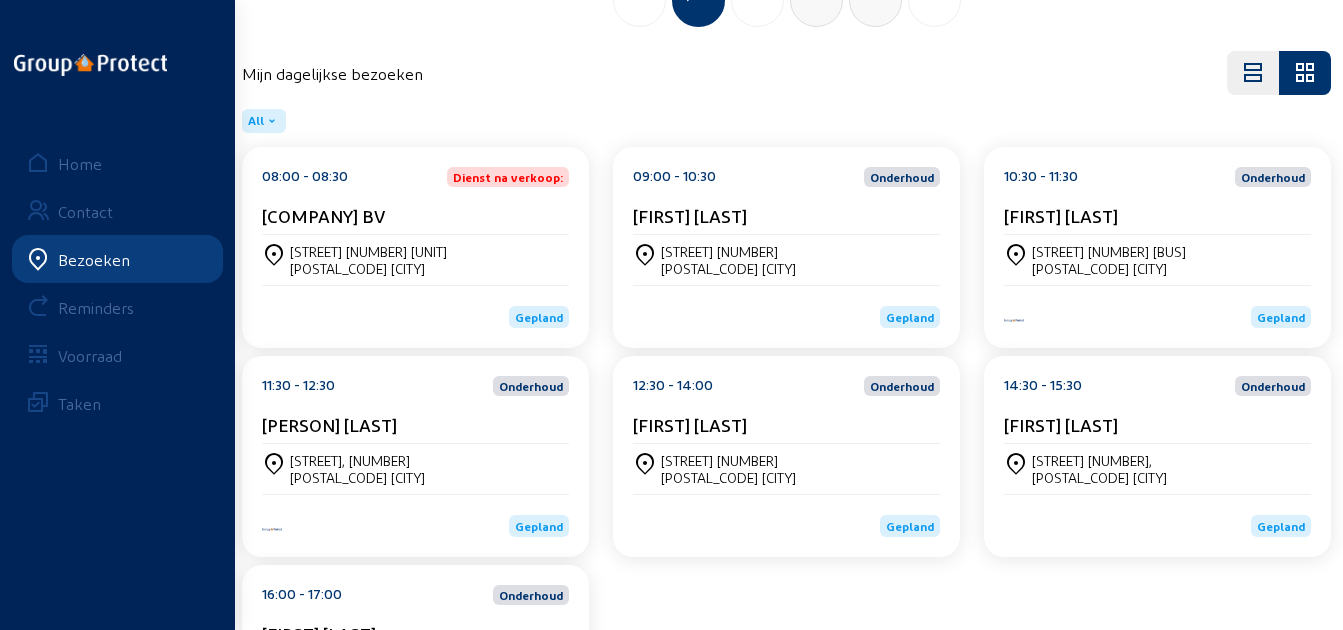 click on "12:30 - 14:00  Onderhoud [PERSON]  [LAST]" 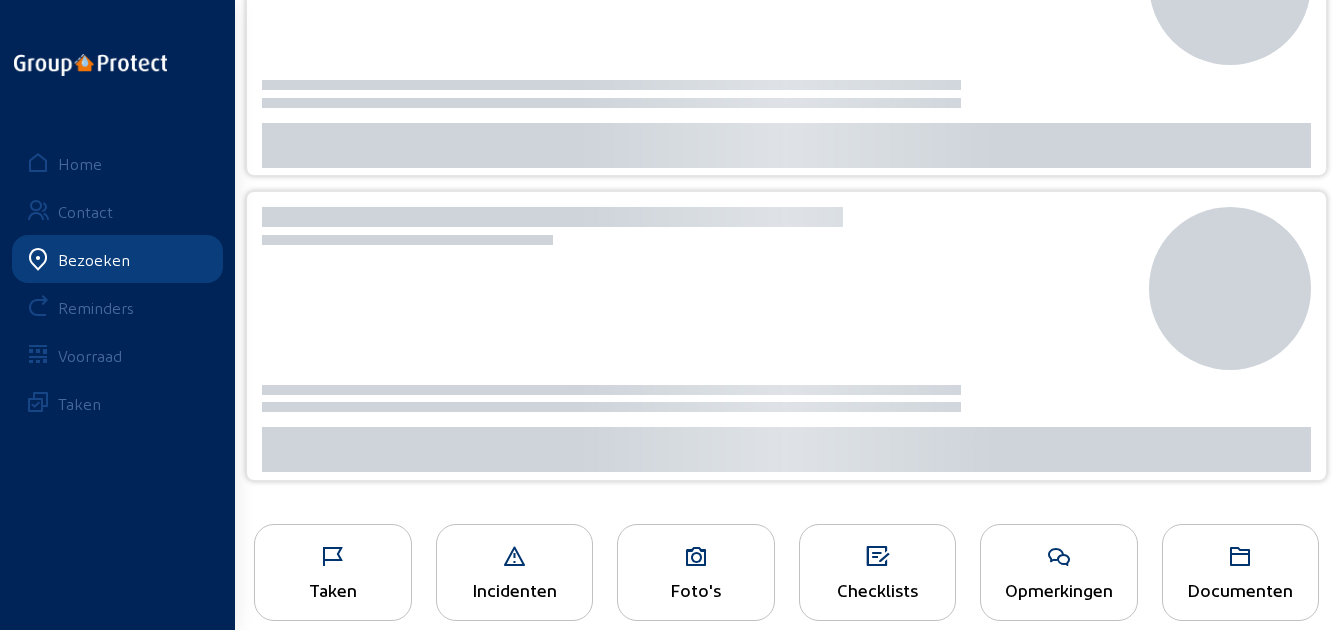 scroll, scrollTop: 0, scrollLeft: 0, axis: both 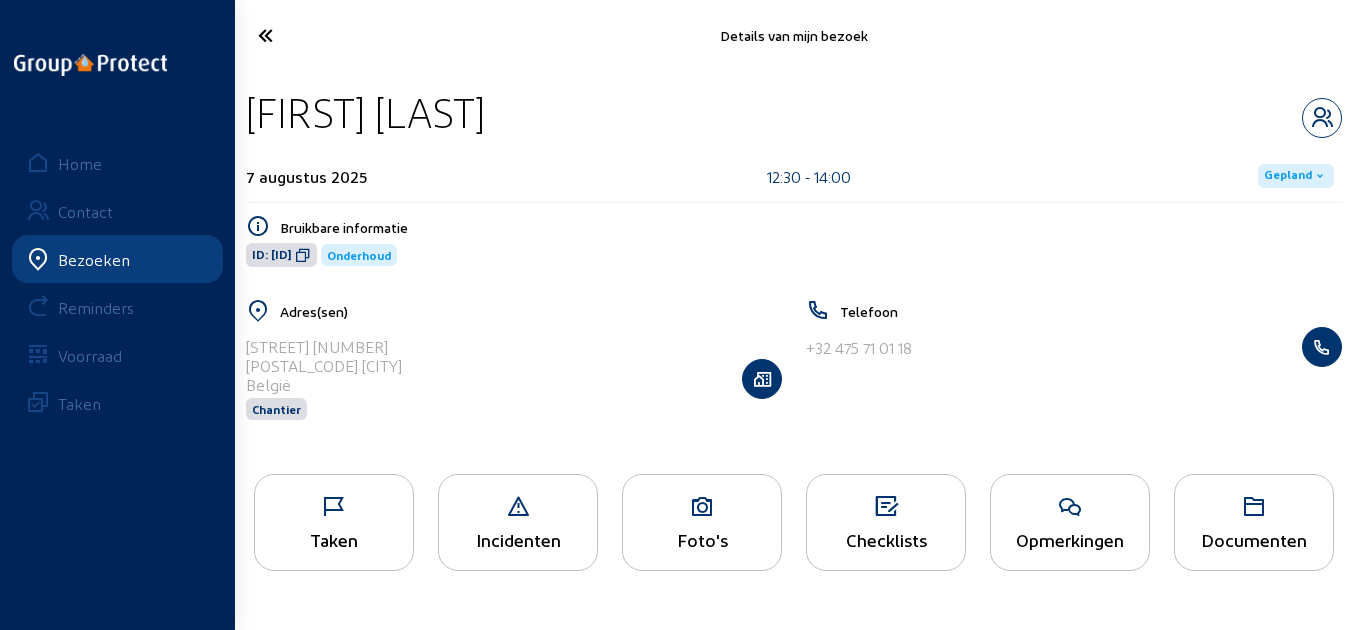 drag, startPoint x: 565, startPoint y: 115, endPoint x: 241, endPoint y: 118, distance: 324.0139 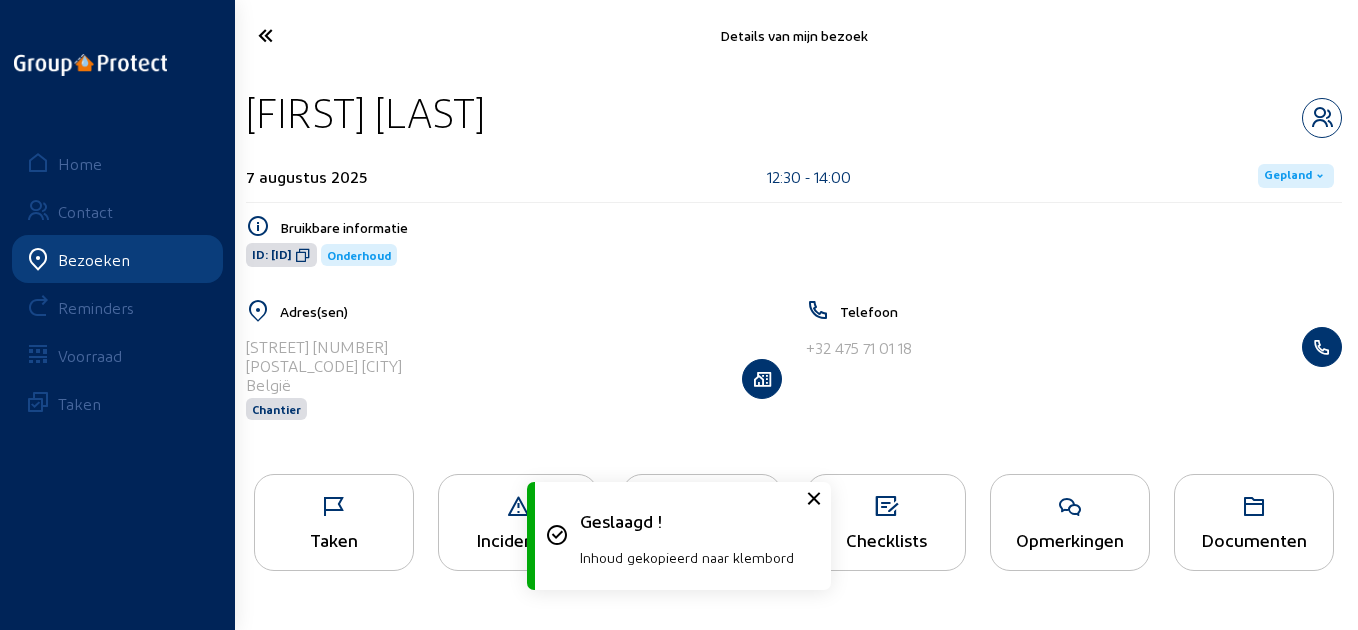 click on "Taken" 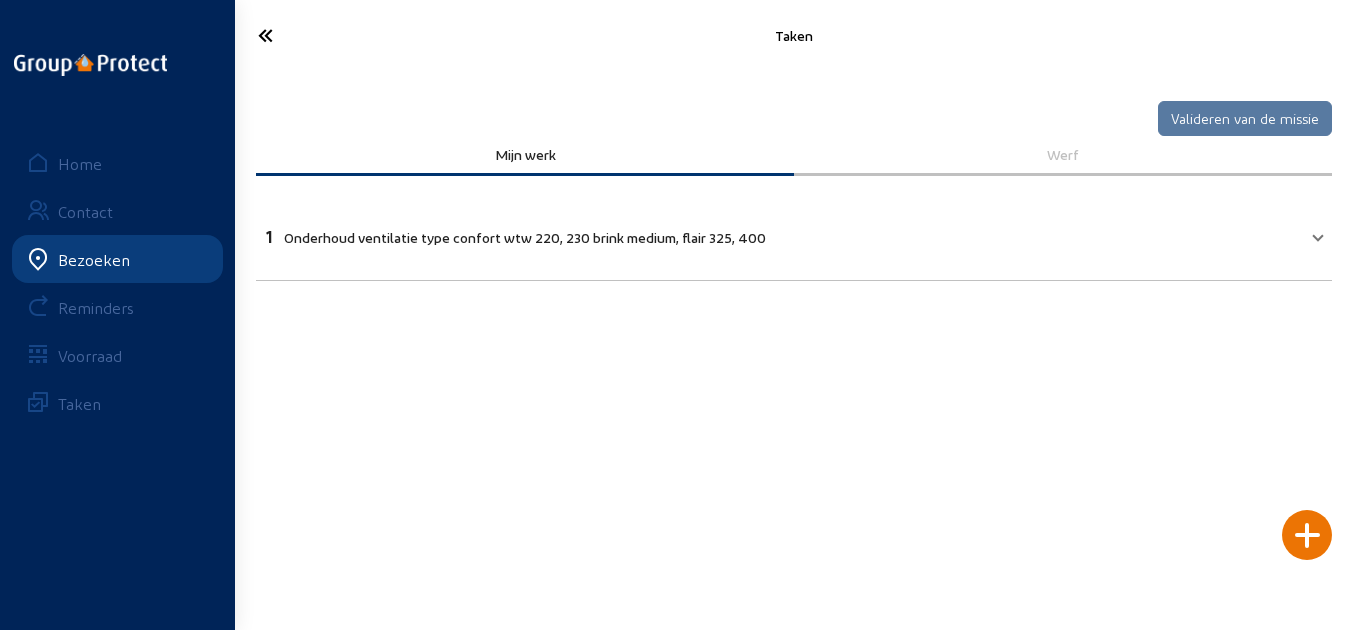 click on "1 Onderhoud ventilatie type confort wtw 220, 230 brink medium, flair 325, 400" at bounding box center (794, 234) 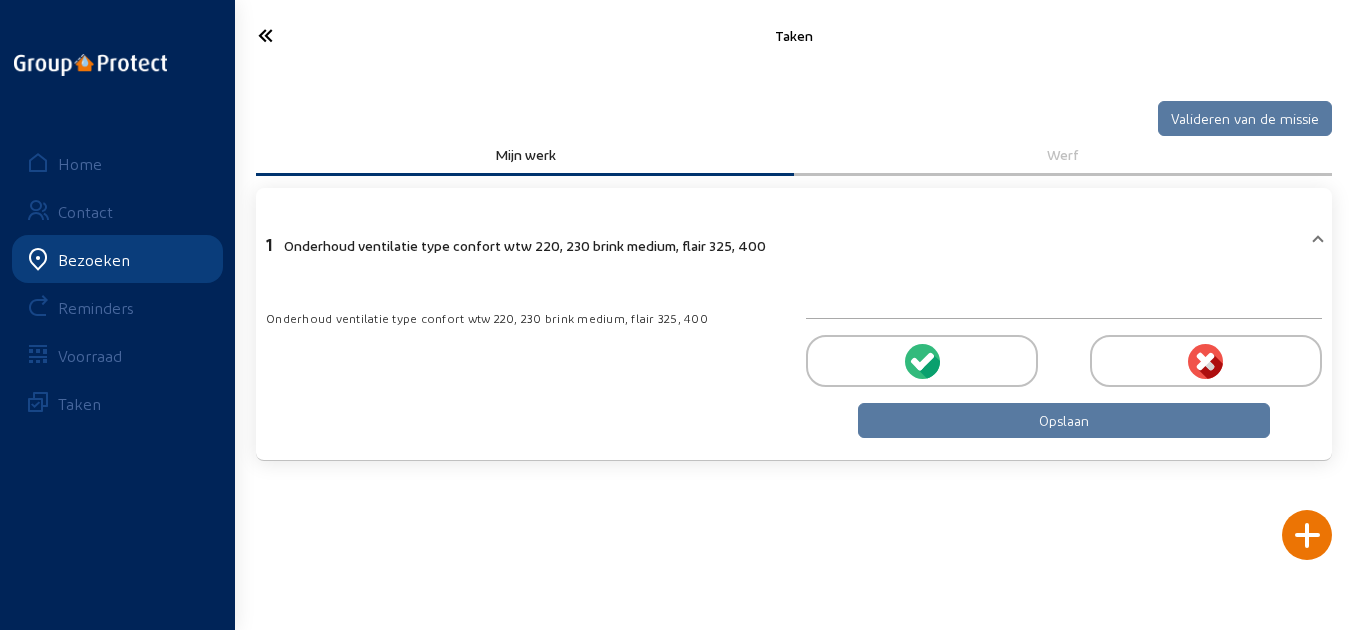 click 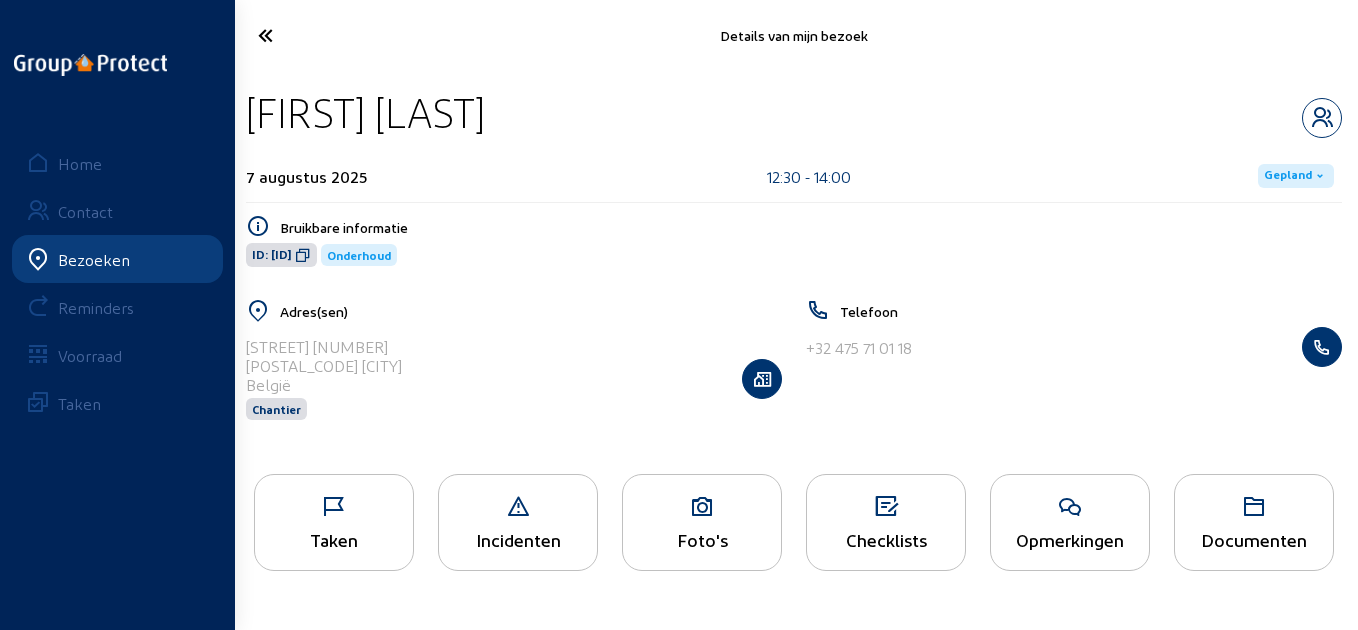 click 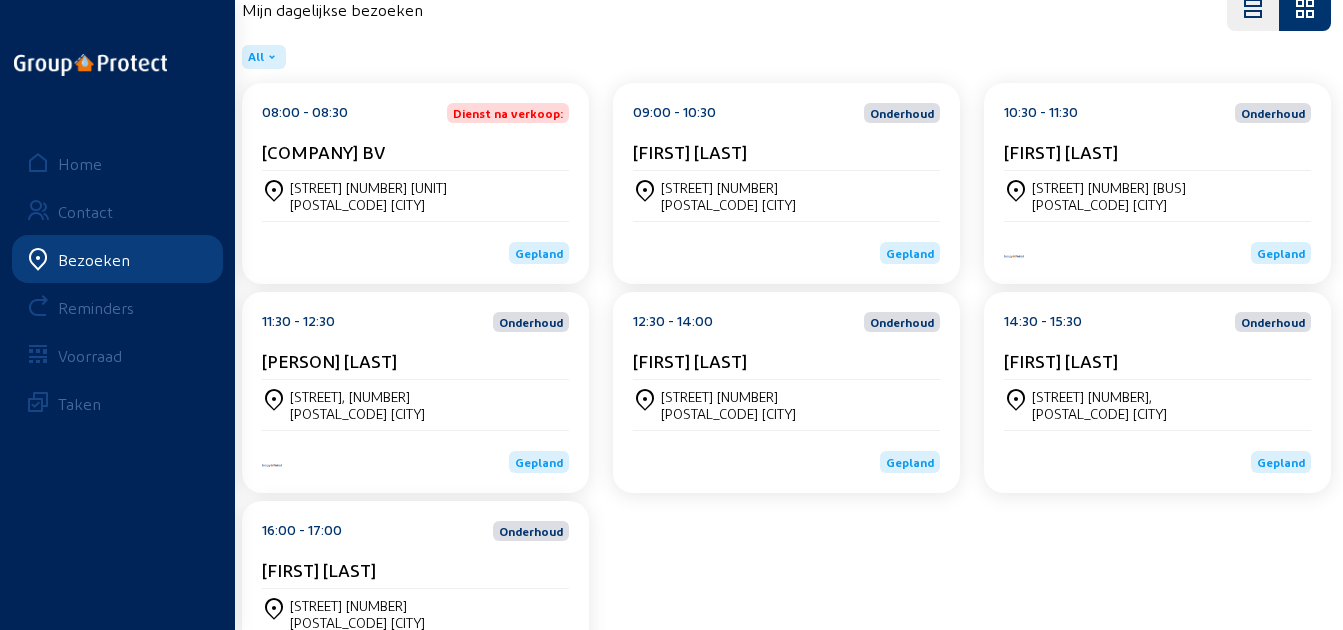 scroll, scrollTop: 300, scrollLeft: 0, axis: vertical 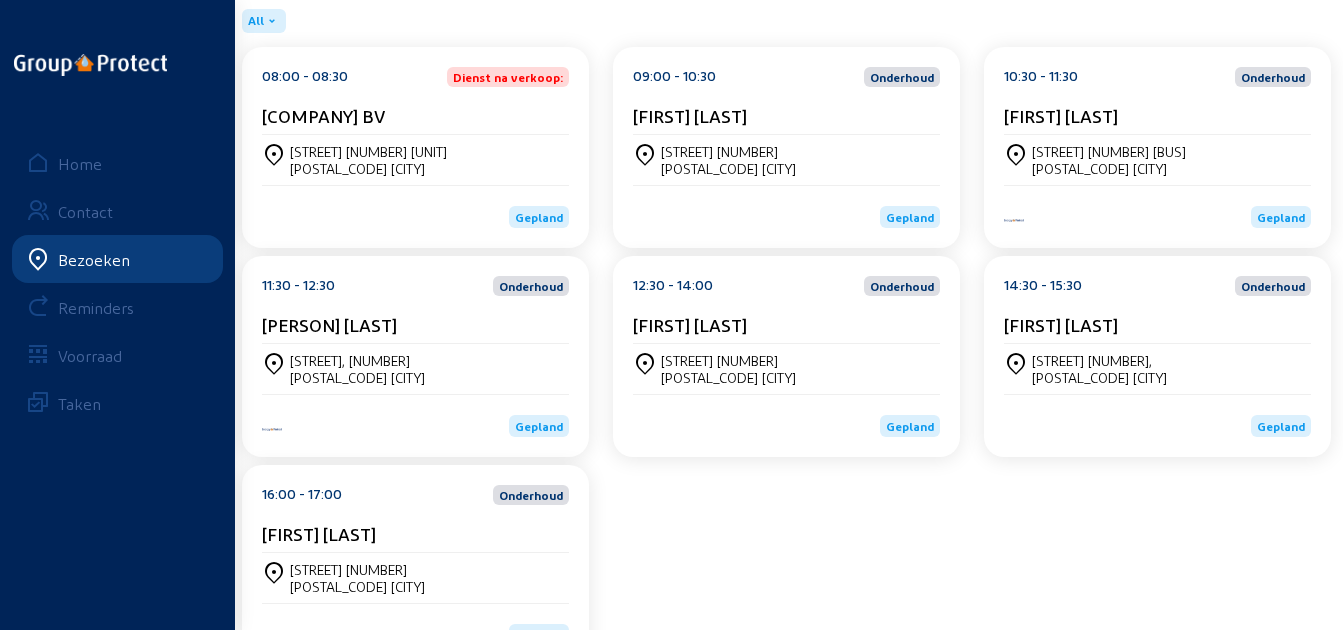 click on "[FIRST] [LAST]" 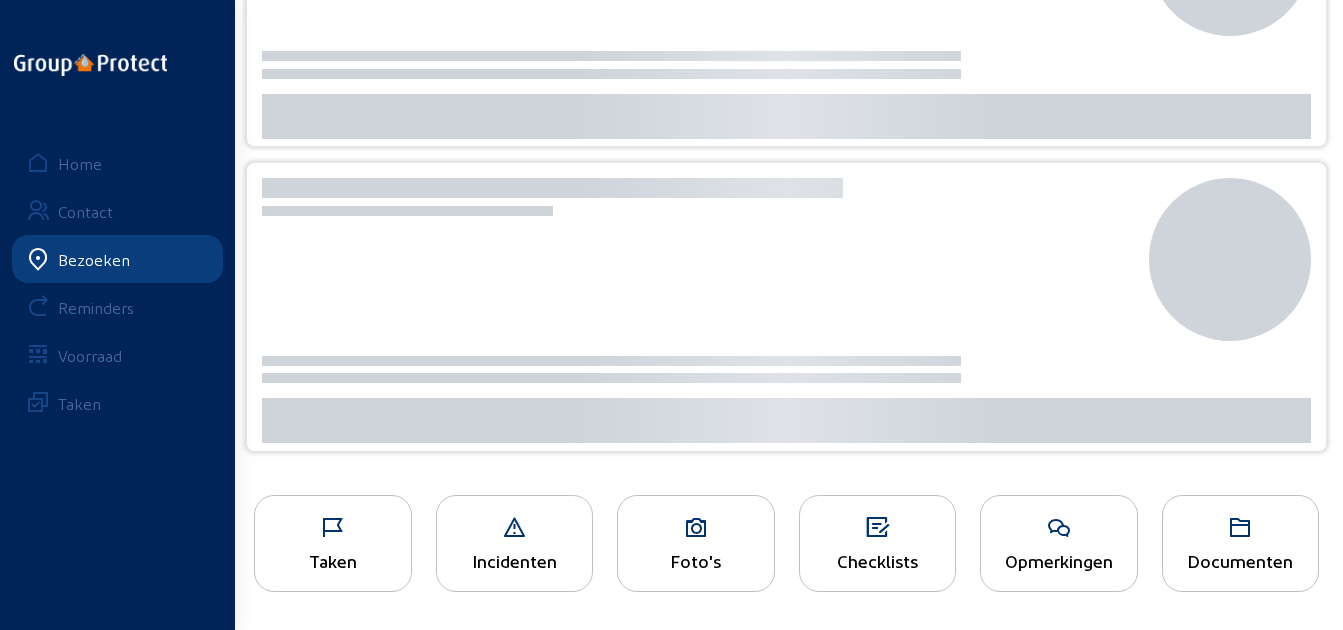 scroll, scrollTop: 0, scrollLeft: 0, axis: both 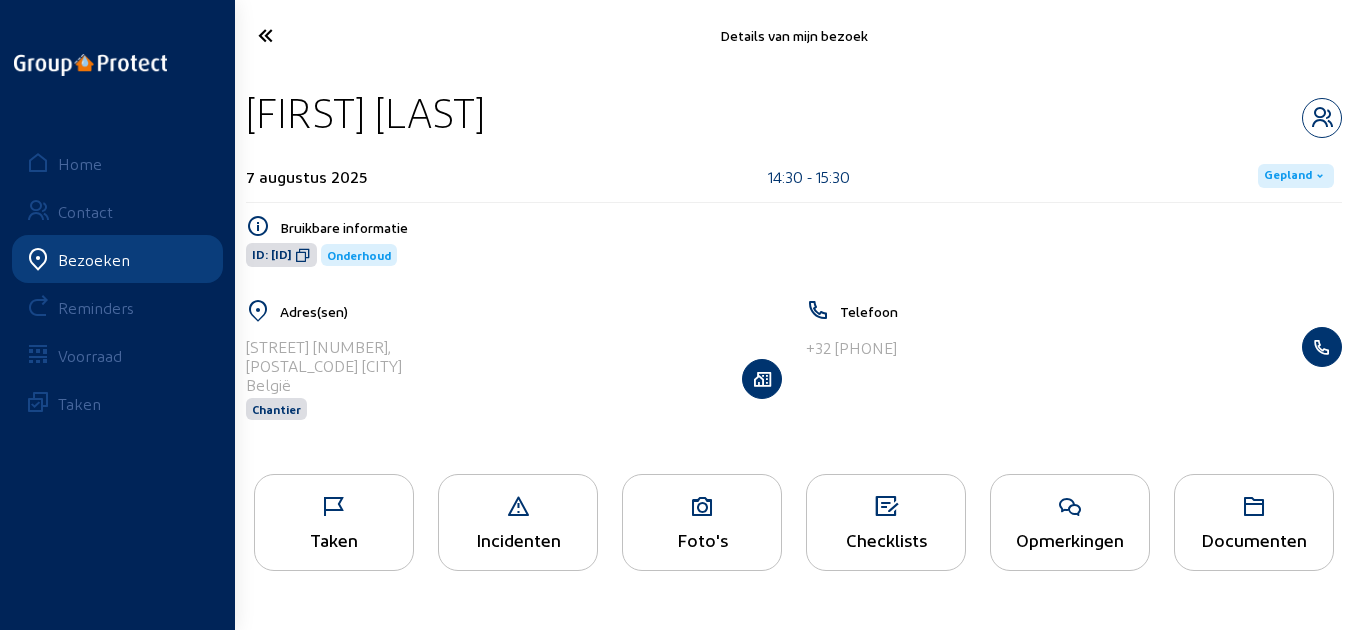 drag, startPoint x: 581, startPoint y: 118, endPoint x: 241, endPoint y: 112, distance: 340.05295 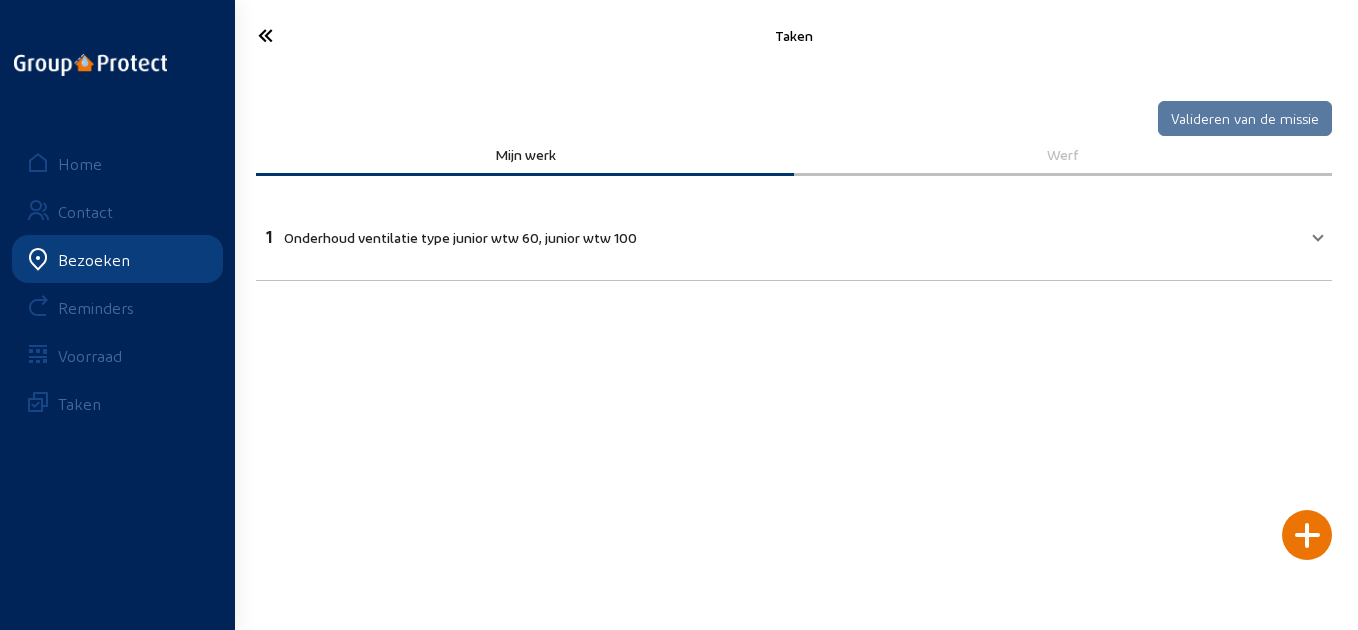 click 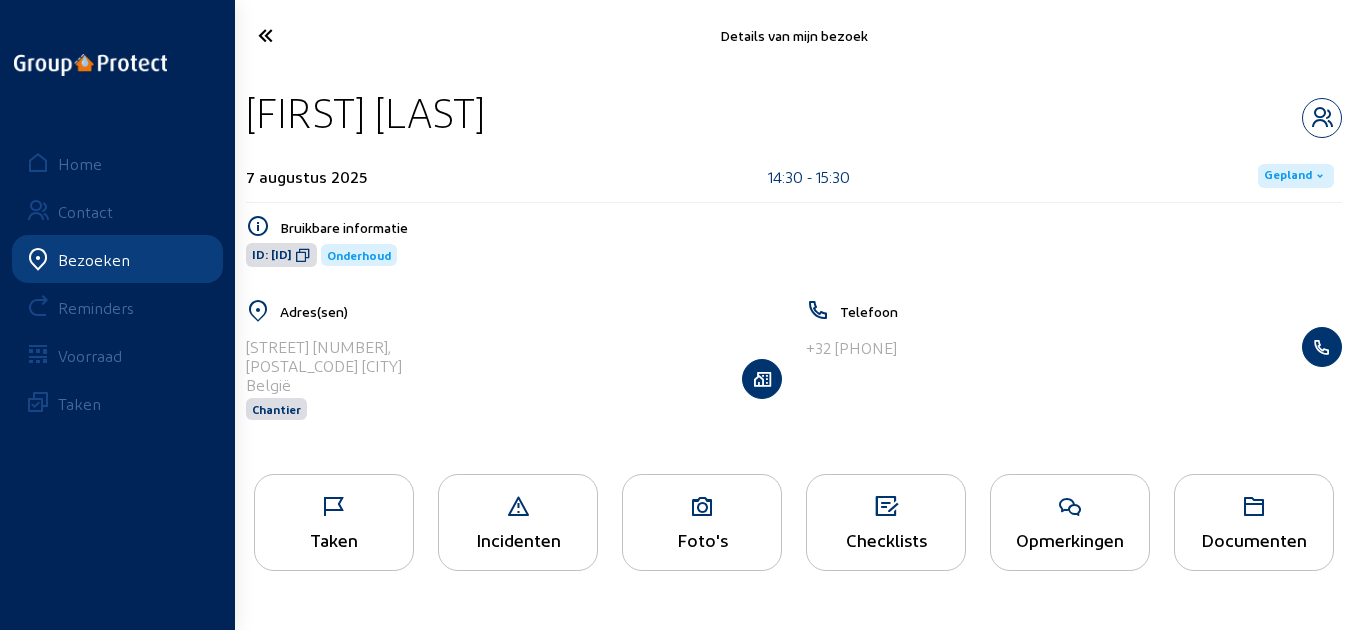 click 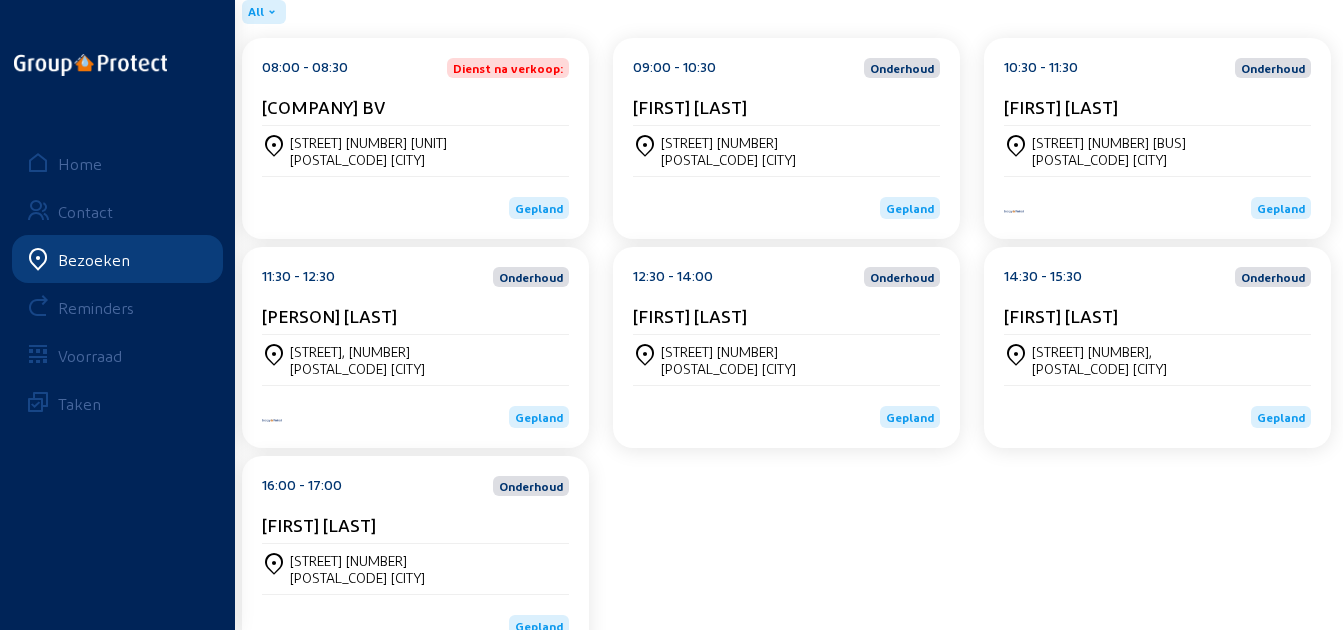 scroll, scrollTop: 370, scrollLeft: 0, axis: vertical 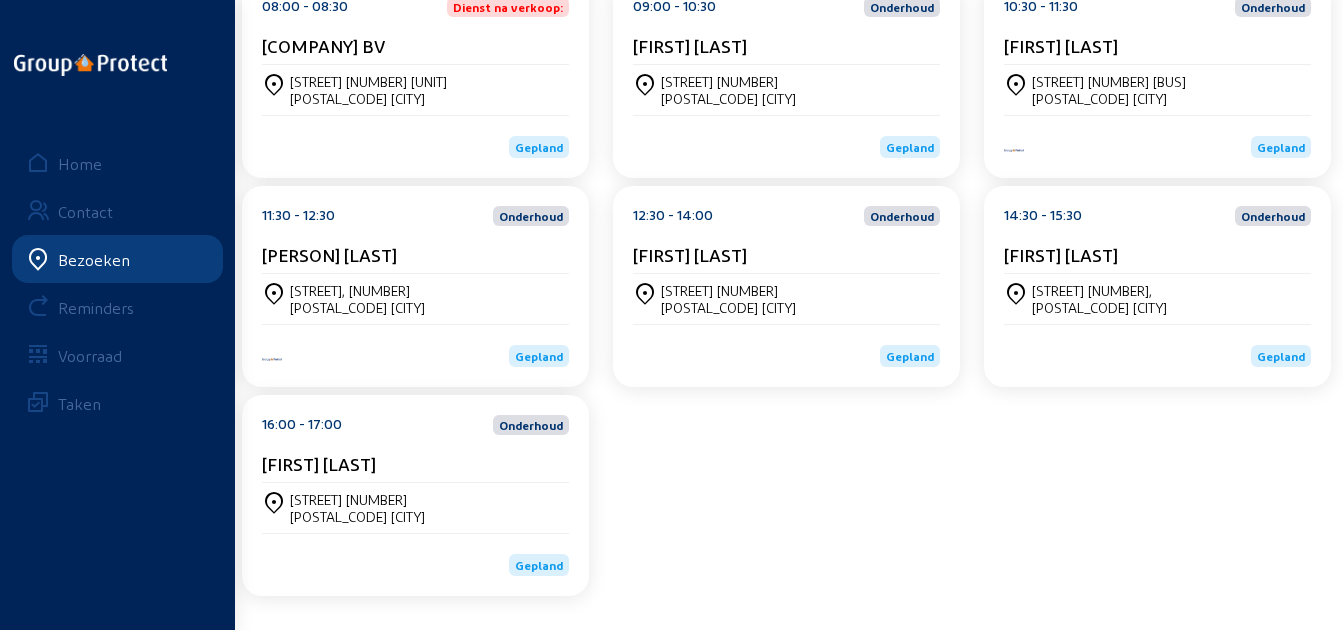 click on "[FIRST] [LAST]" 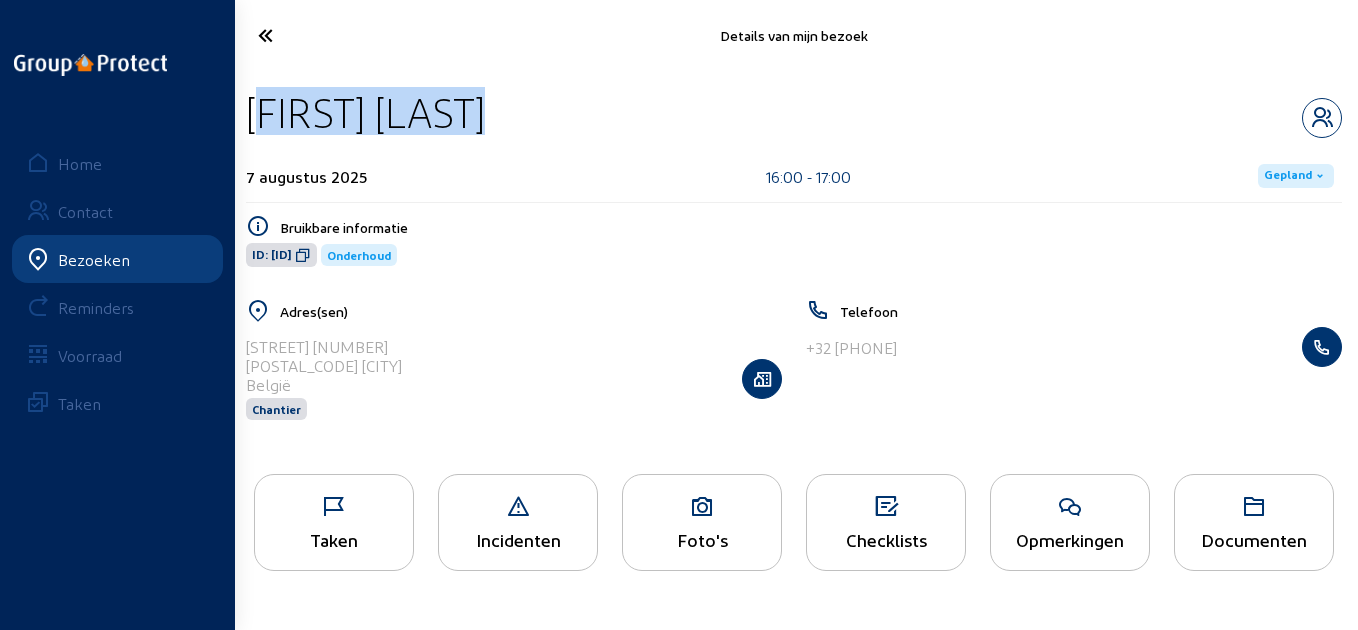 drag, startPoint x: 511, startPoint y: 98, endPoint x: 251, endPoint y: 94, distance: 260.03076 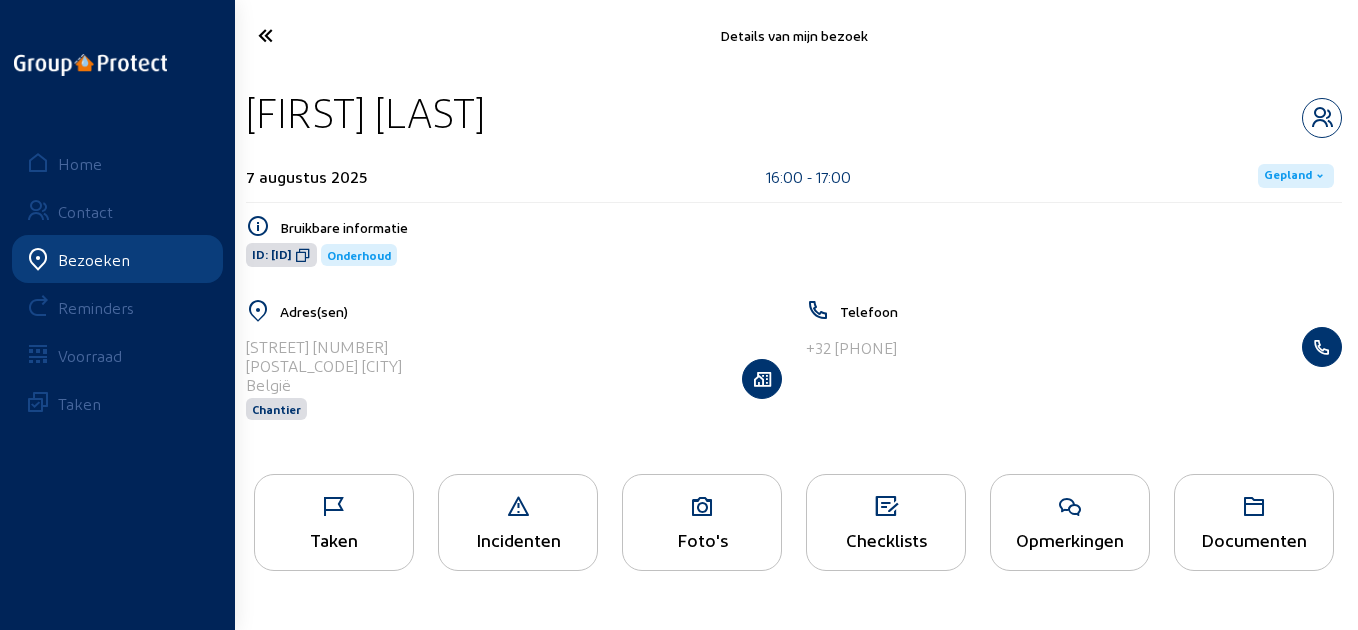 click on "Bruikbare informatie ID: 5666 Onderhoud" 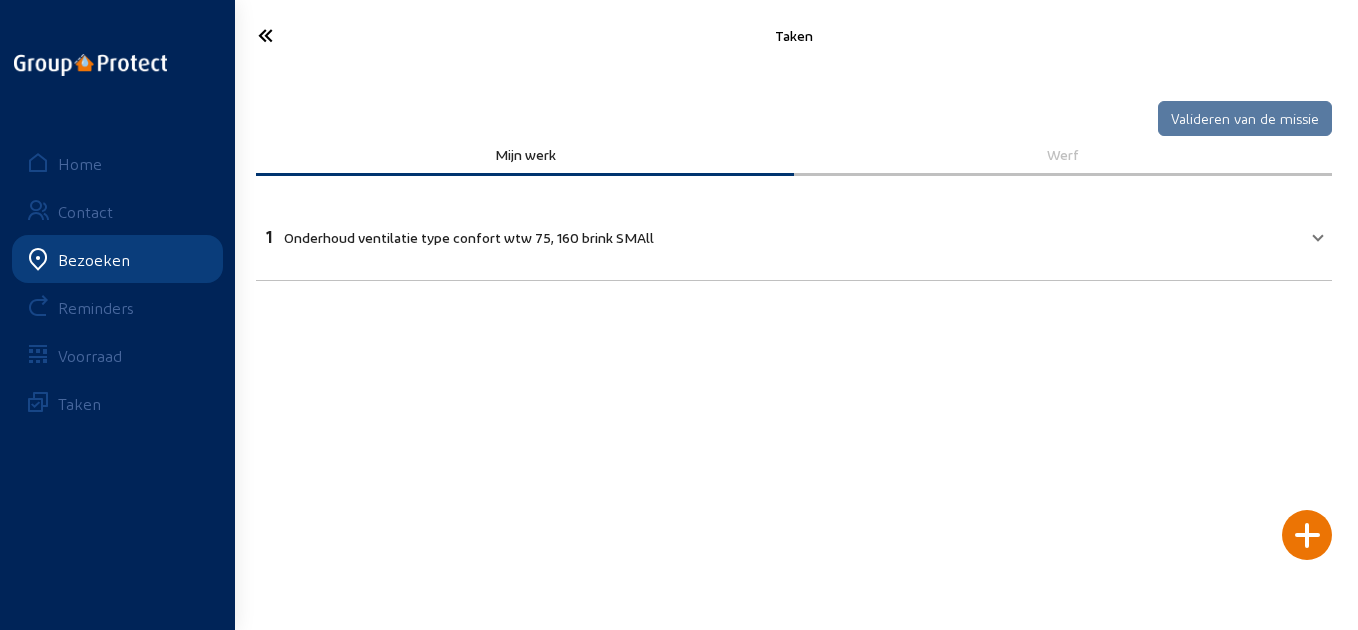 click on "Home Contact Bezoeken Reminders Voorraad Taken" 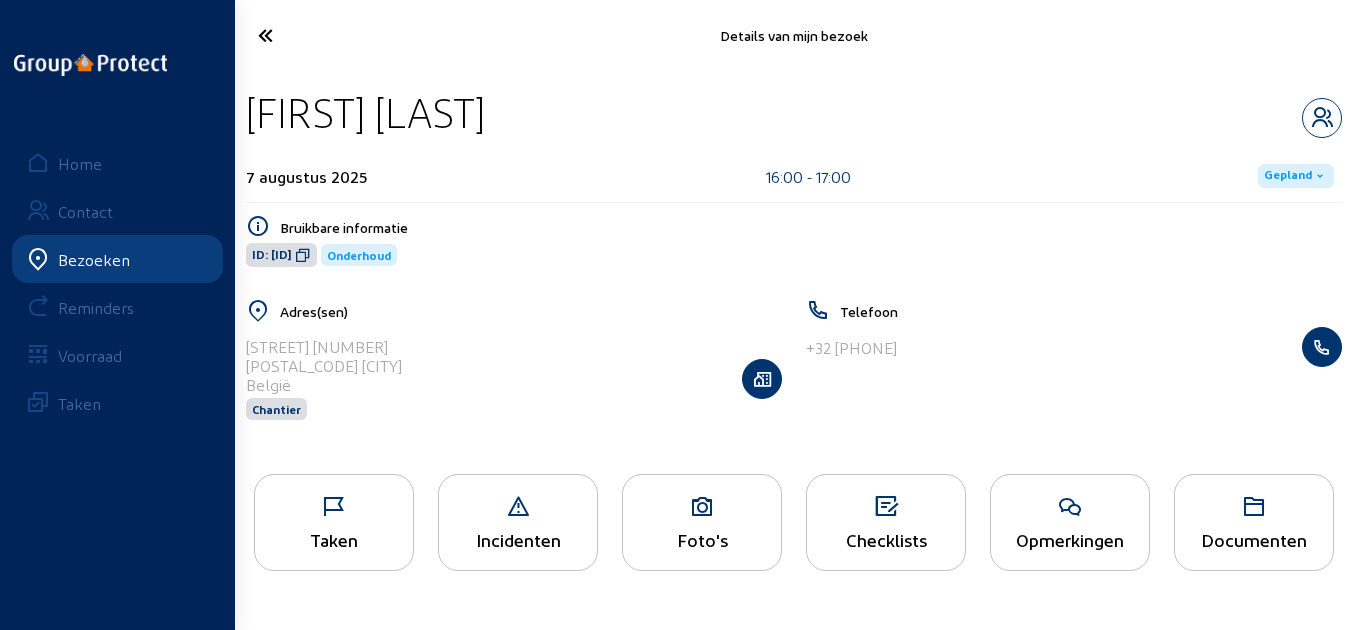 click 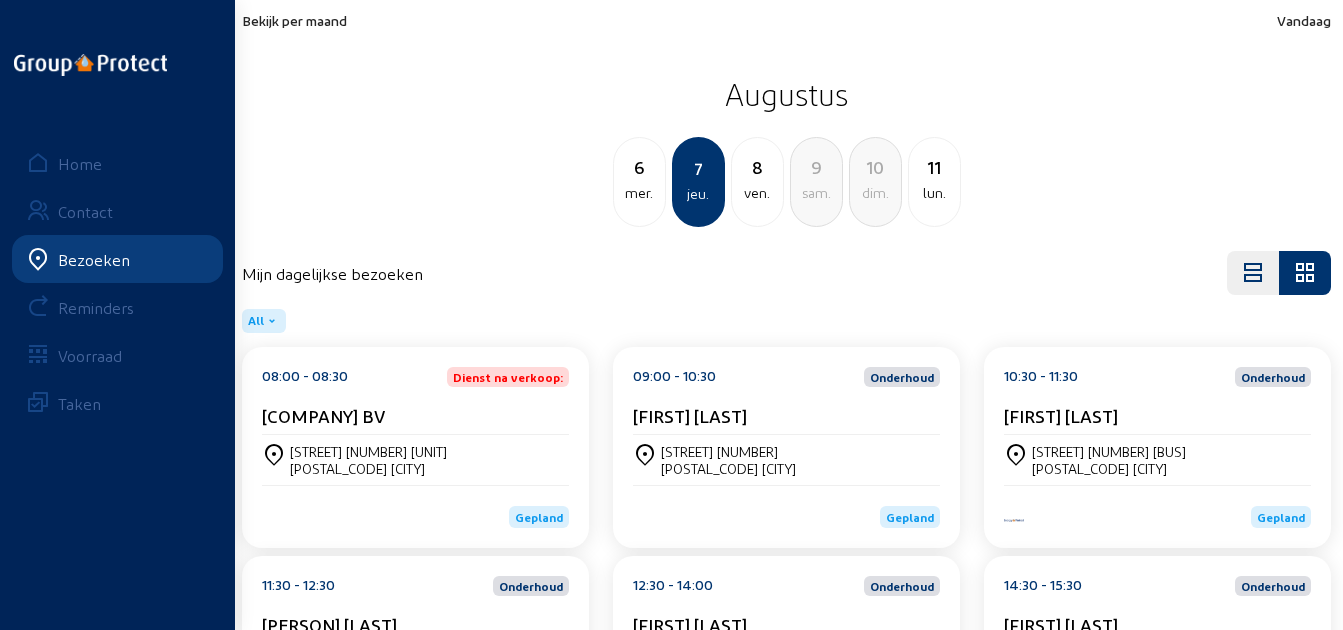click on "8 ven." 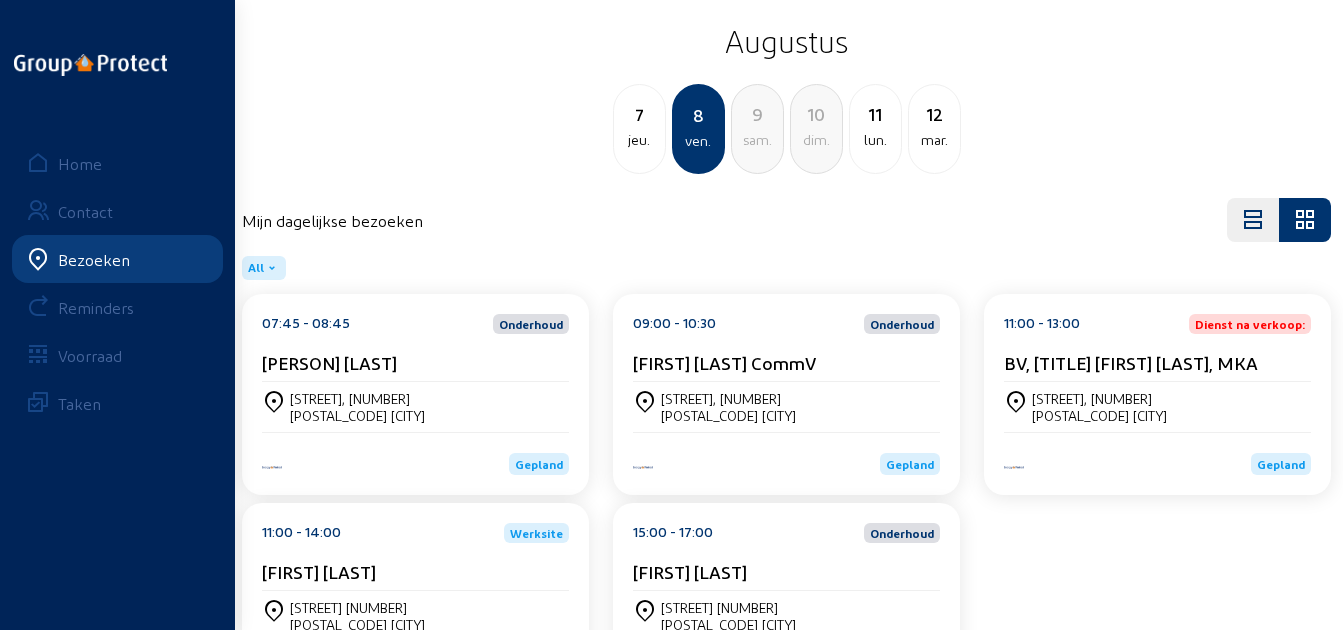 scroll, scrollTop: 100, scrollLeft: 0, axis: vertical 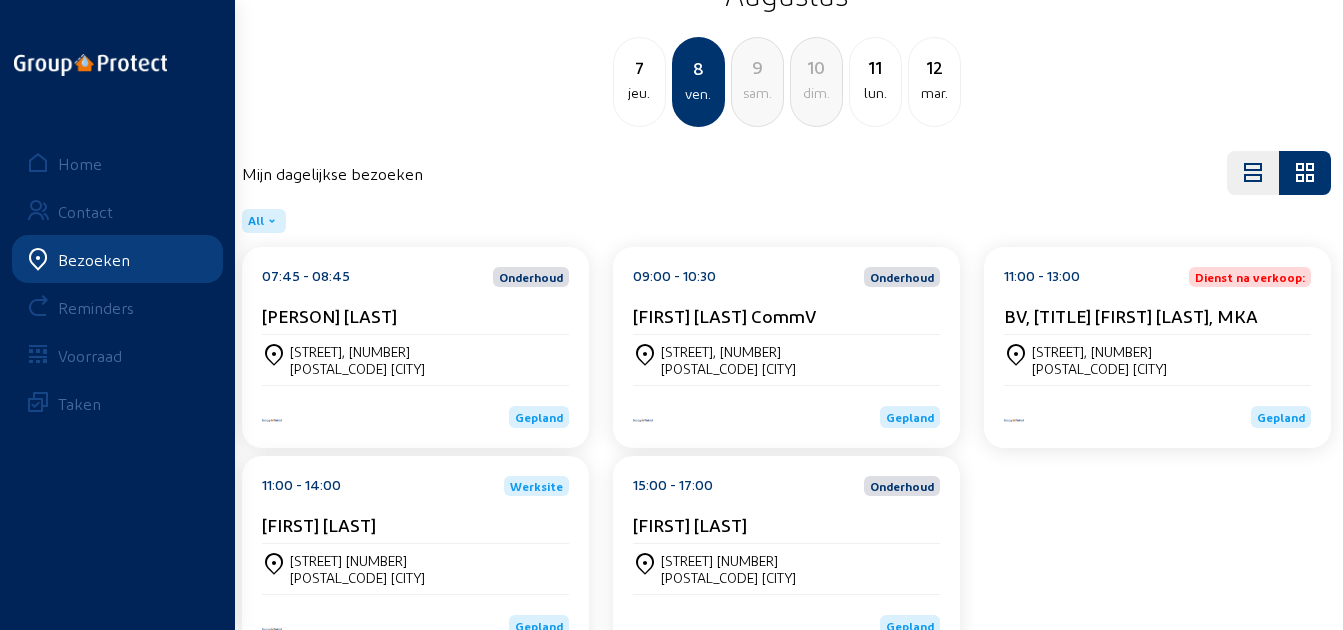 click on "[PERSON] [LAST]" 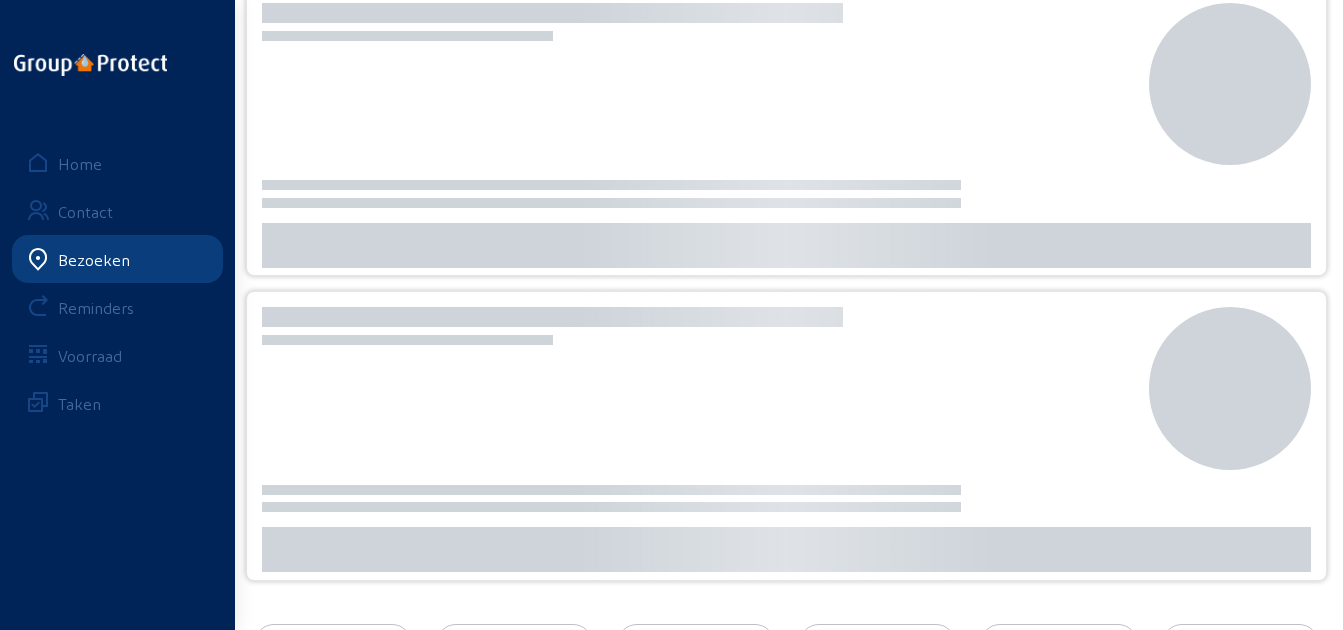 scroll, scrollTop: 0, scrollLeft: 0, axis: both 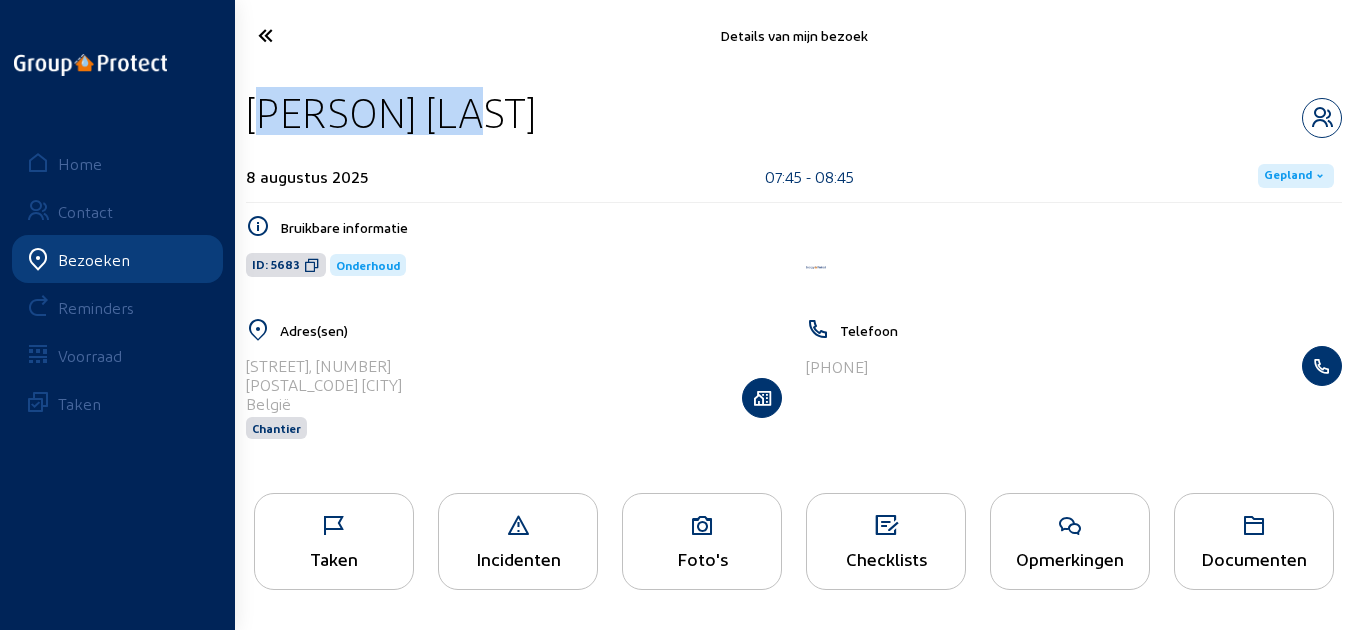 drag, startPoint x: 454, startPoint y: 117, endPoint x: 247, endPoint y: 112, distance: 207.06038 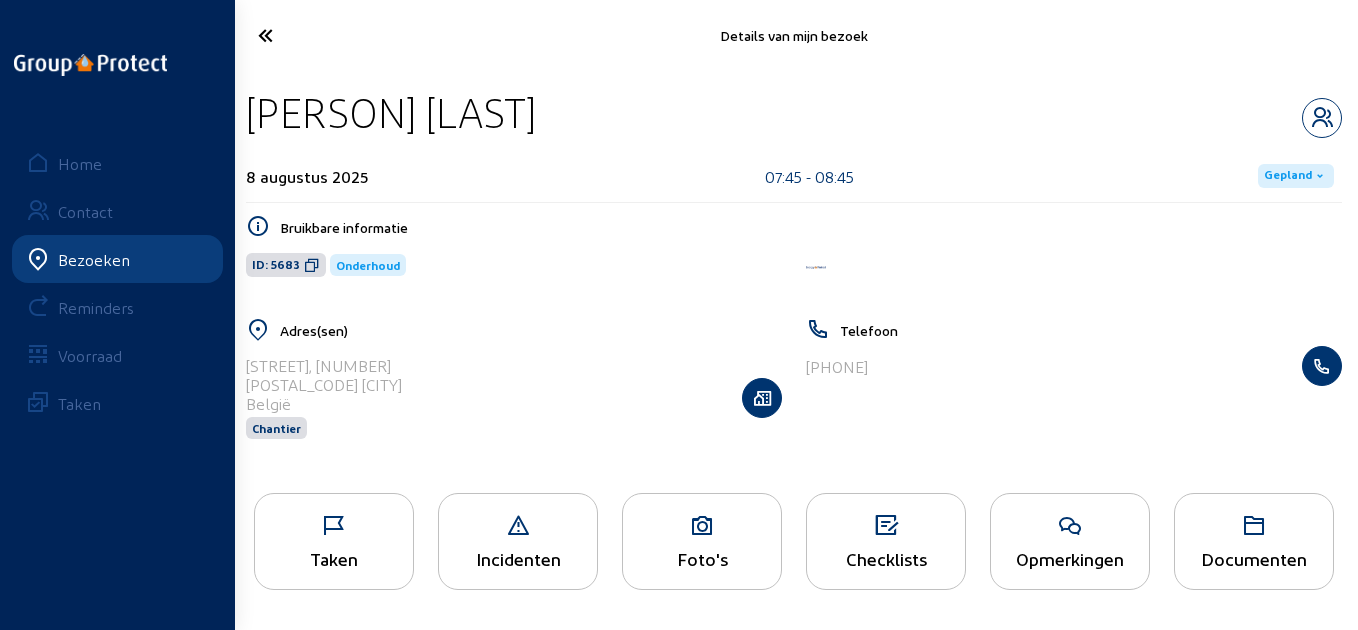 click 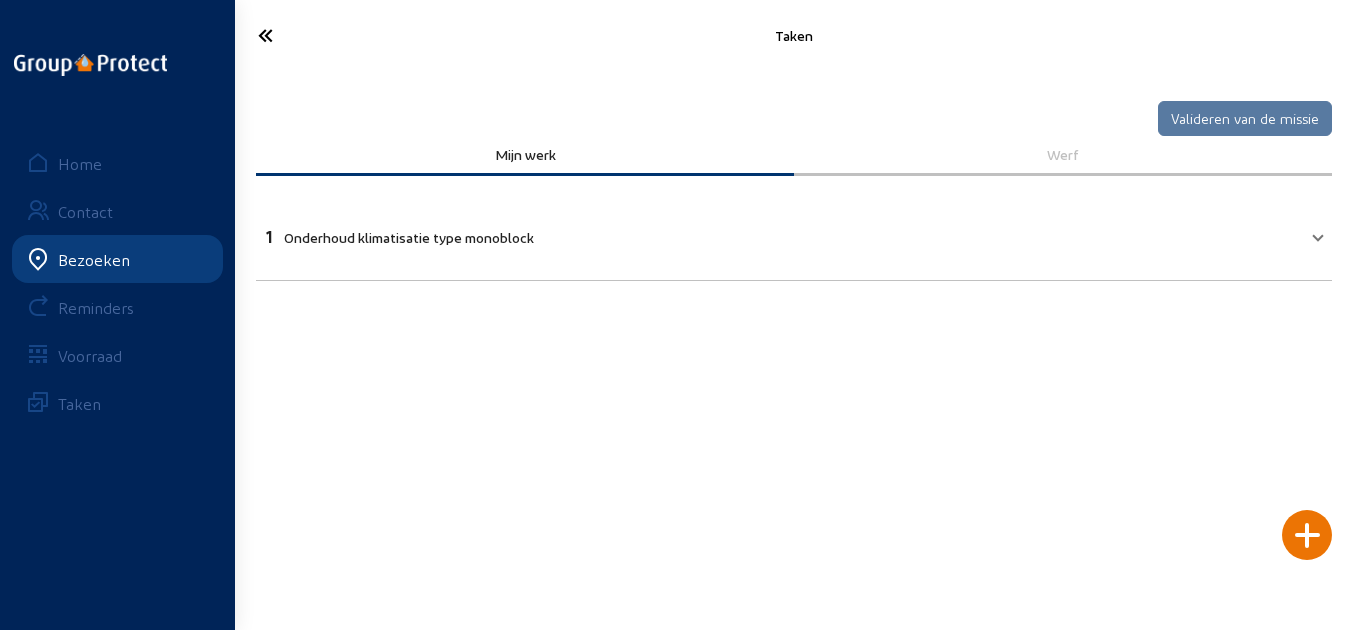 click on "1 Onderhoud klimatisatie type monoblock" at bounding box center [794, 234] 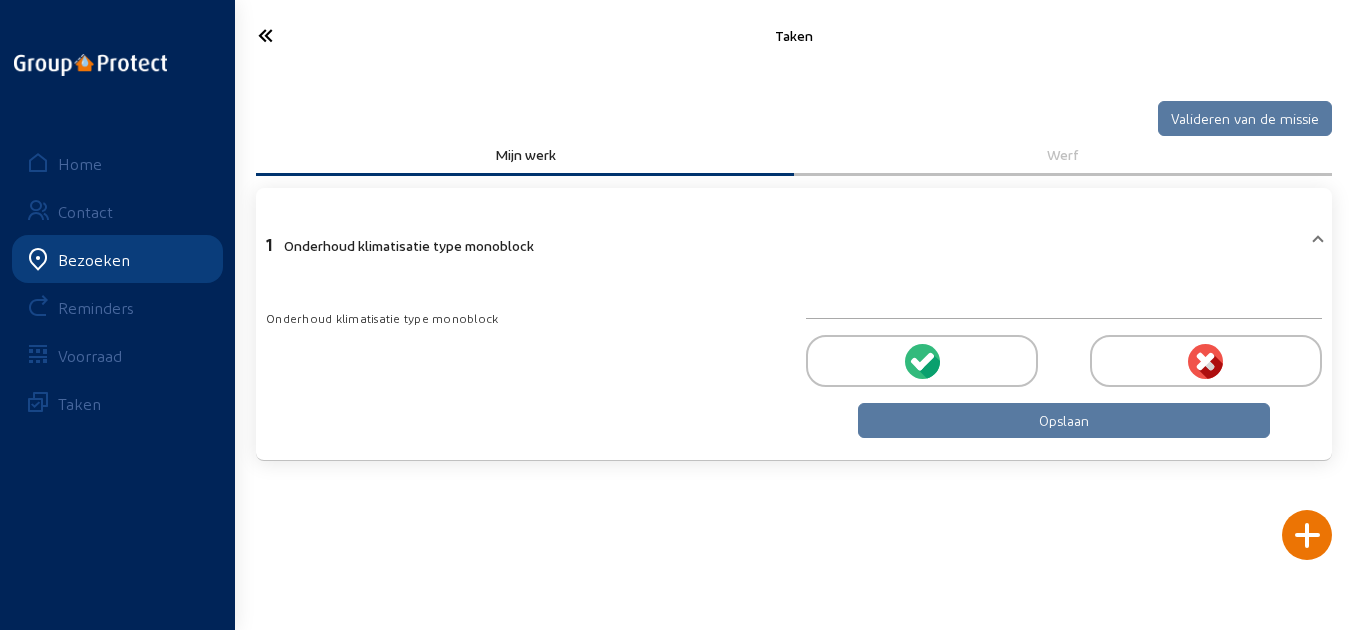 click 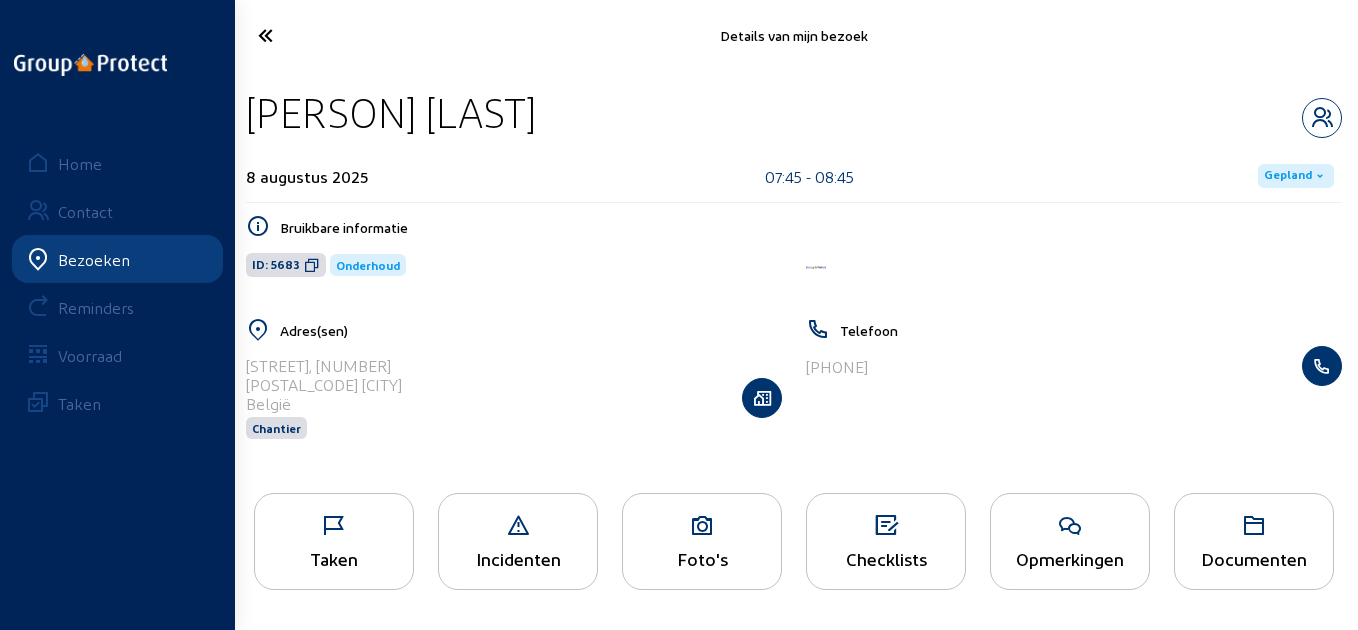 click 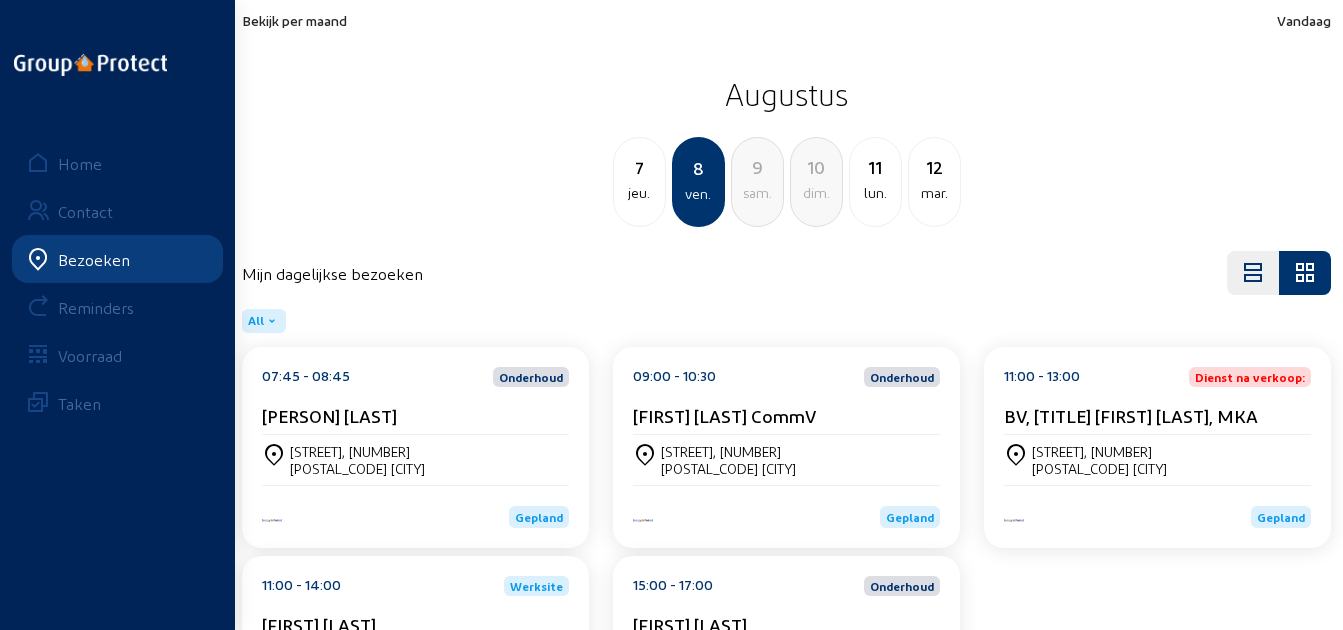 click on "[FIRST] [LAST] CommV" 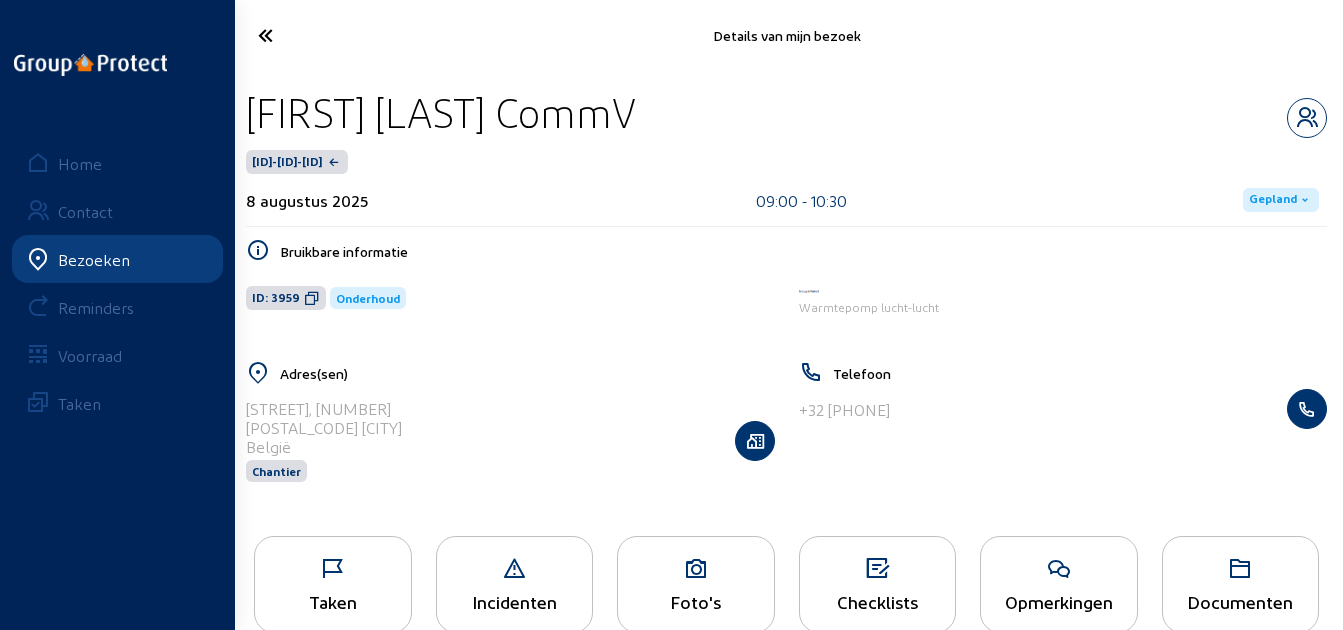 drag, startPoint x: 706, startPoint y: 105, endPoint x: 250, endPoint y: 122, distance: 456.31677 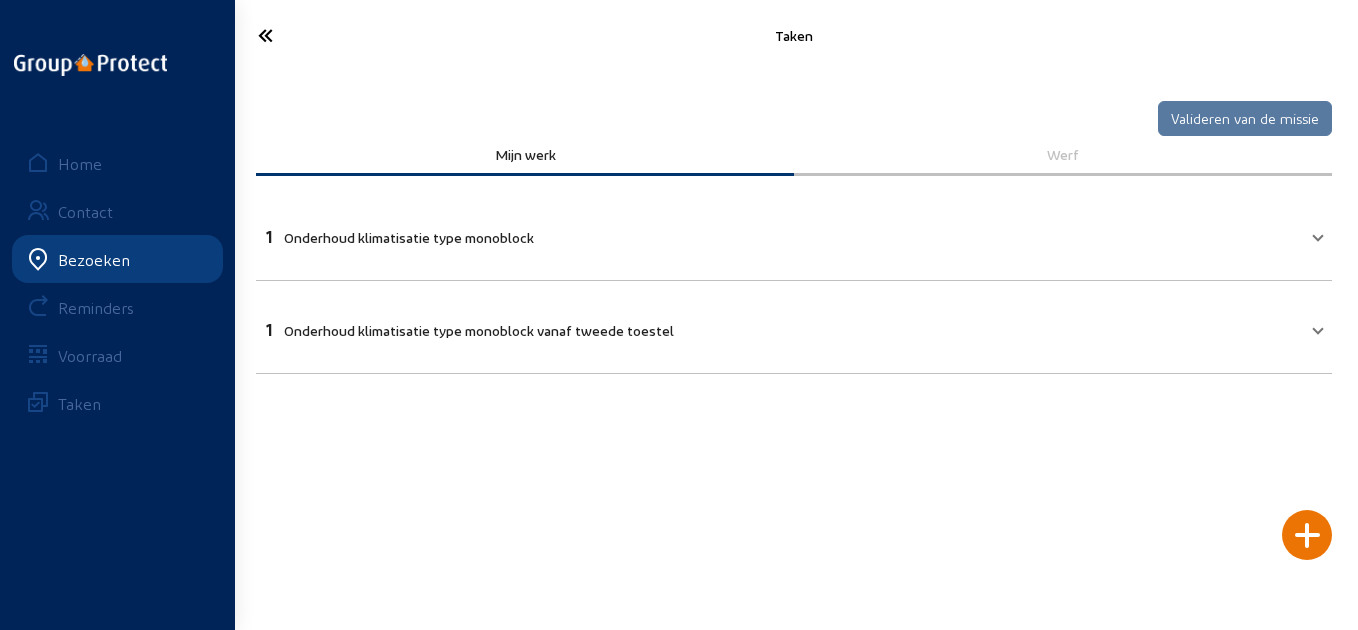 click on "1 Onderhoud klimatisatie type monoblock vanaf tweede toestel Onderhoud klimatisatie type monoblock vanaf tweede toestel        Opslaan" 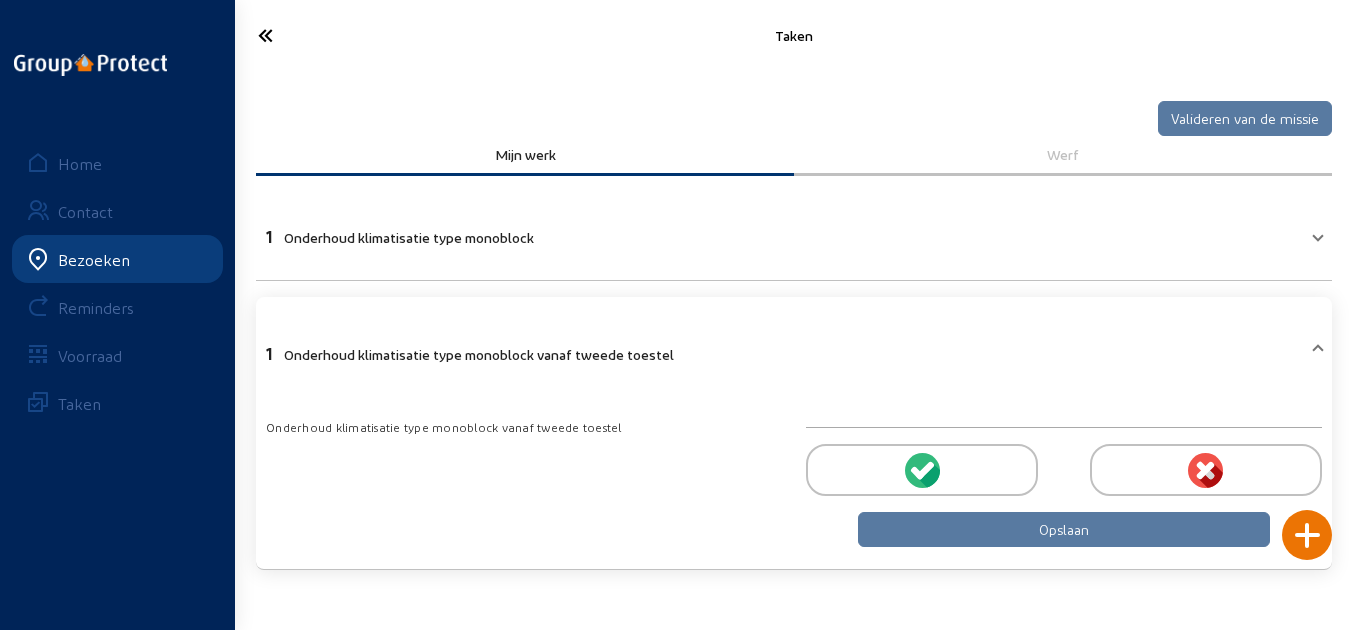click at bounding box center (922, 470) 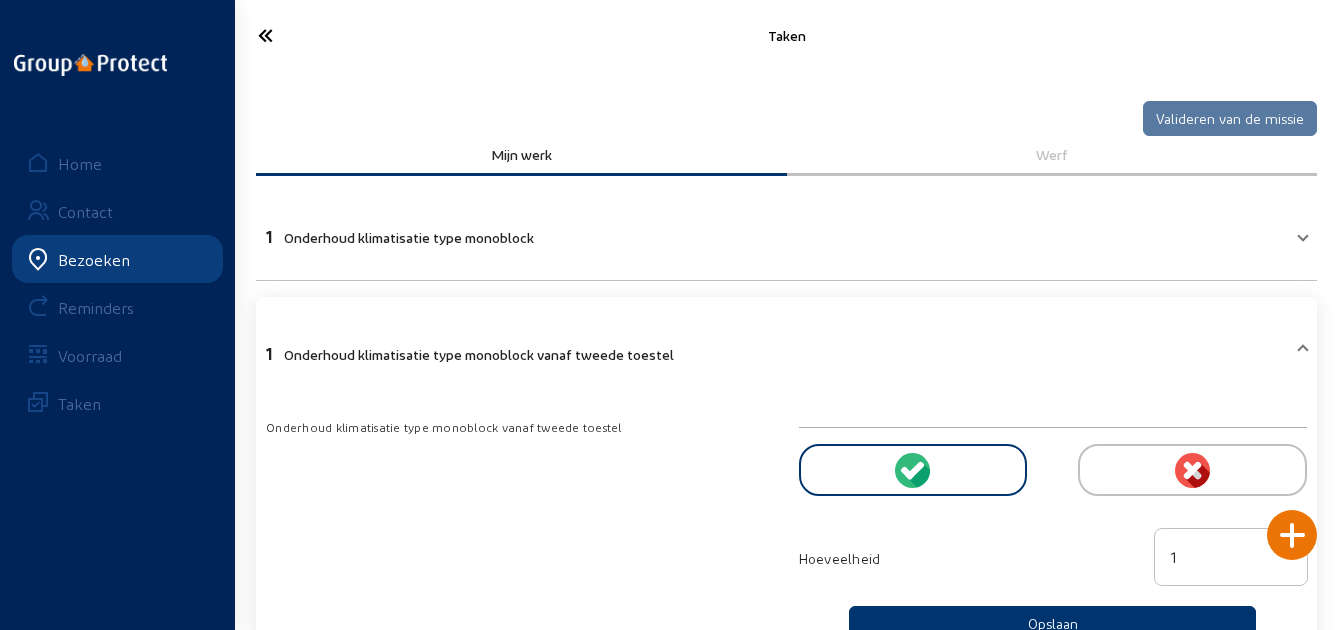 click 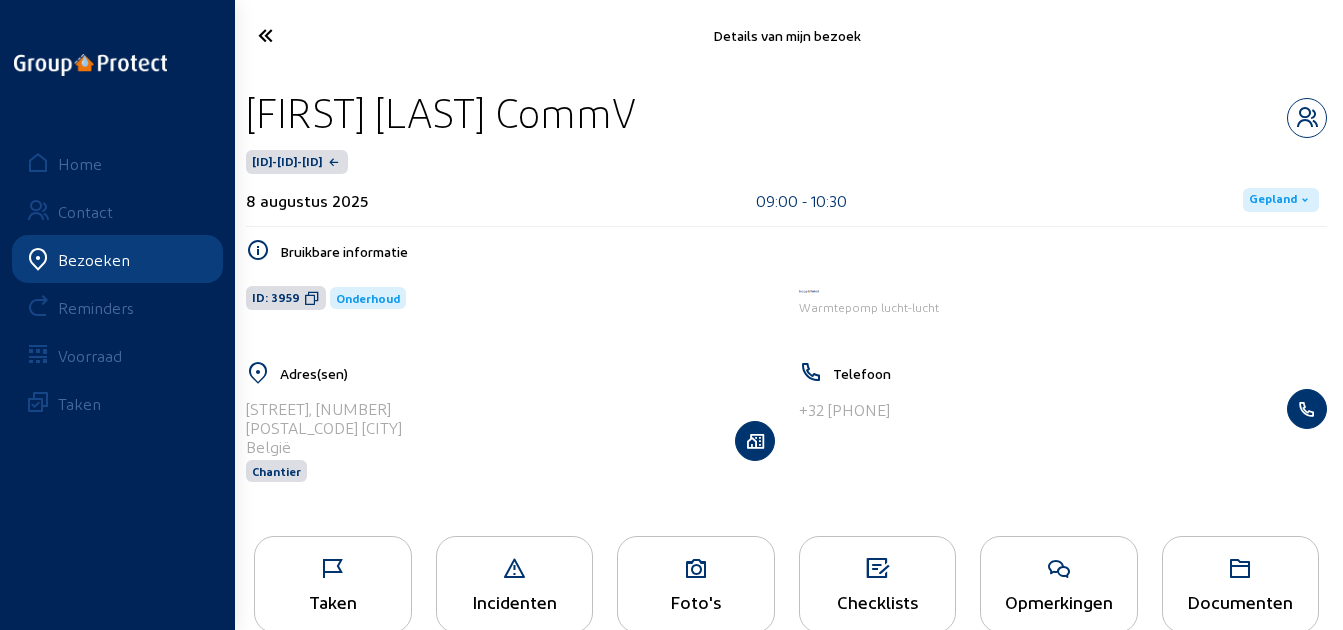 click 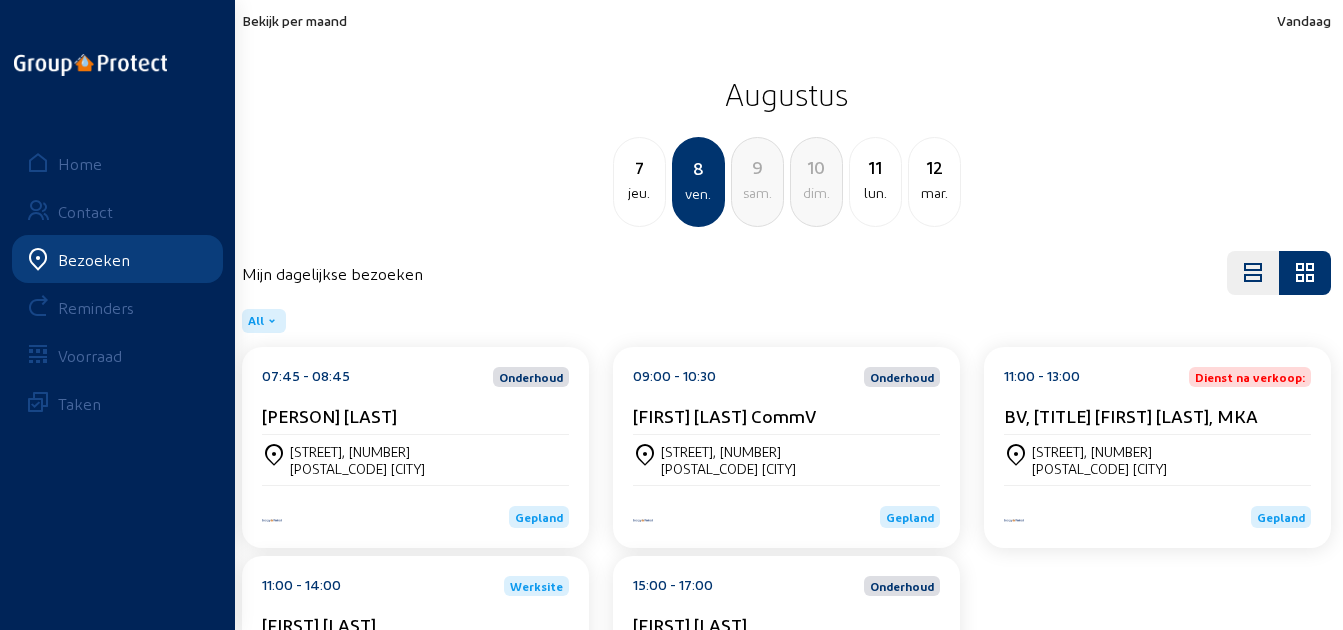 click on "BV, [TITLE] [FIRST] [LAST], MKA" 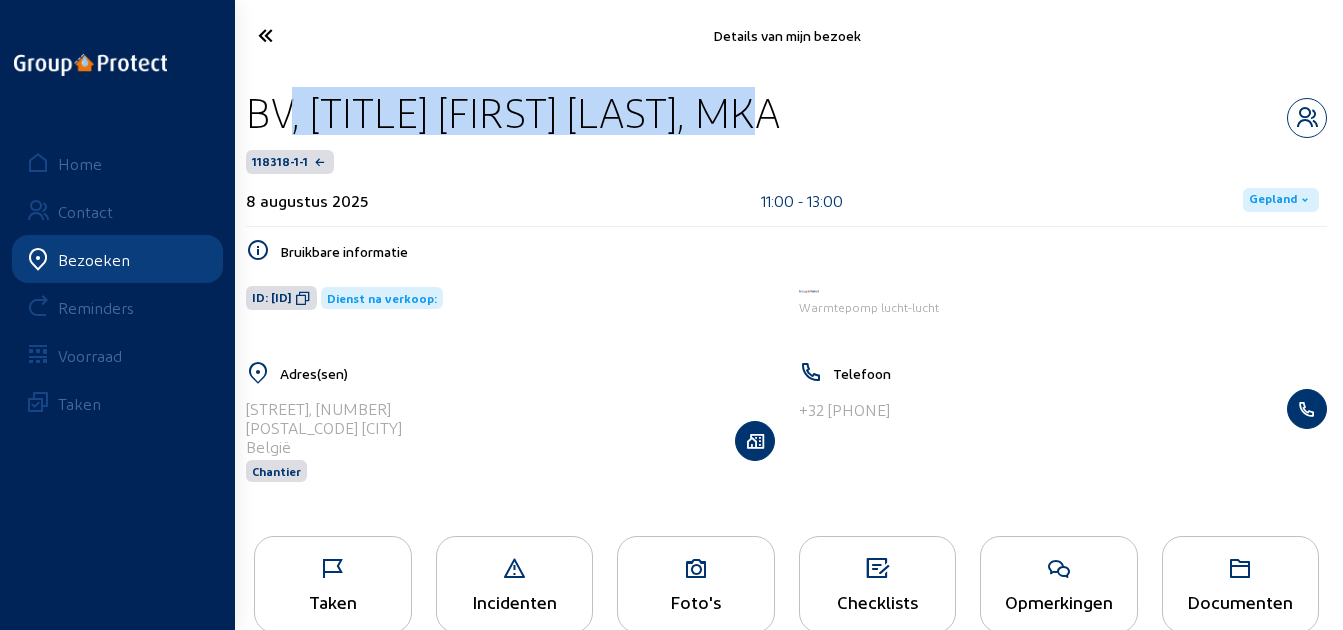 drag, startPoint x: 776, startPoint y: 103, endPoint x: 252, endPoint y: 107, distance: 524.01526 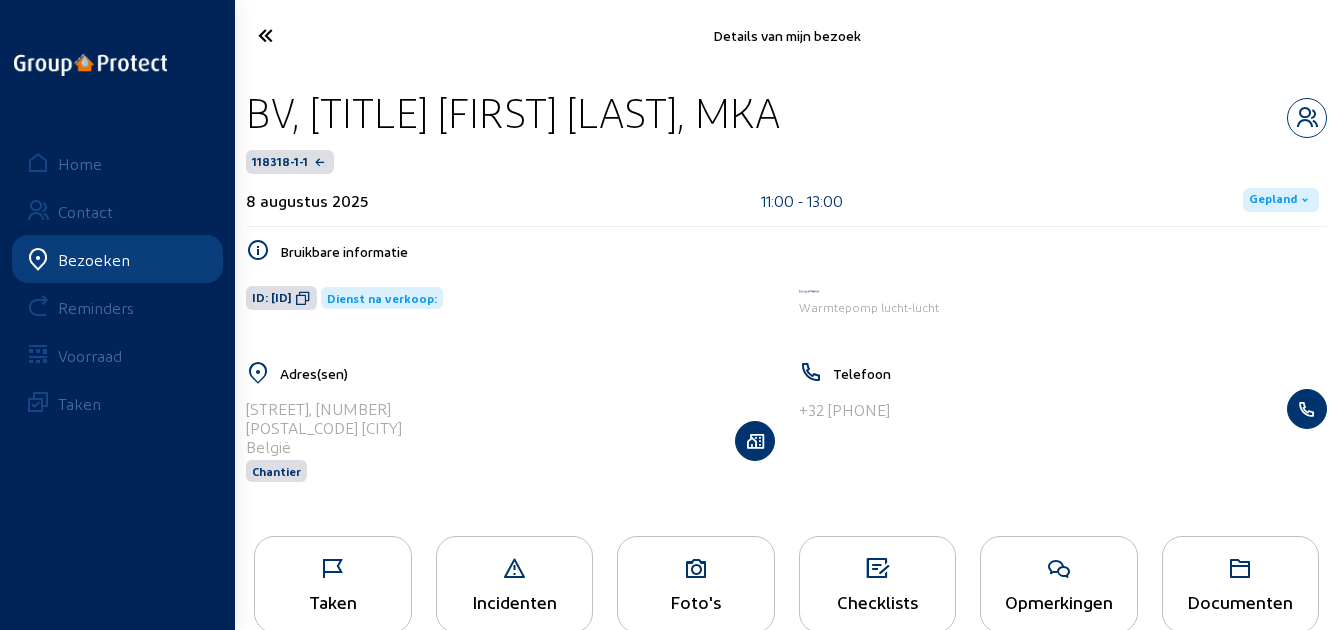 click 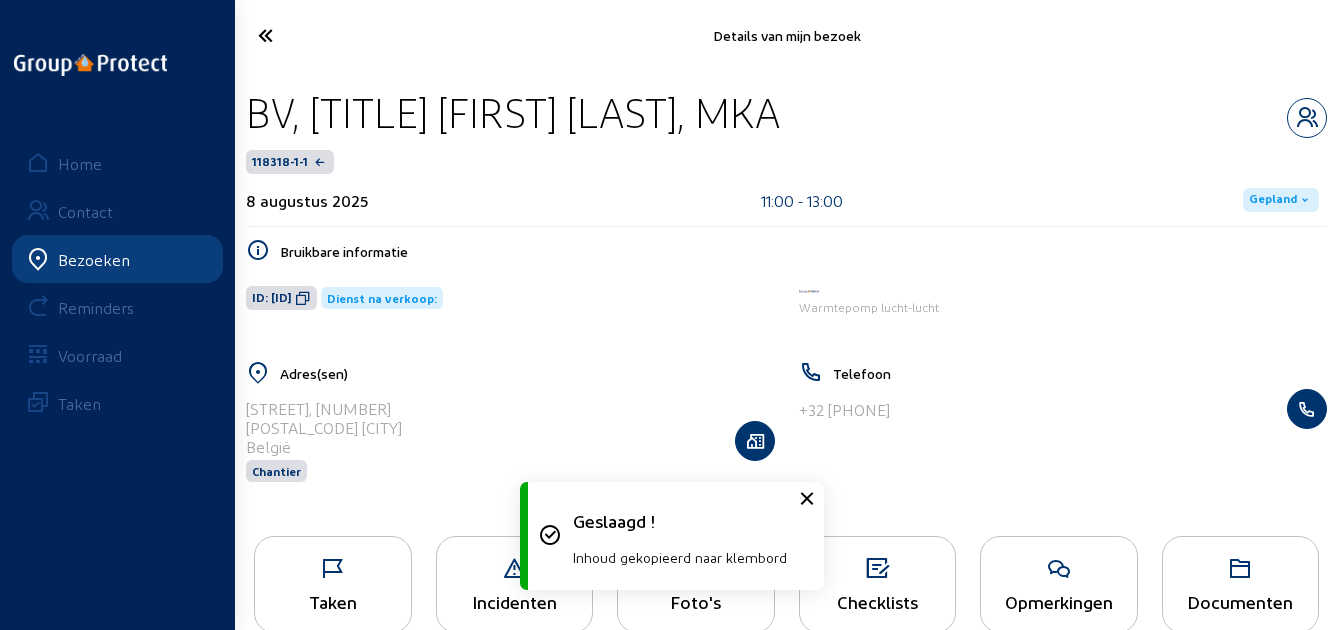 click on "Taken" 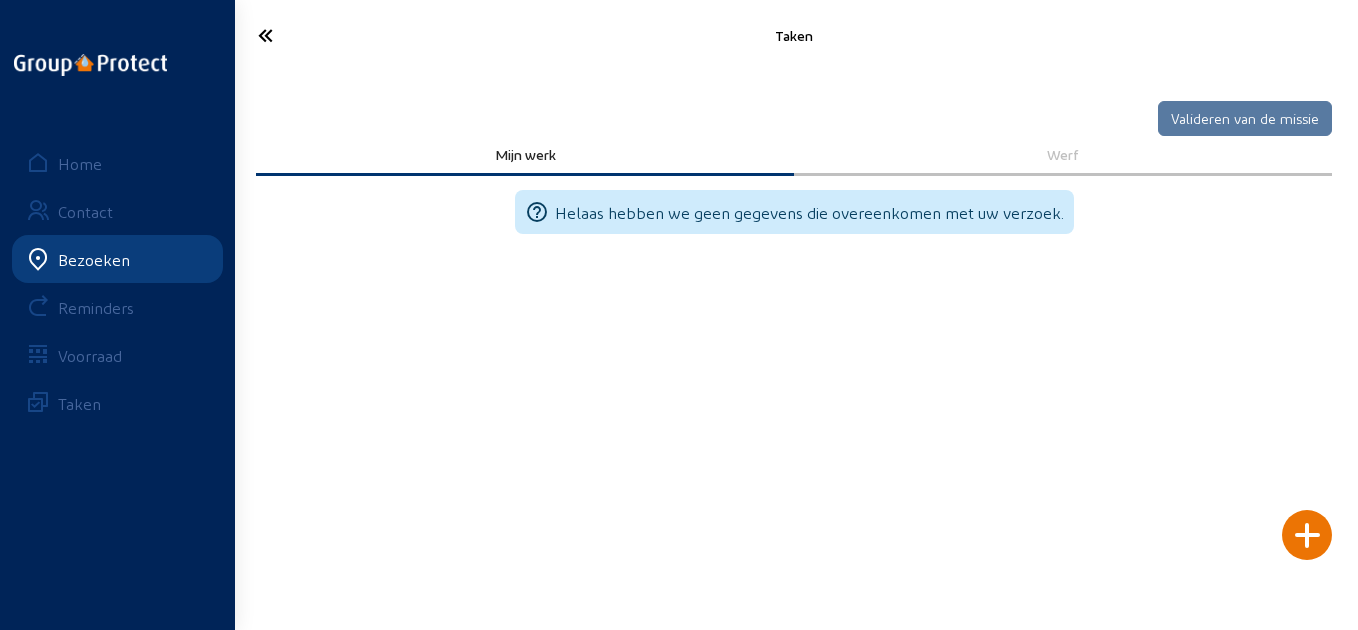click 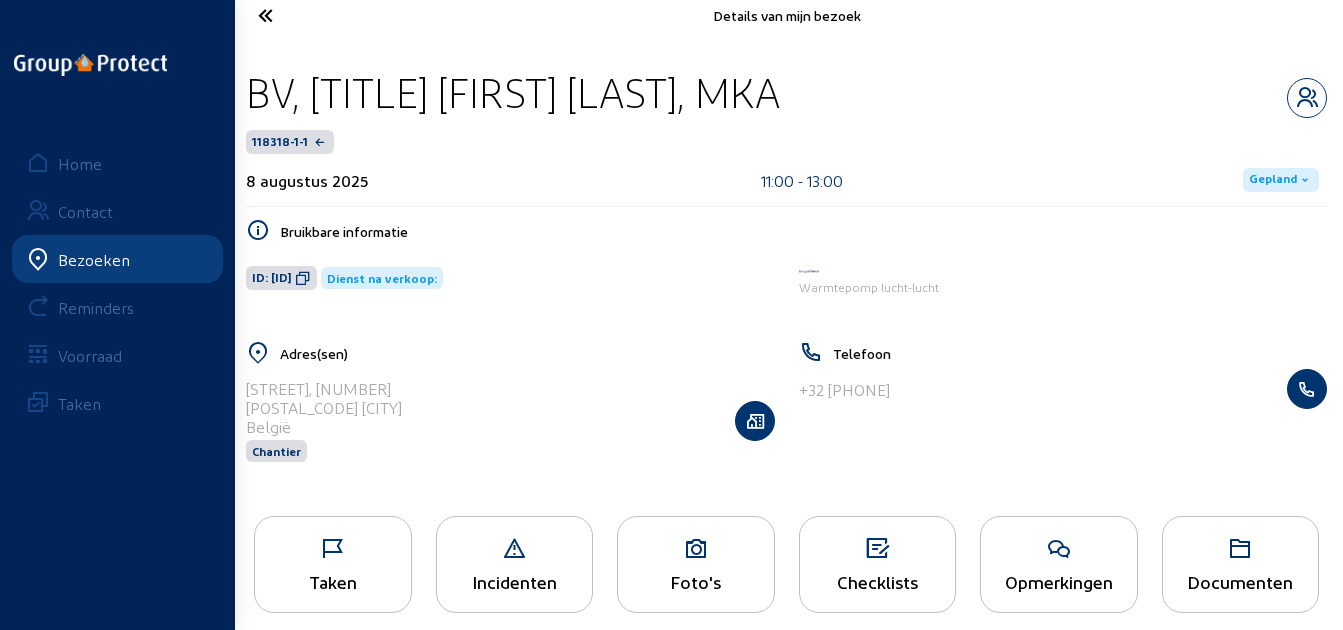 scroll, scrollTop: 0, scrollLeft: 0, axis: both 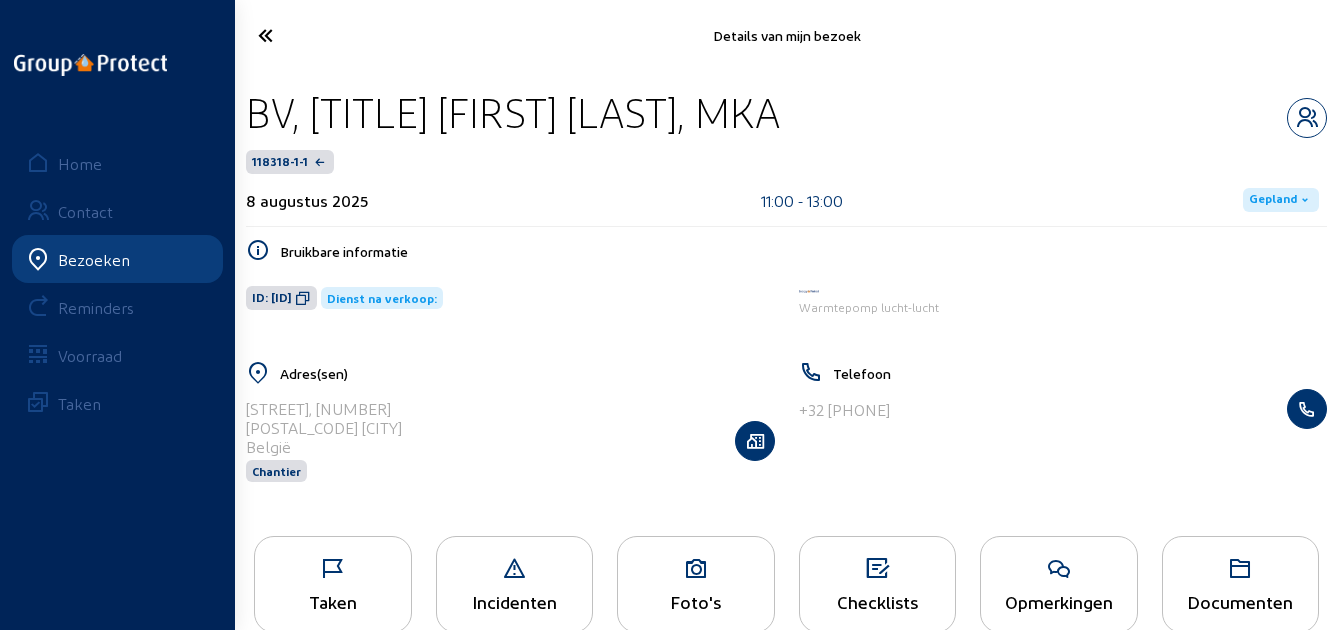 click 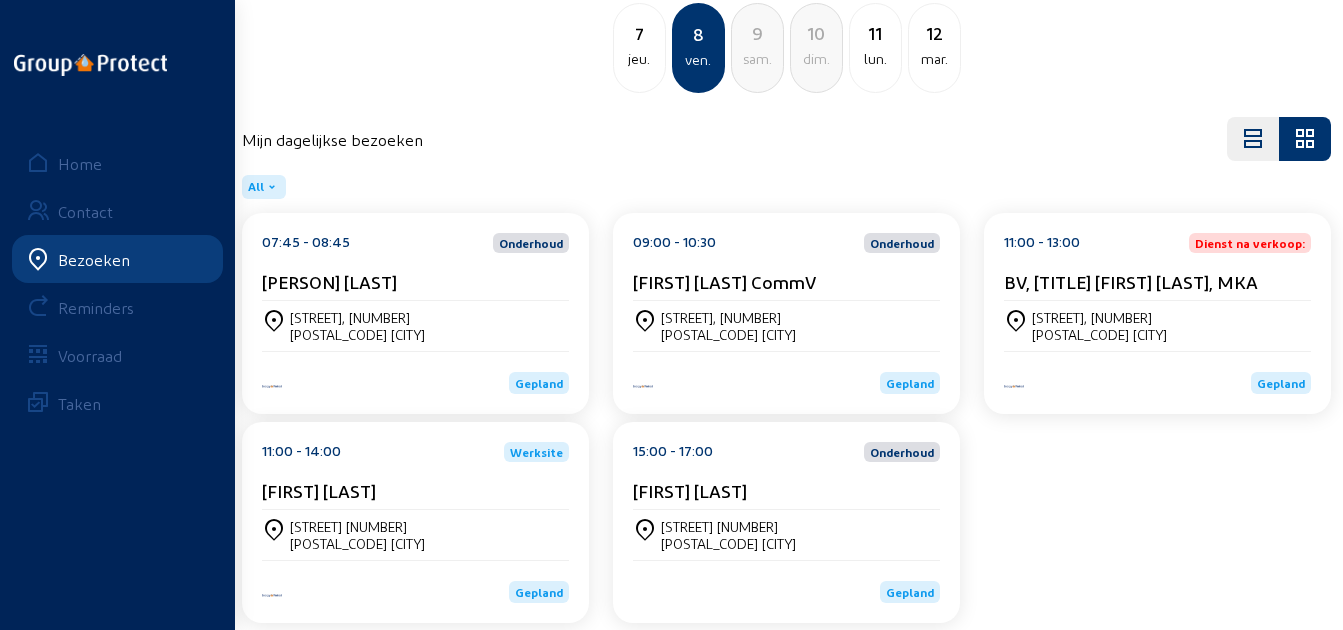 scroll, scrollTop: 161, scrollLeft: 0, axis: vertical 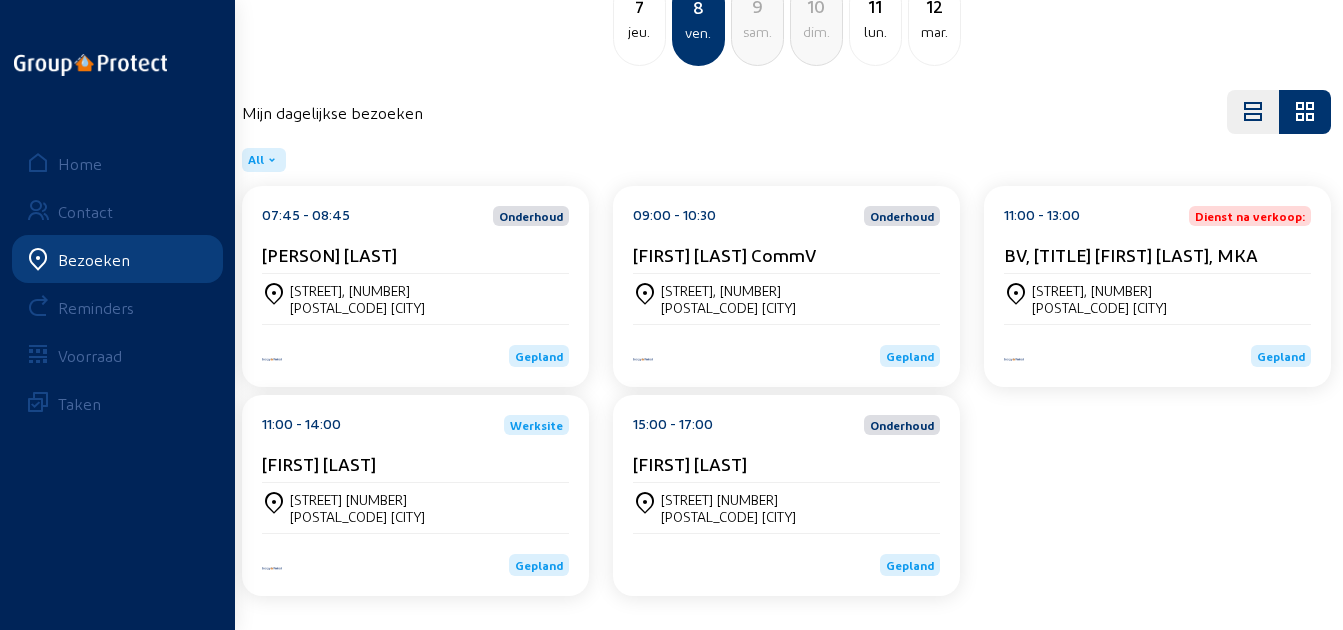 click on "[TIME] - [TIME]  Werksite [FIRST] [LAST] [STREET] [NUMBER] [POSTAL_CODE] [CITY] Gepland" 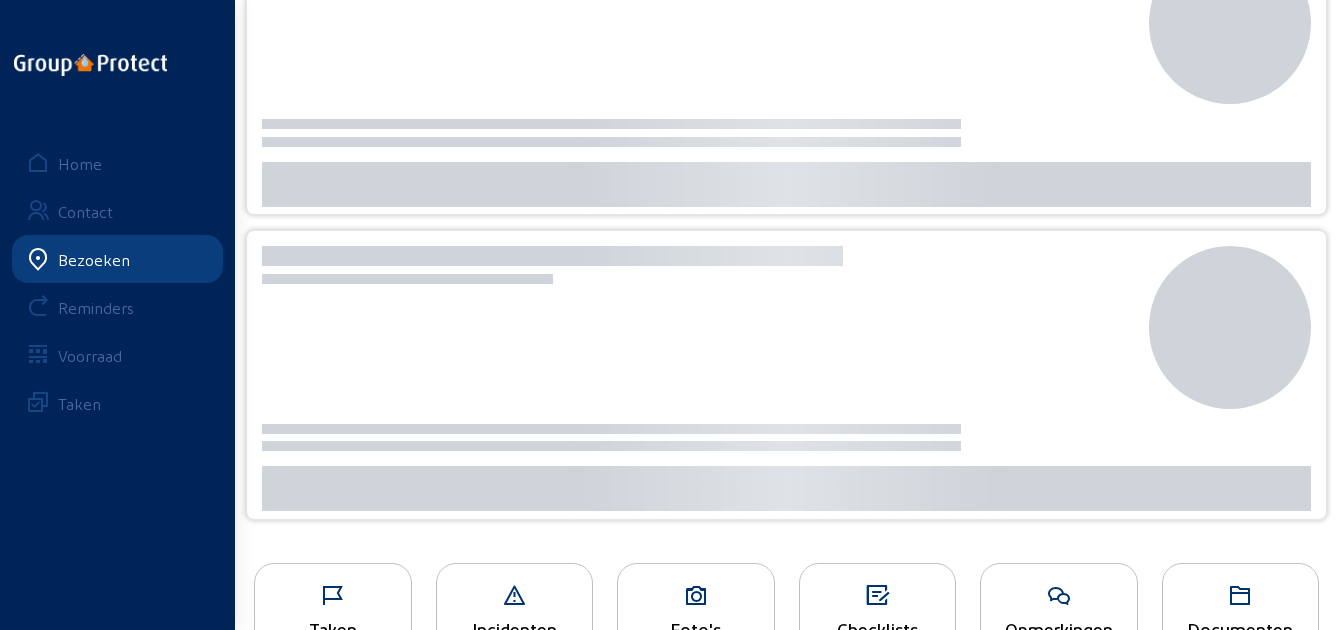 scroll, scrollTop: 0, scrollLeft: 0, axis: both 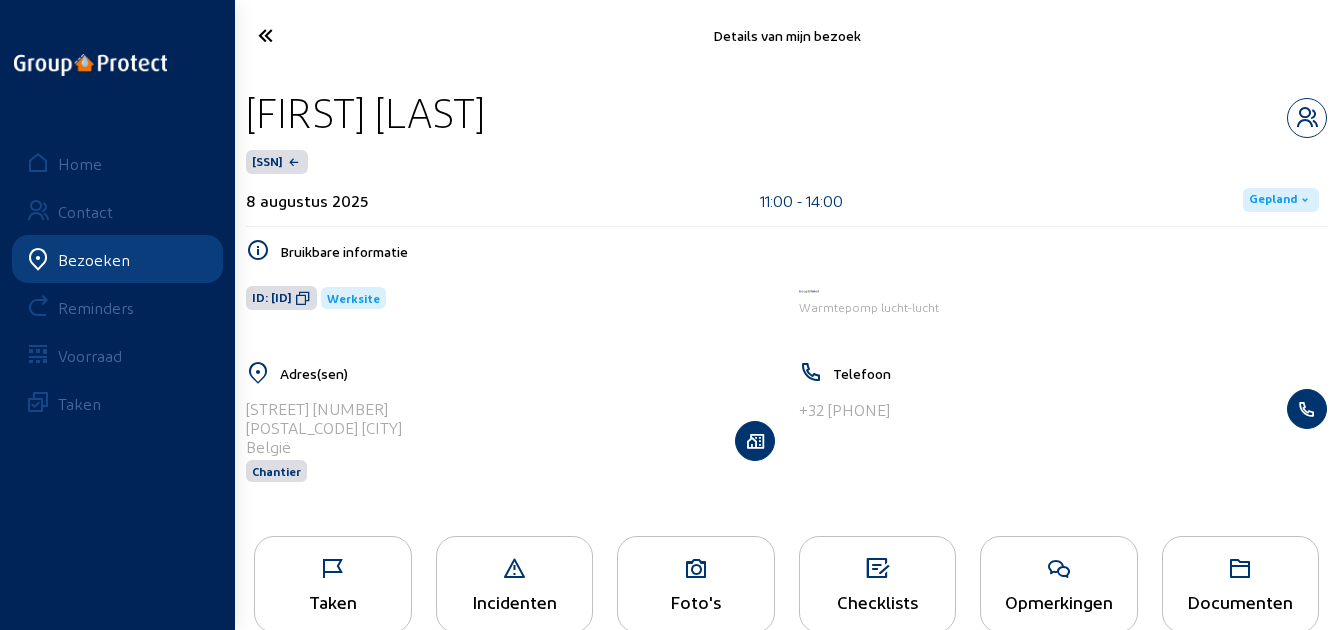 drag, startPoint x: 662, startPoint y: 118, endPoint x: 255, endPoint y: 116, distance: 407.0049 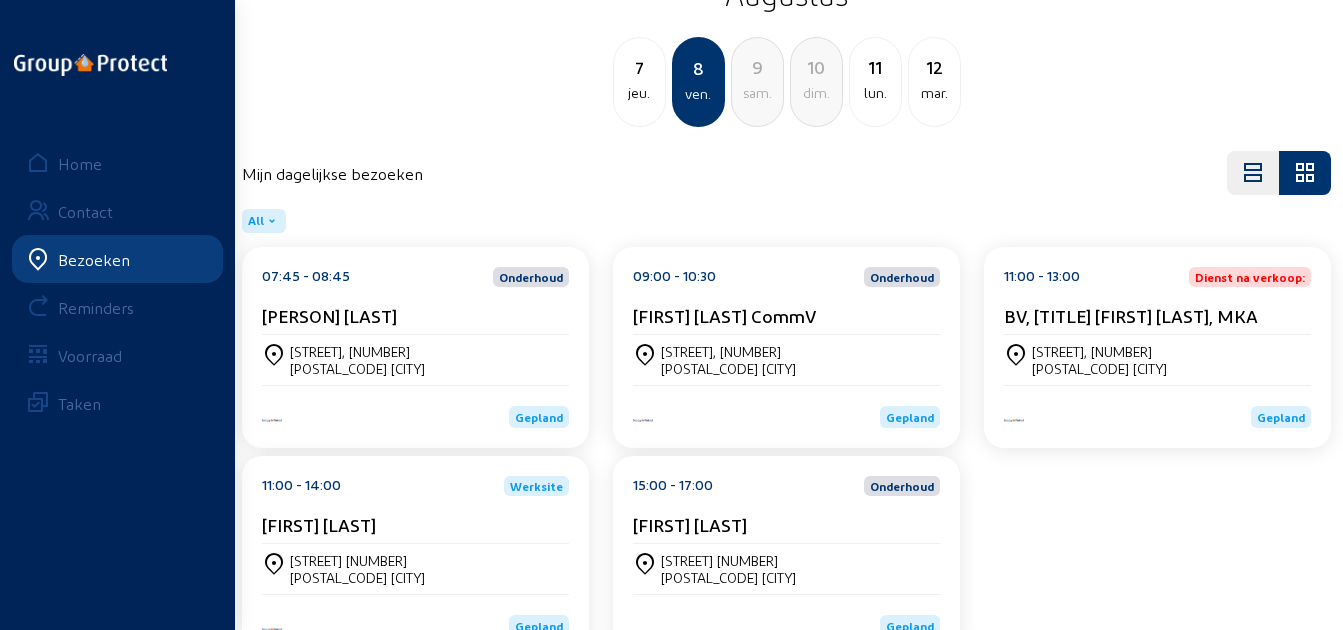 scroll, scrollTop: 161, scrollLeft: 0, axis: vertical 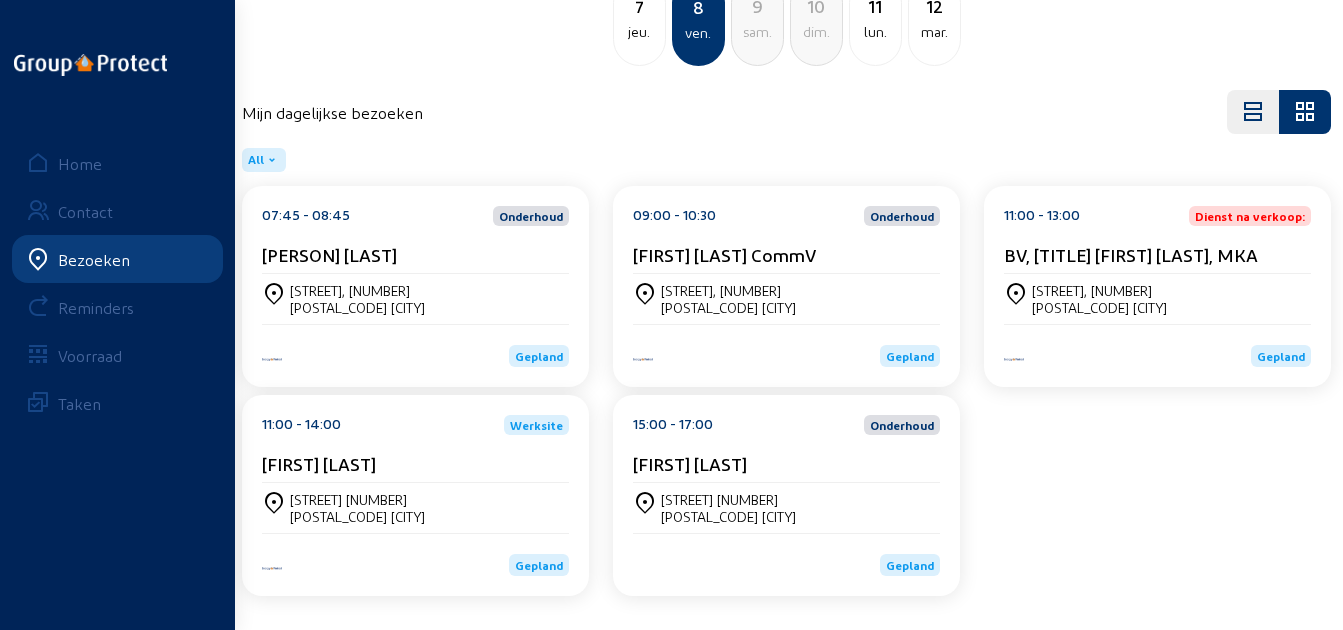 click on "15:00 - 17:00  Onderhoud" 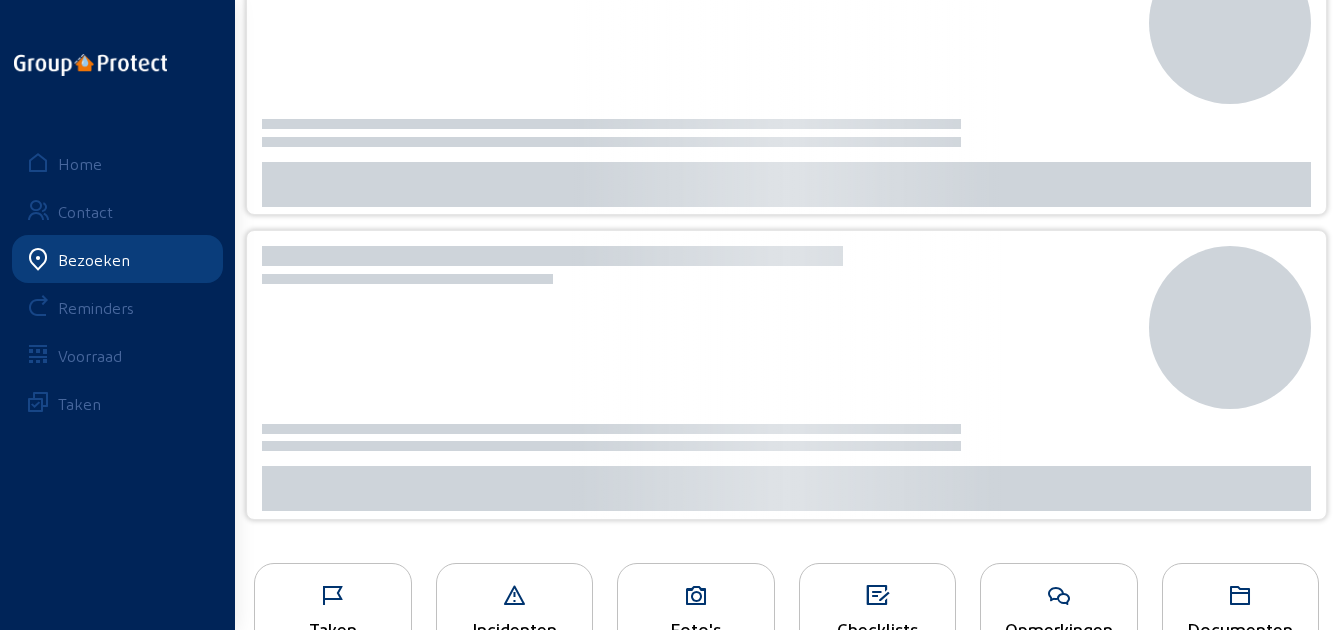 scroll, scrollTop: 0, scrollLeft: 0, axis: both 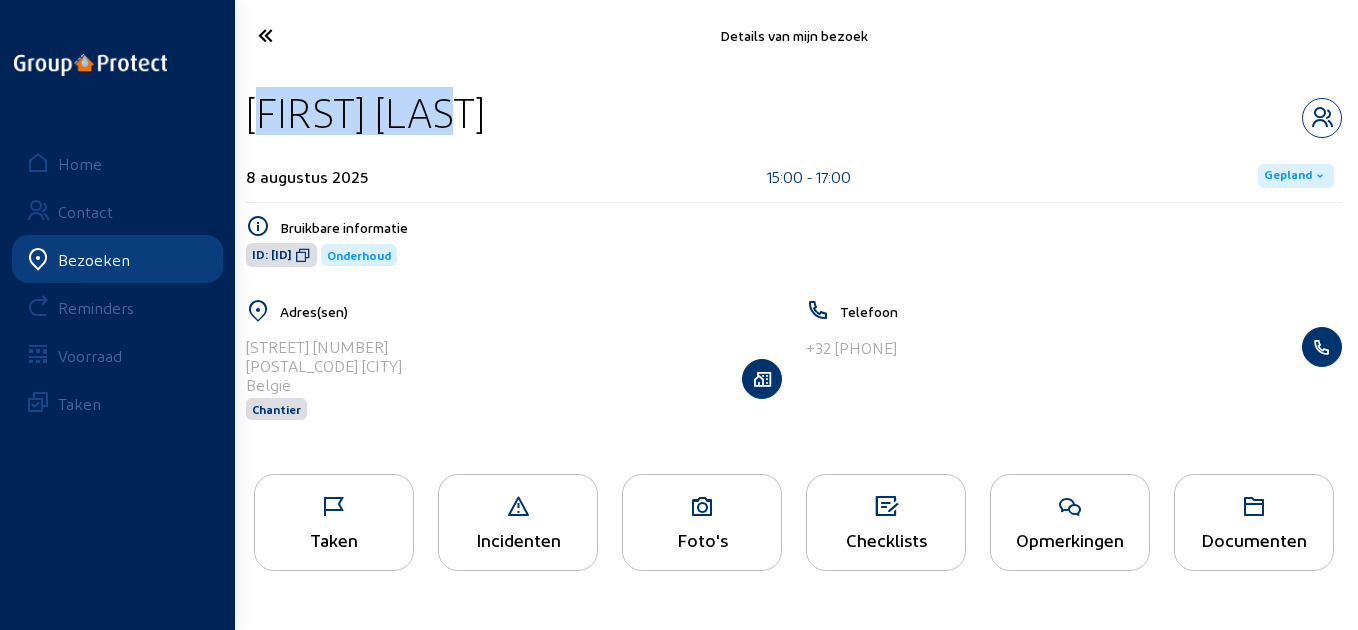 type 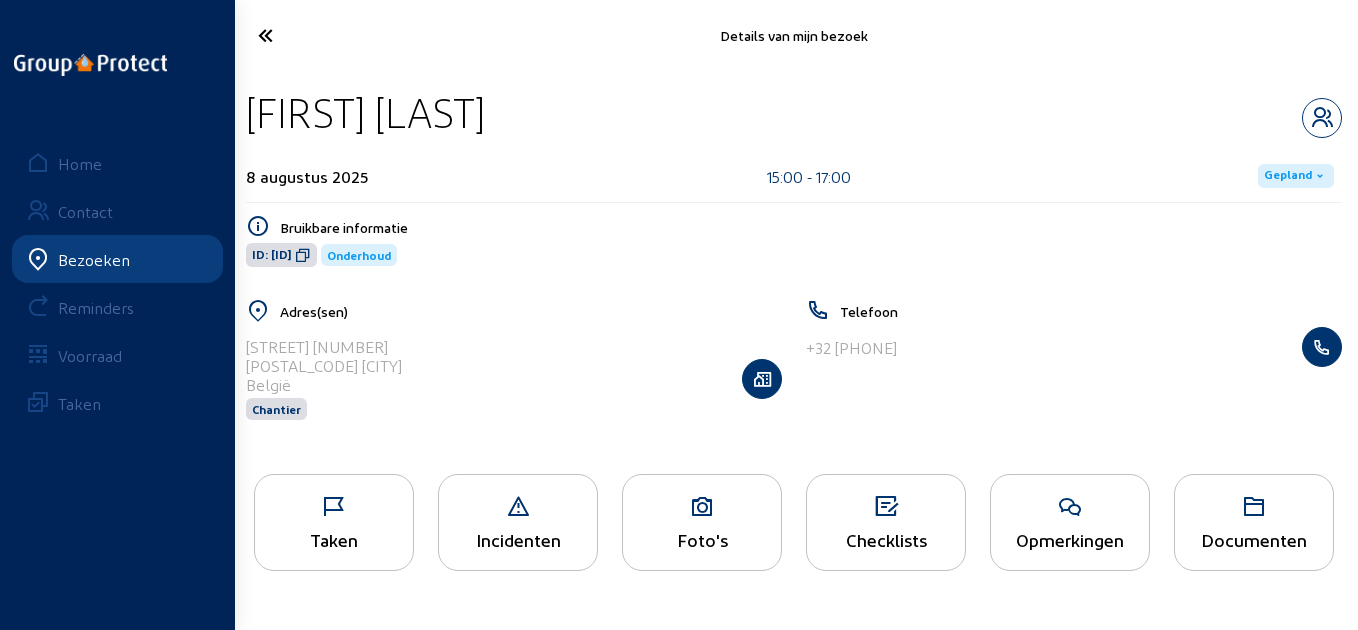 click 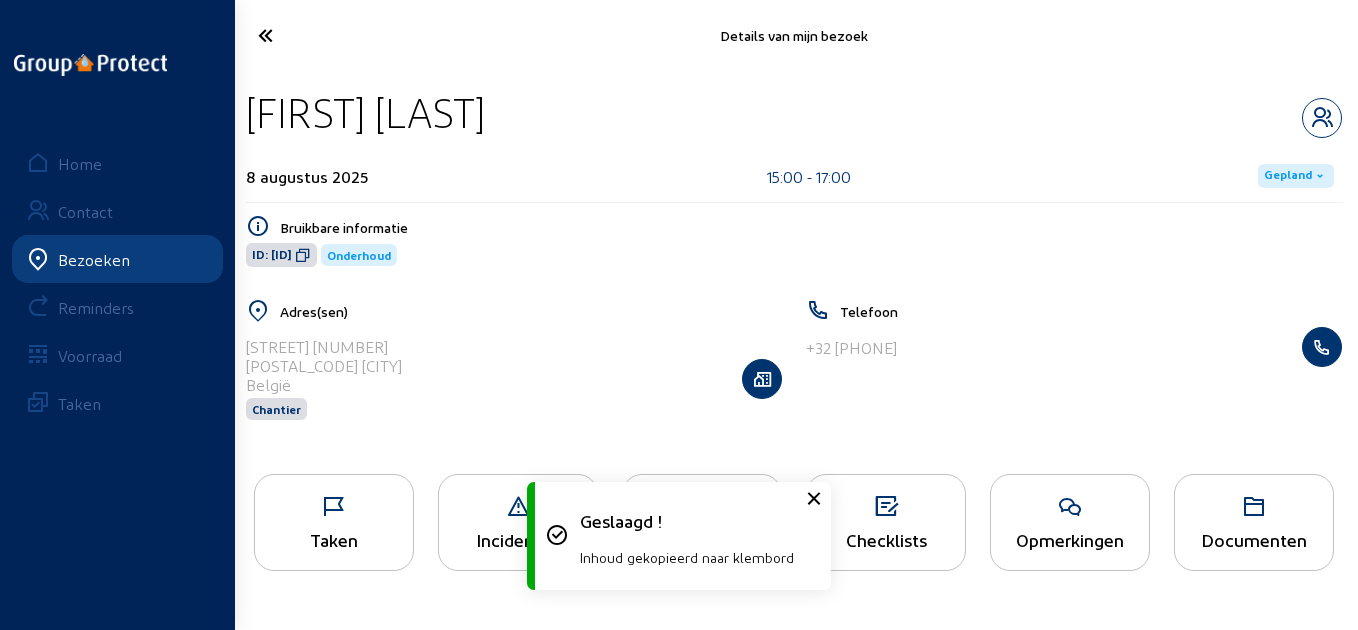 click on "Taken" 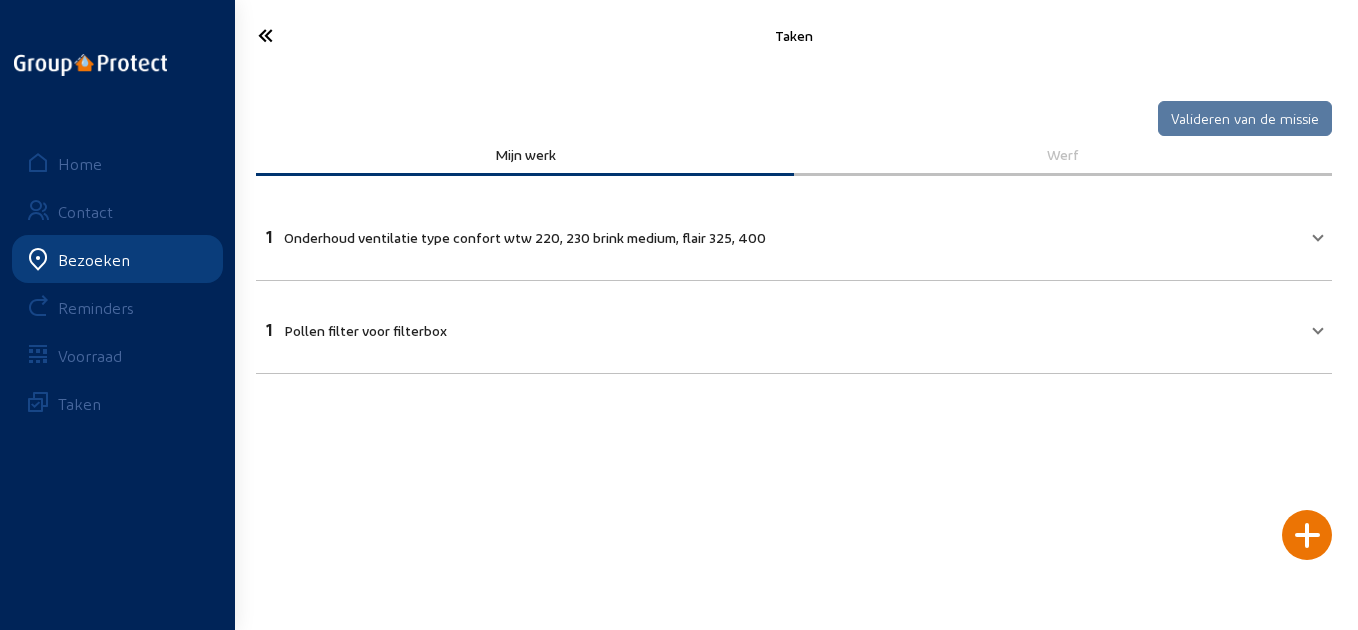 click on "Home" 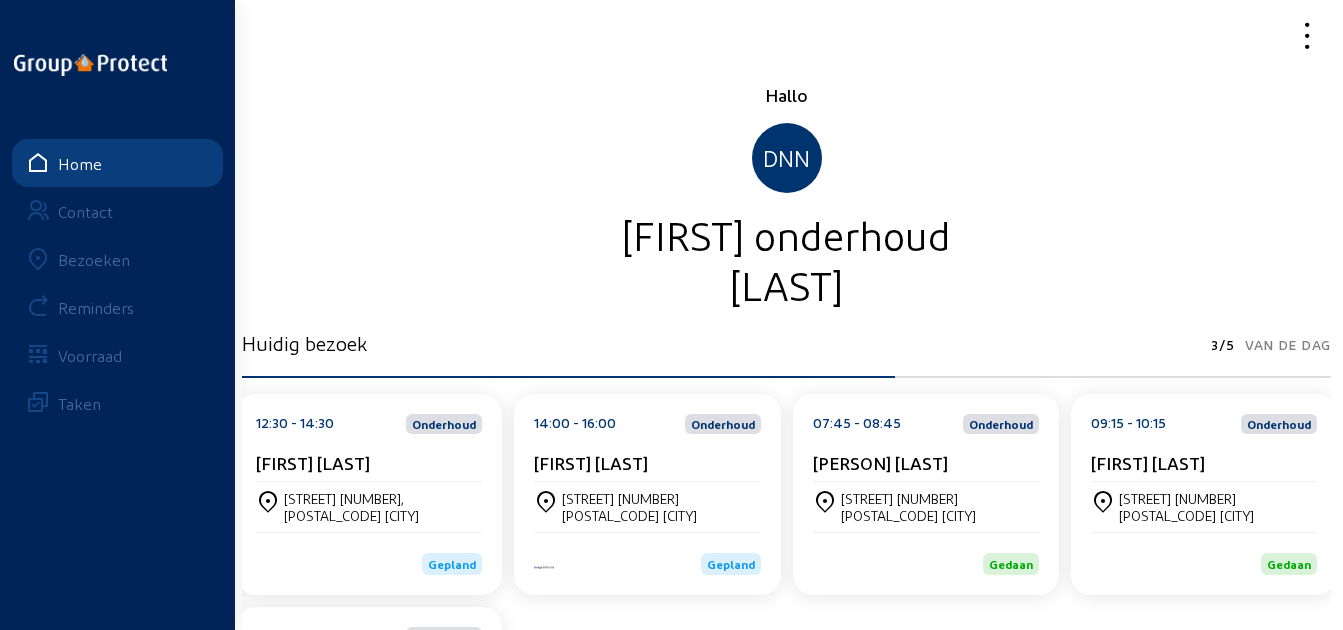 click 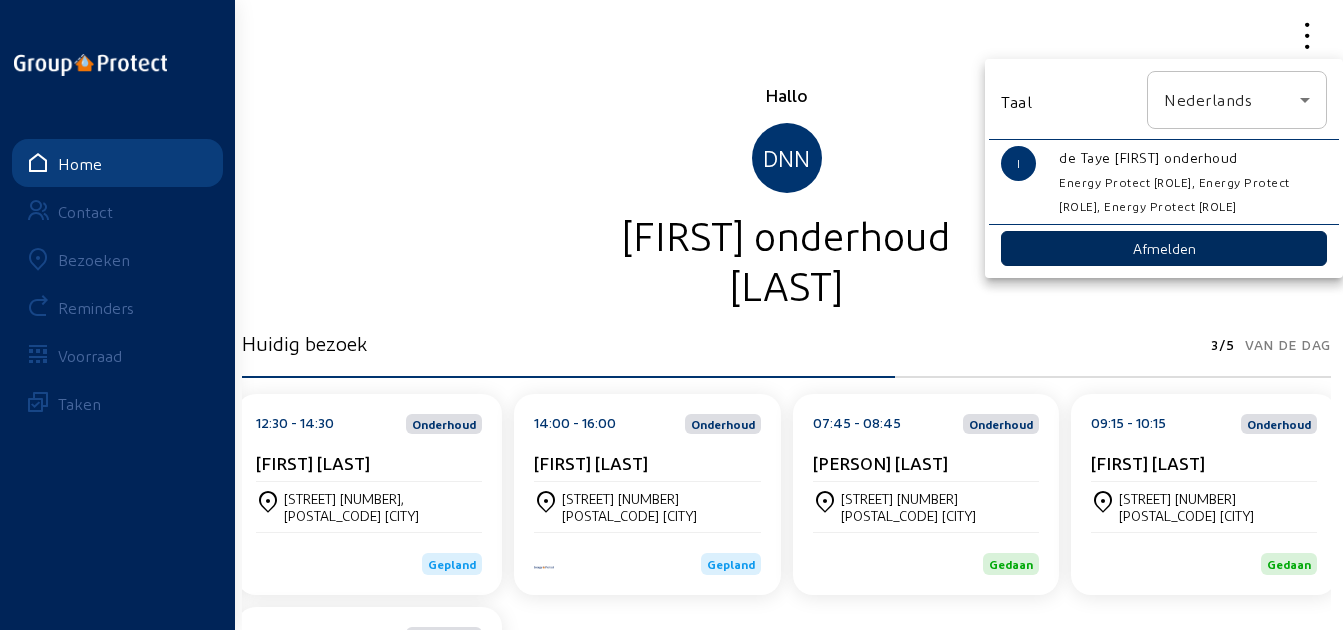 click on "Afmelden" at bounding box center [1164, 248] 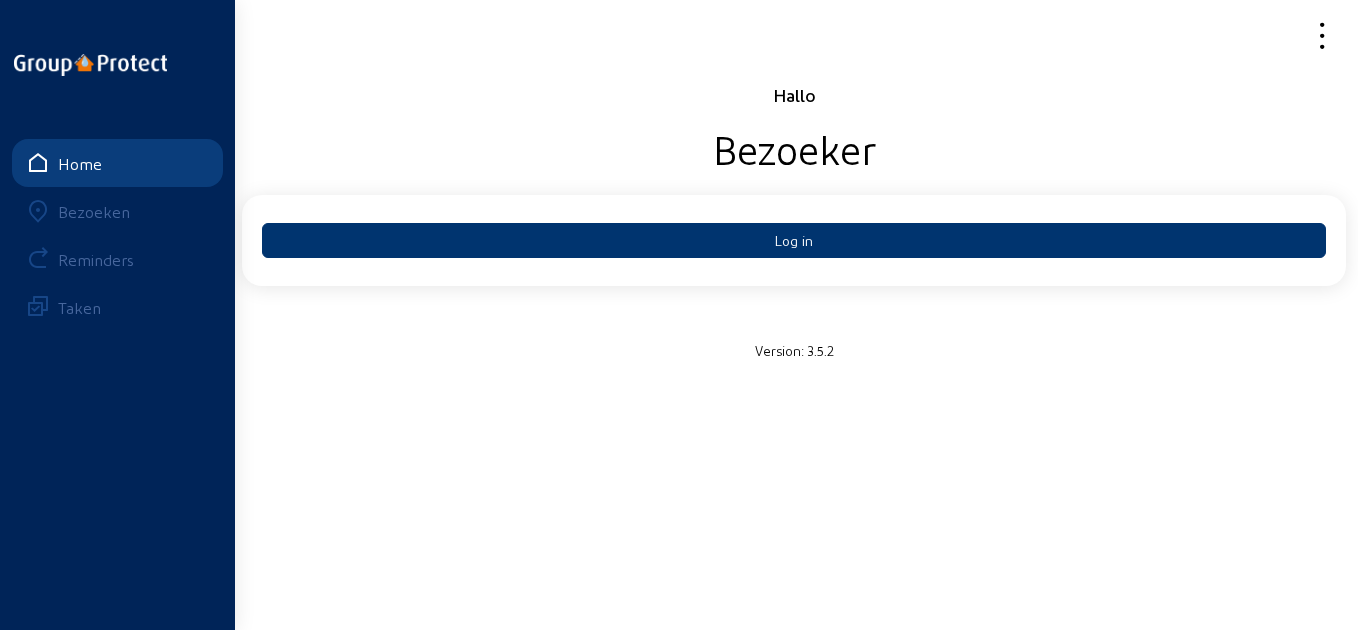 scroll, scrollTop: 0, scrollLeft: 0, axis: both 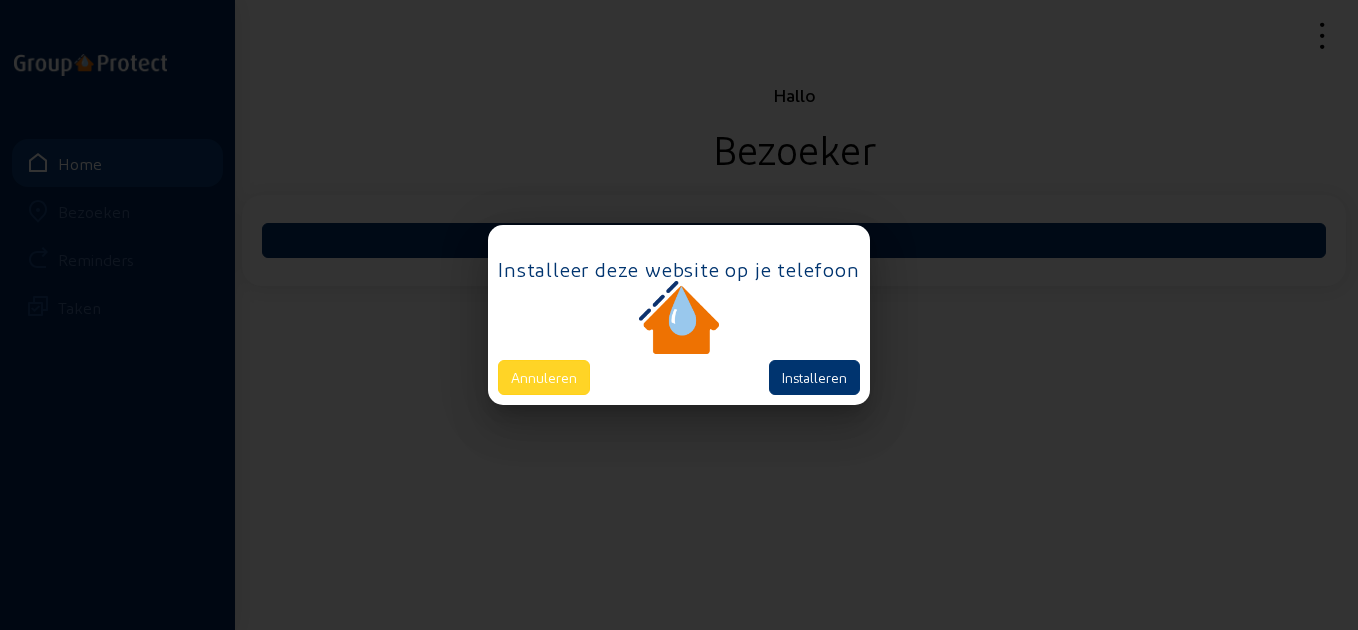 click on "Annuleren" at bounding box center (544, 377) 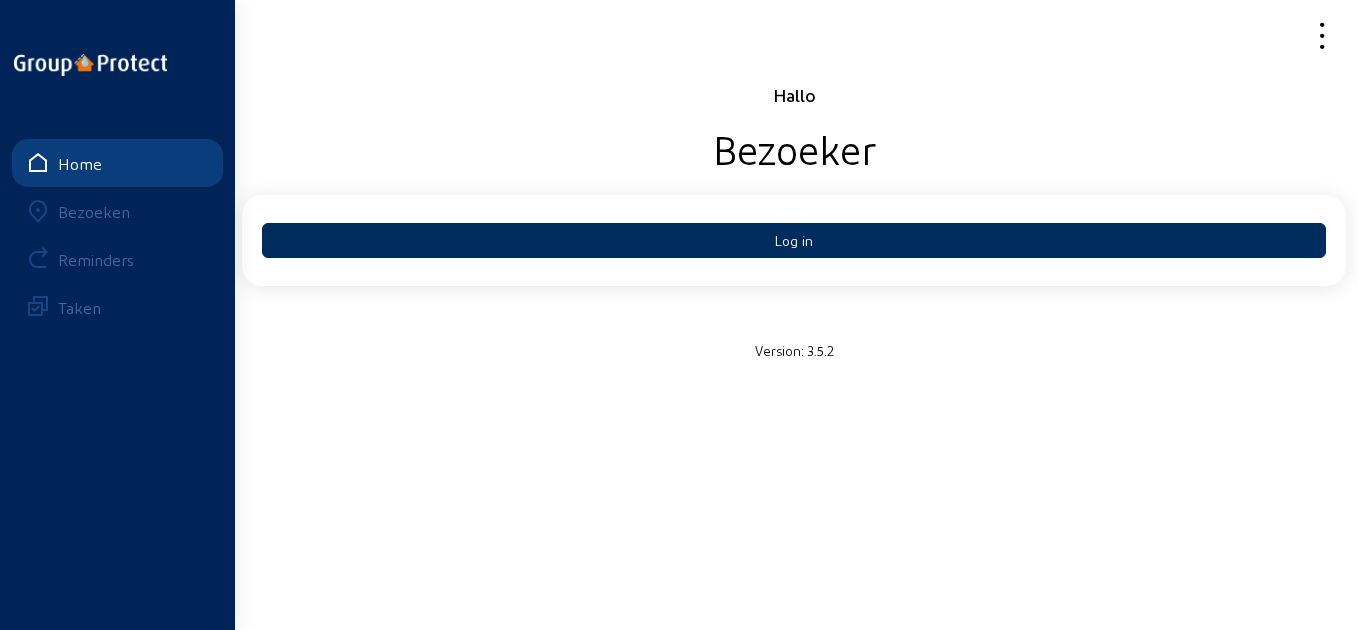 click on "Log in" 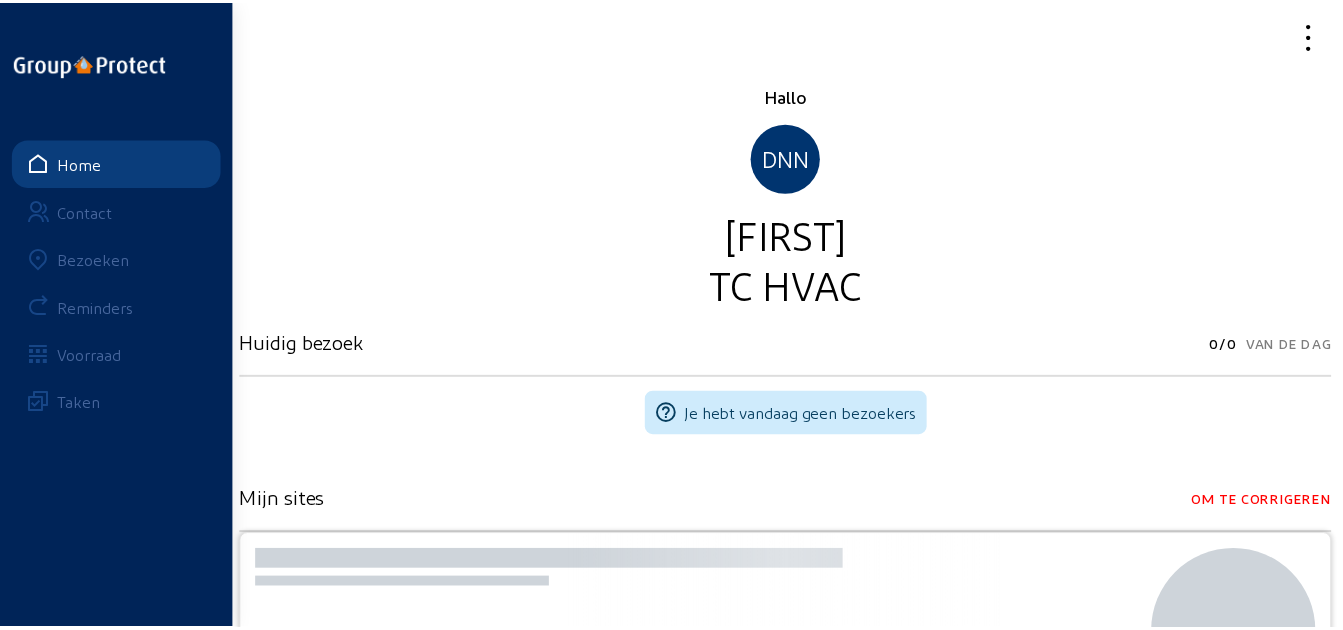 scroll, scrollTop: 0, scrollLeft: 0, axis: both 